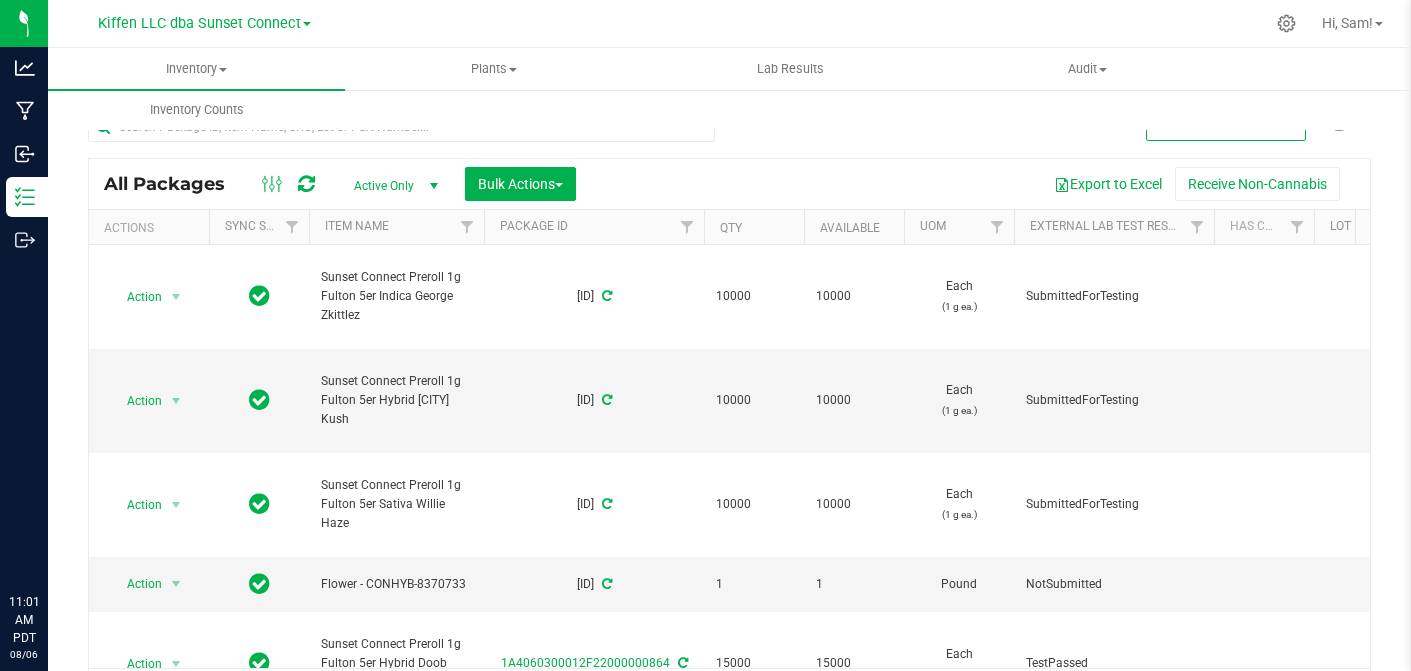 scroll, scrollTop: 0, scrollLeft: 0, axis: both 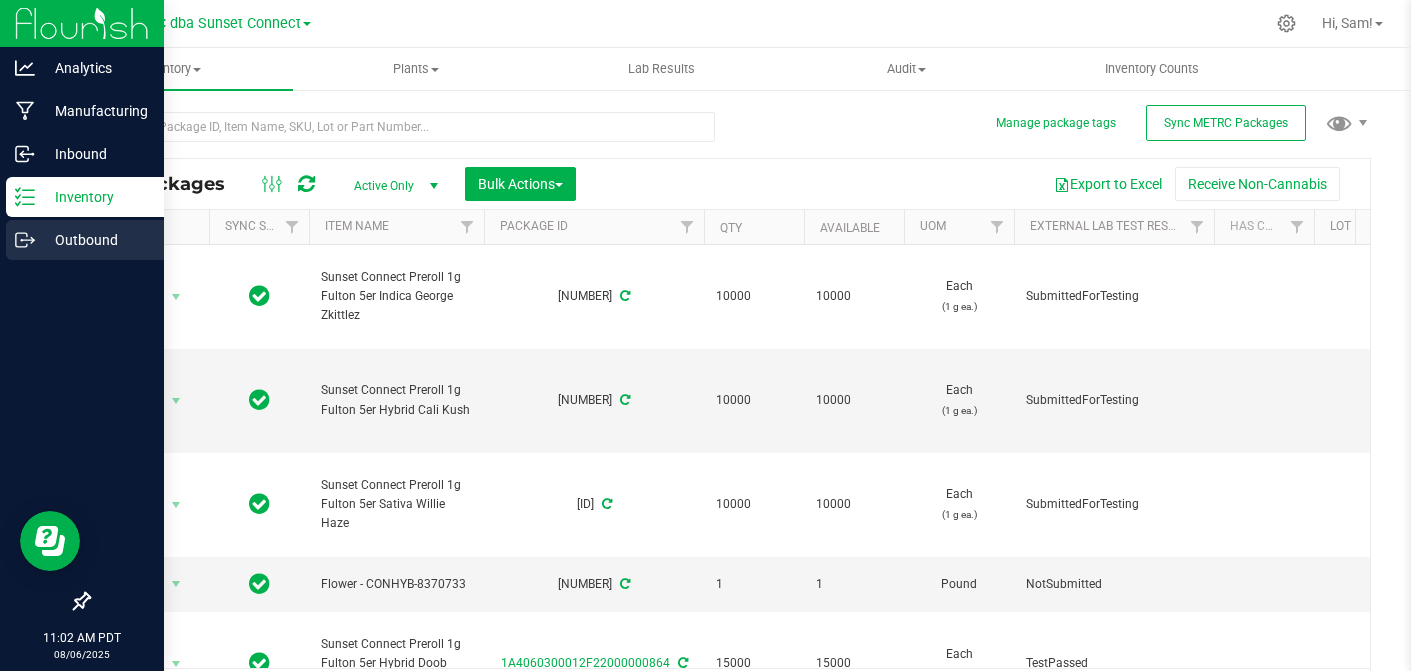 click 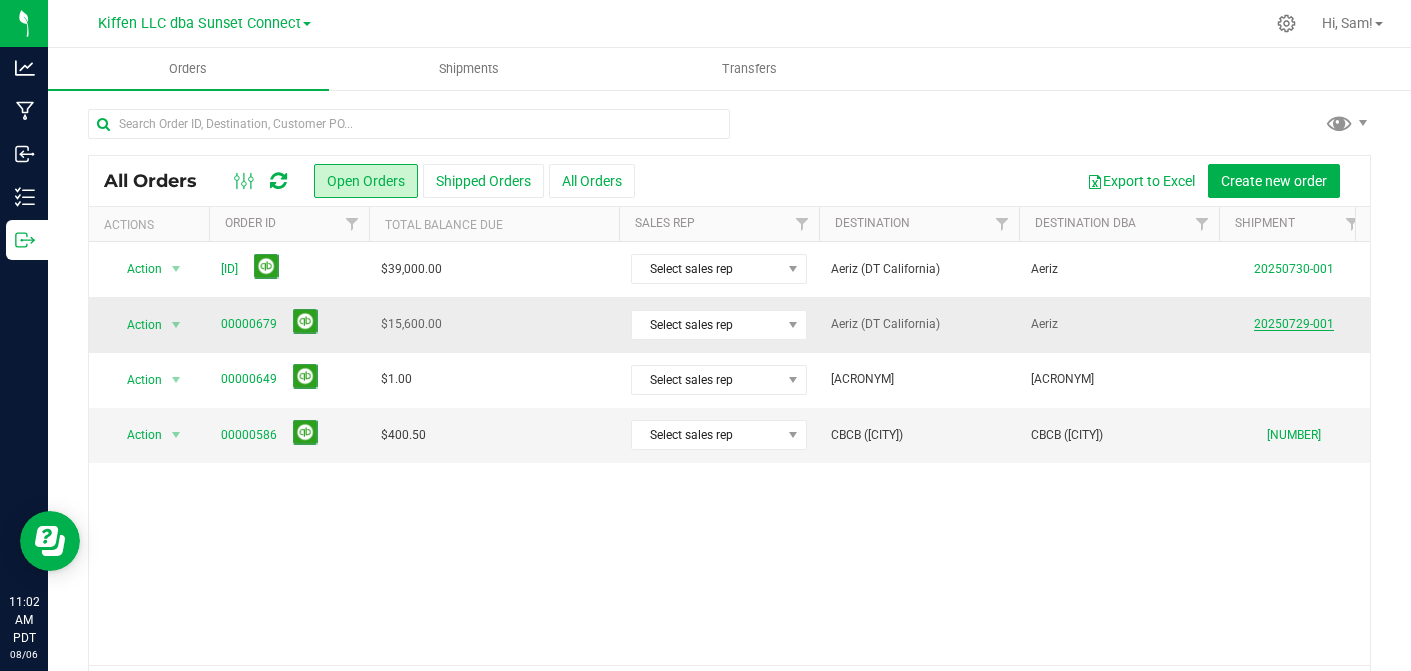 click on "20250729-001" at bounding box center (1294, 324) 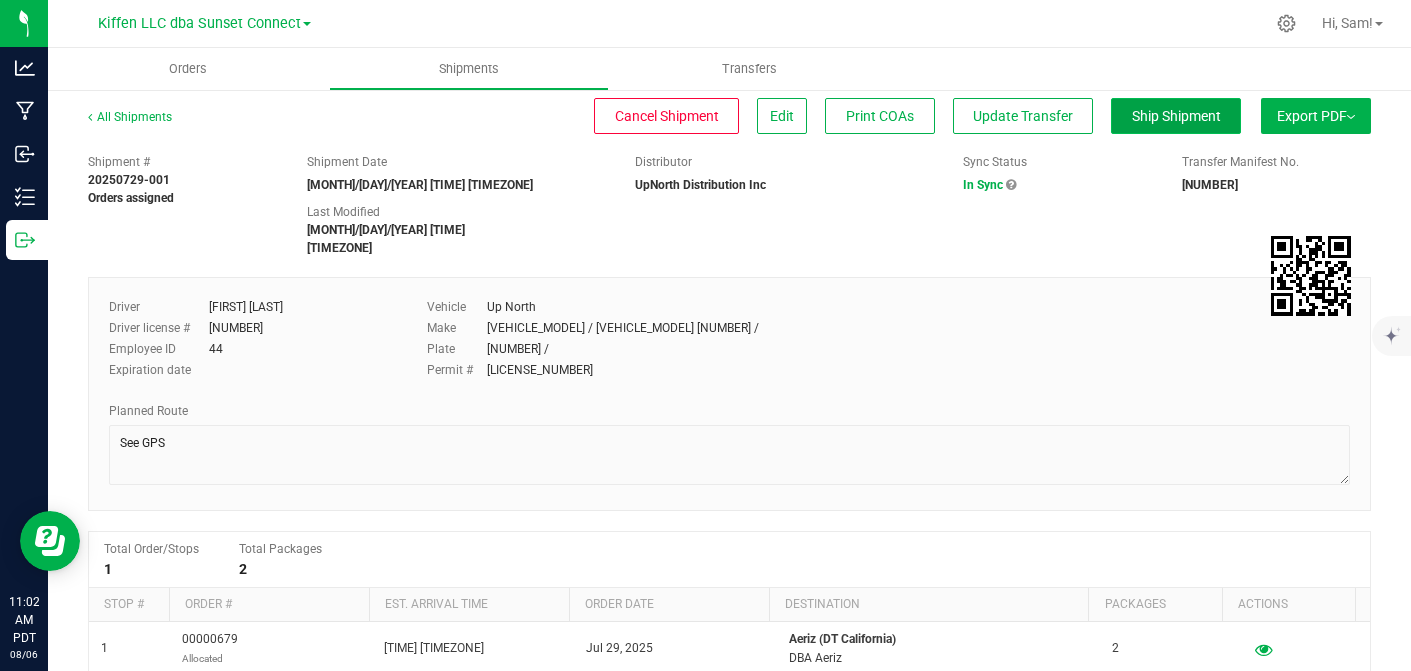 click on "Ship Shipment" at bounding box center [1176, 116] 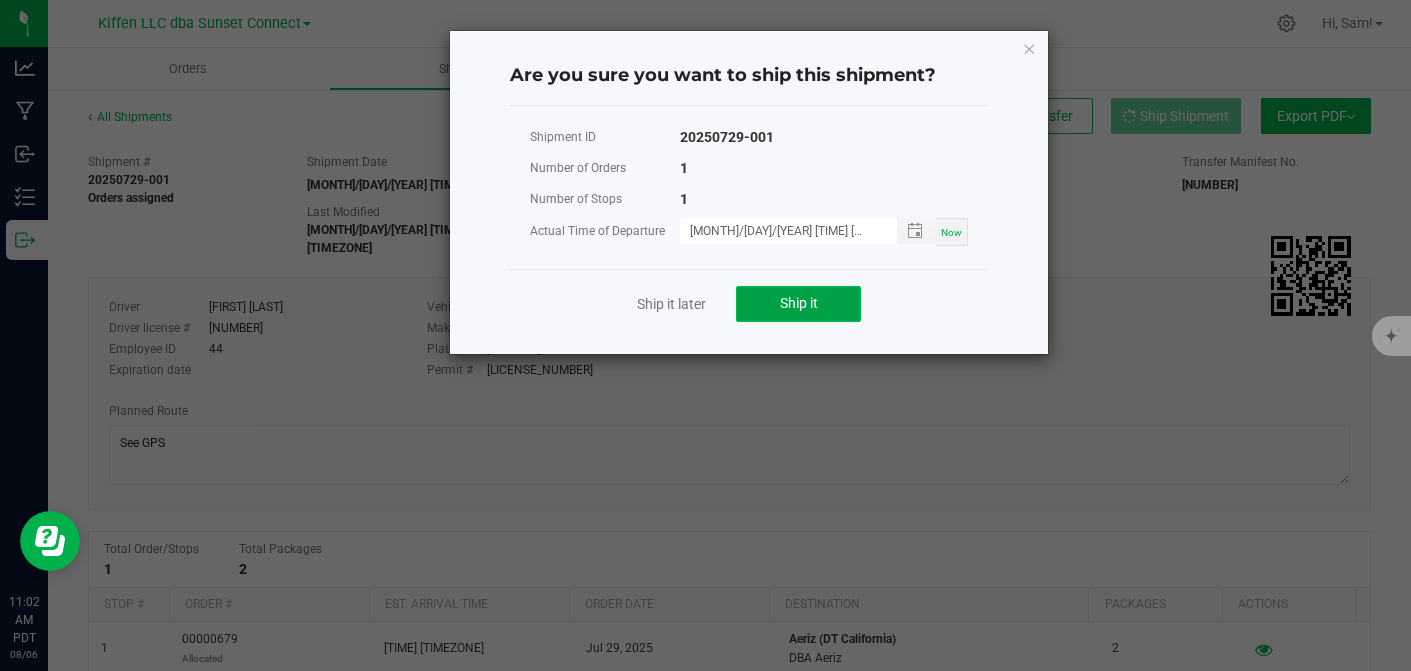 click on "Ship it" 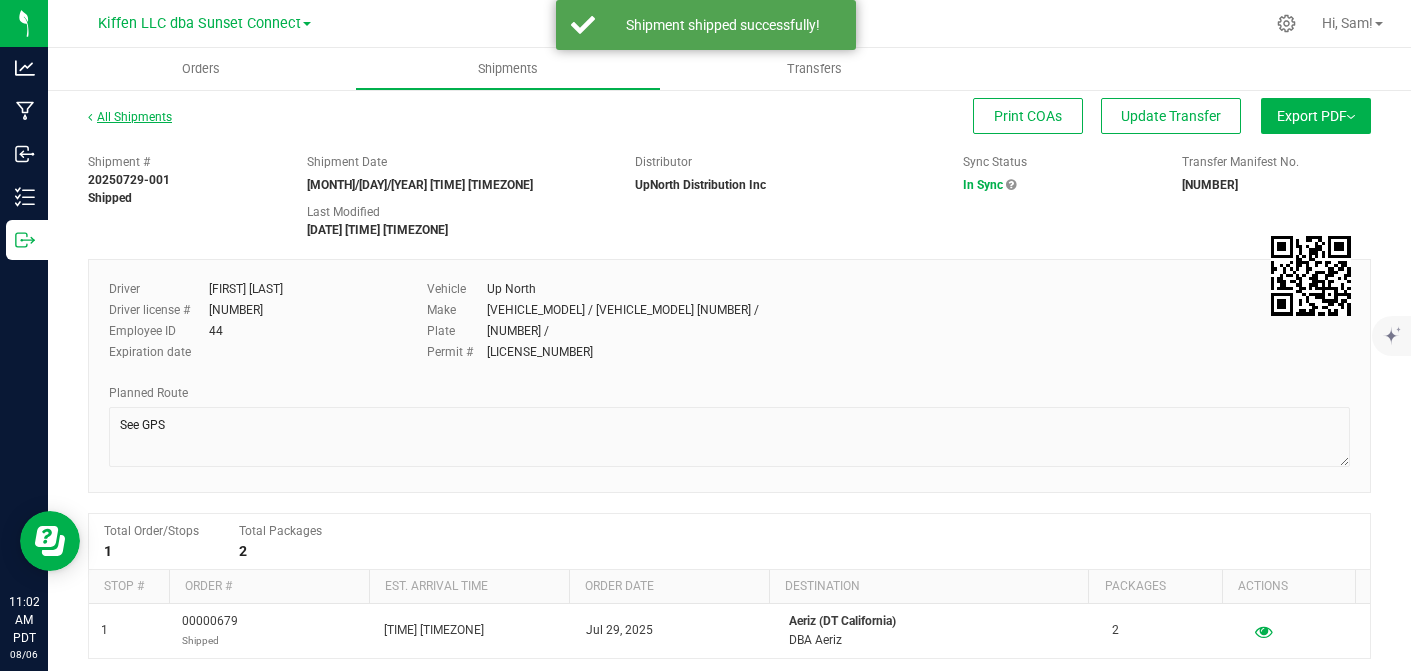 click on "All Shipments" at bounding box center [130, 117] 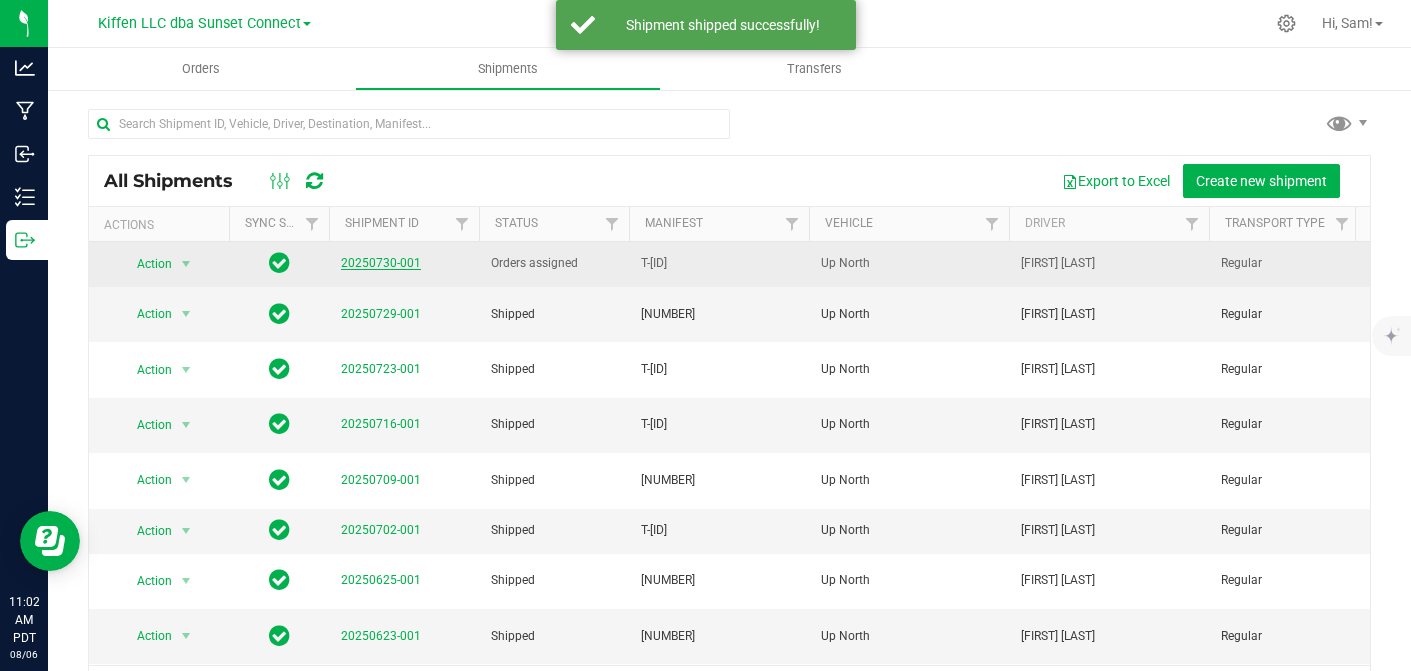 click on "20250730-001" at bounding box center [381, 263] 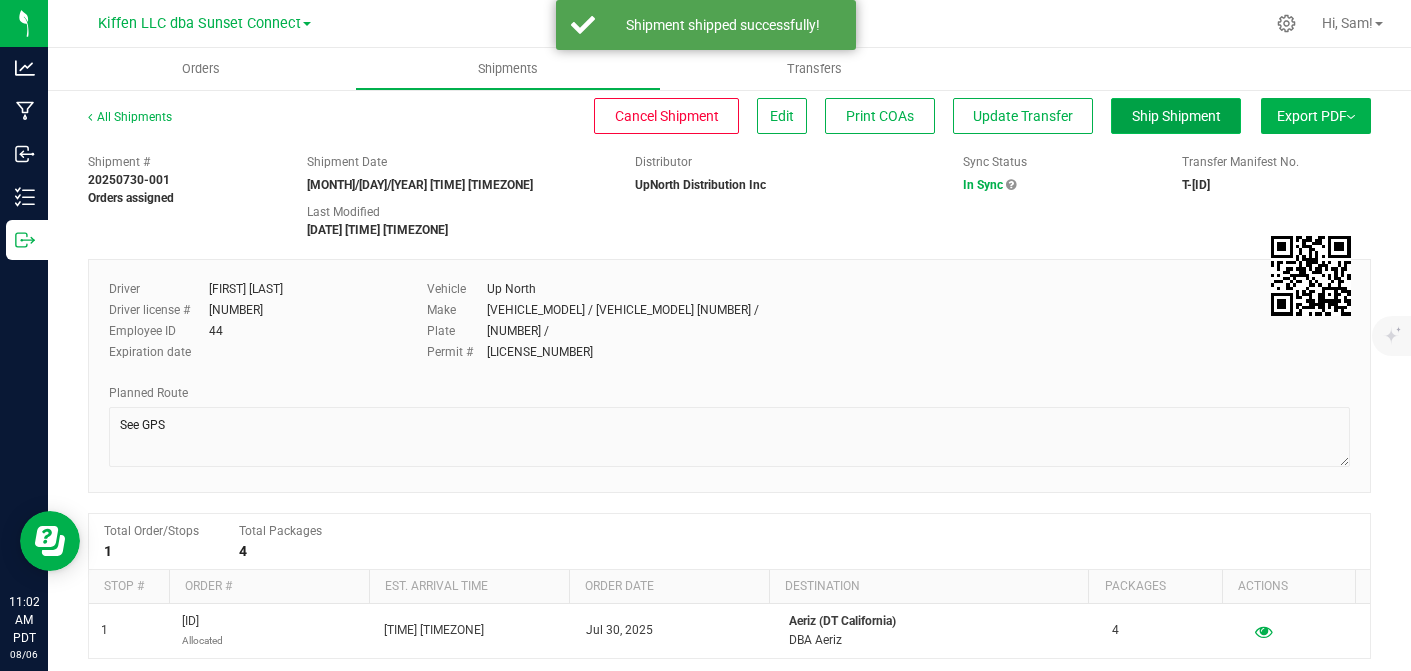 click on "Ship Shipment" at bounding box center [1176, 116] 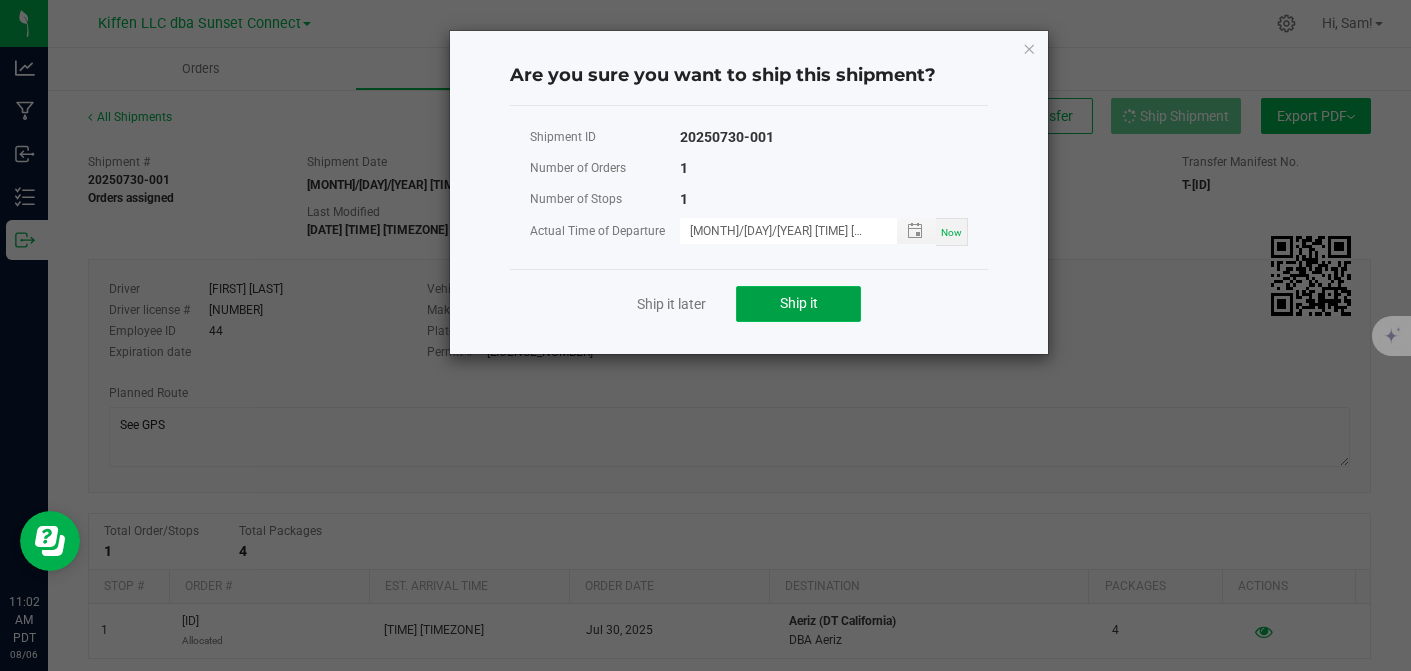 click on "Ship it" 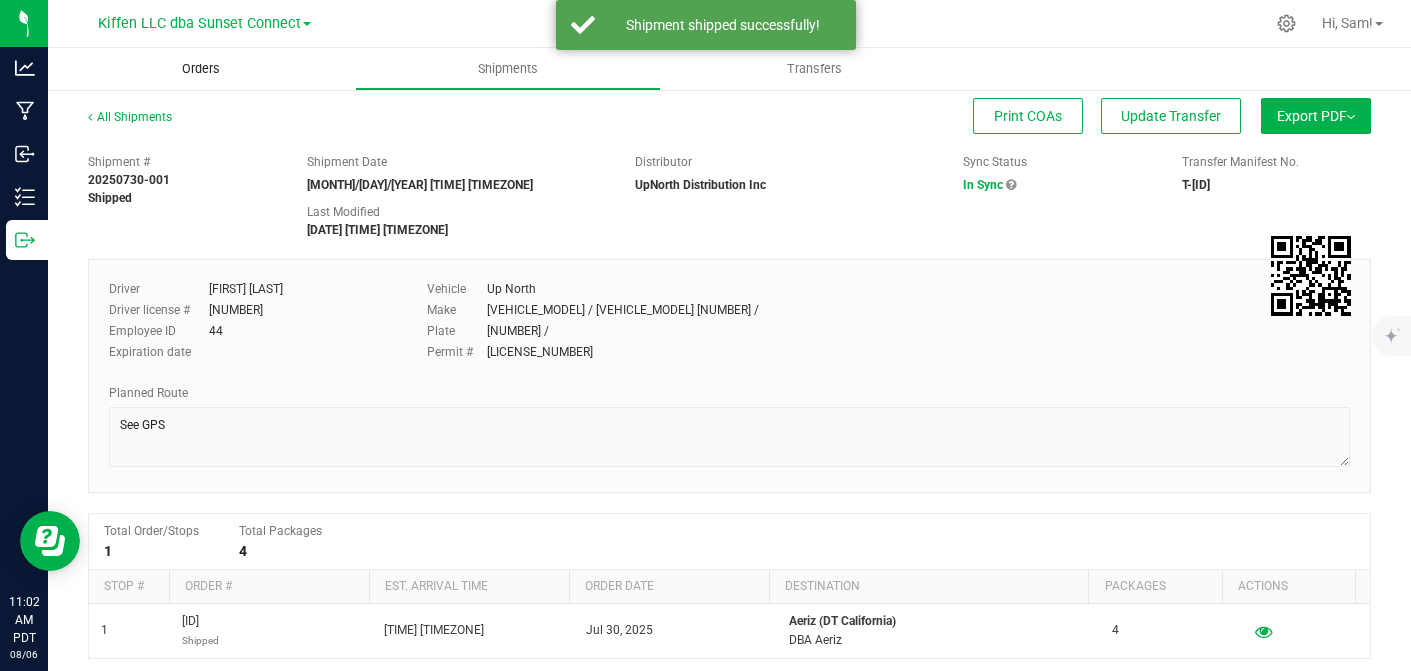 click on "Orders" at bounding box center (201, 69) 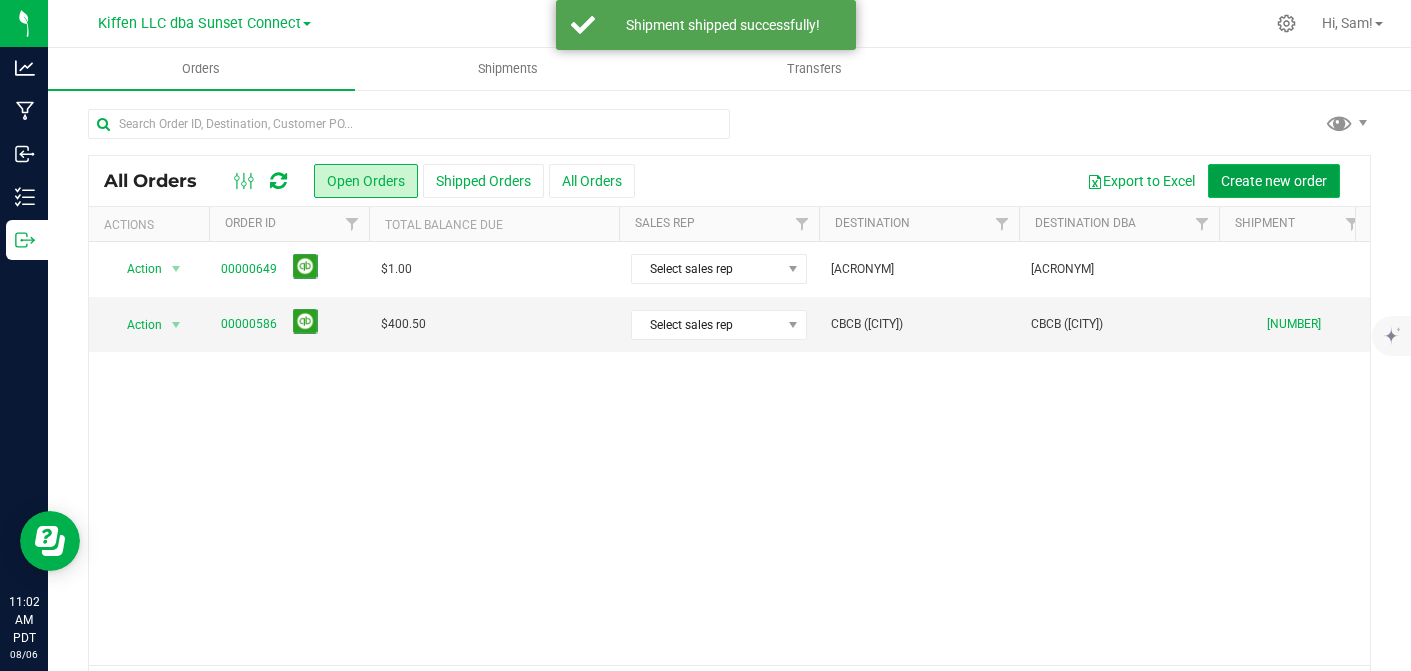 click on "Create new order" at bounding box center (1274, 181) 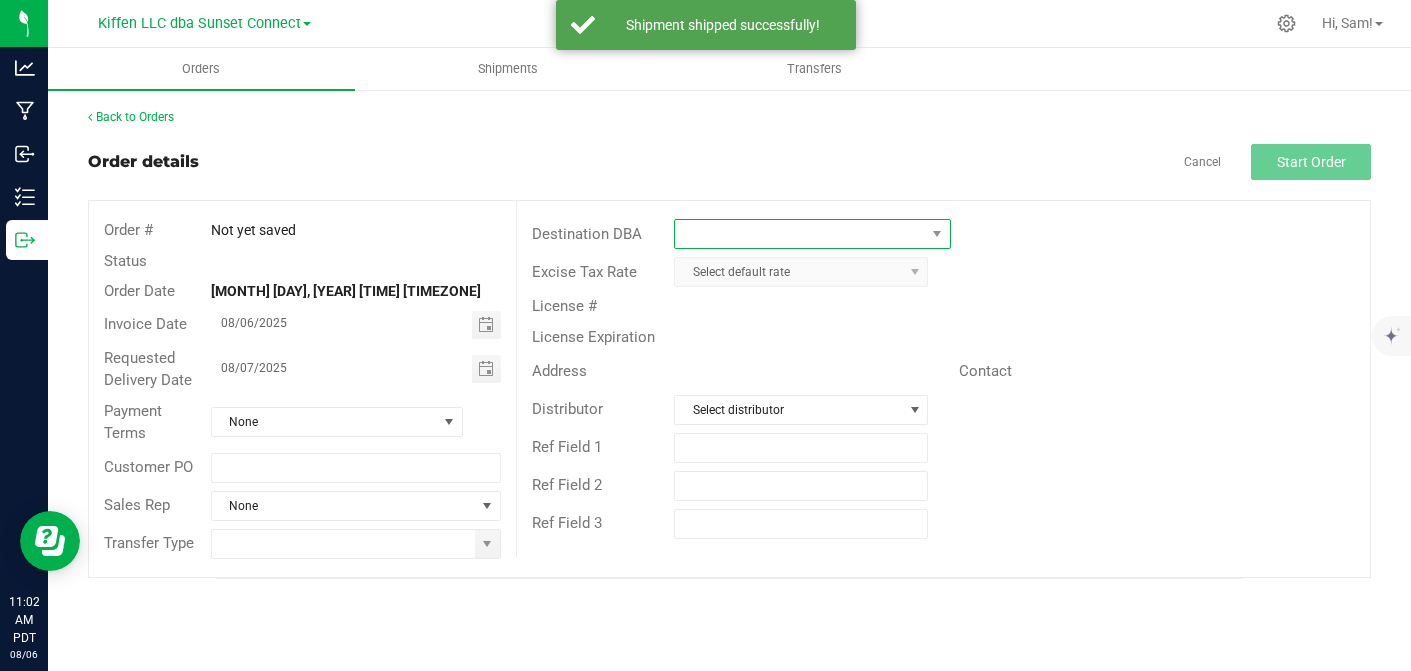 click at bounding box center (800, 234) 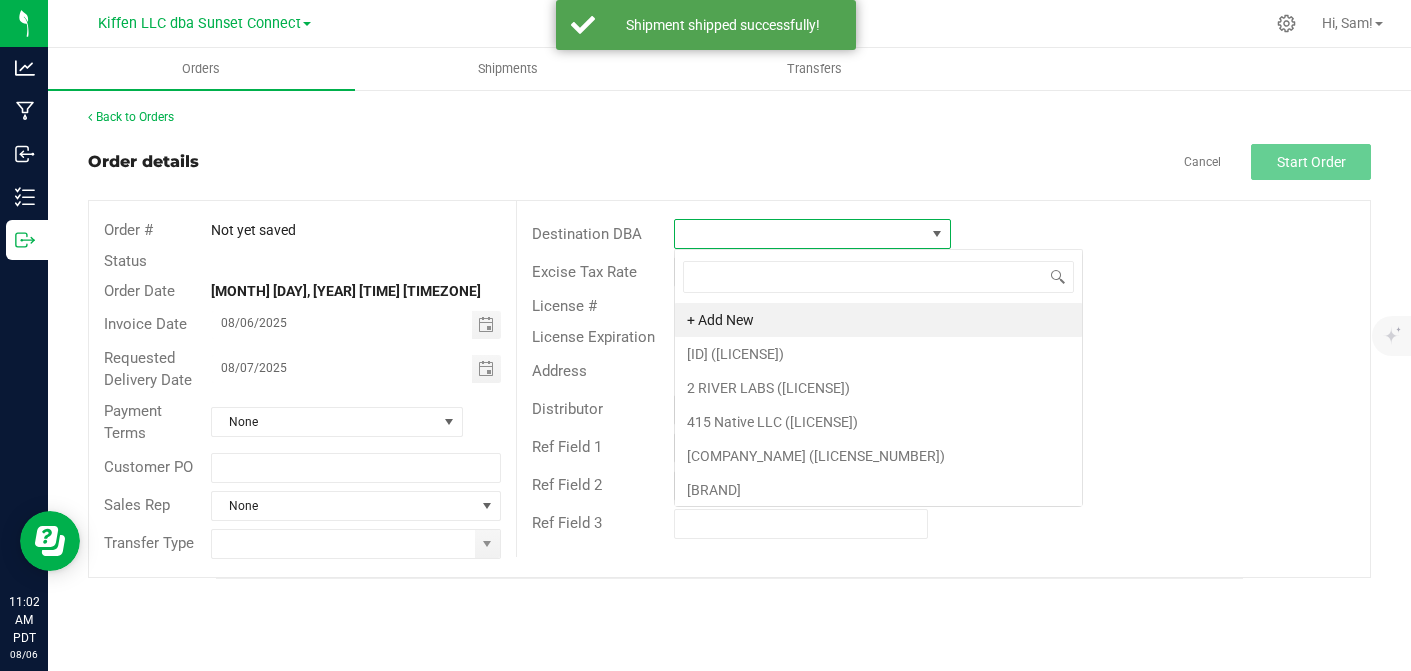 scroll, scrollTop: 99970, scrollLeft: 99723, axis: both 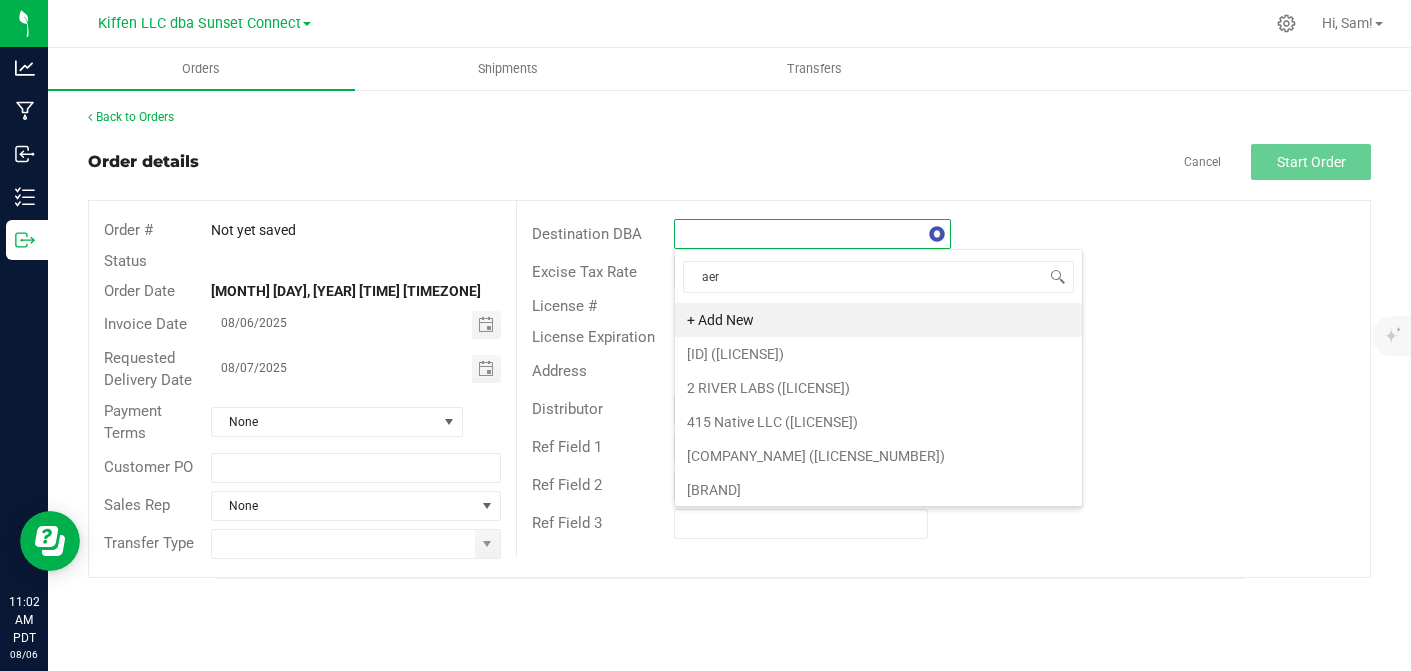 type on "aeri" 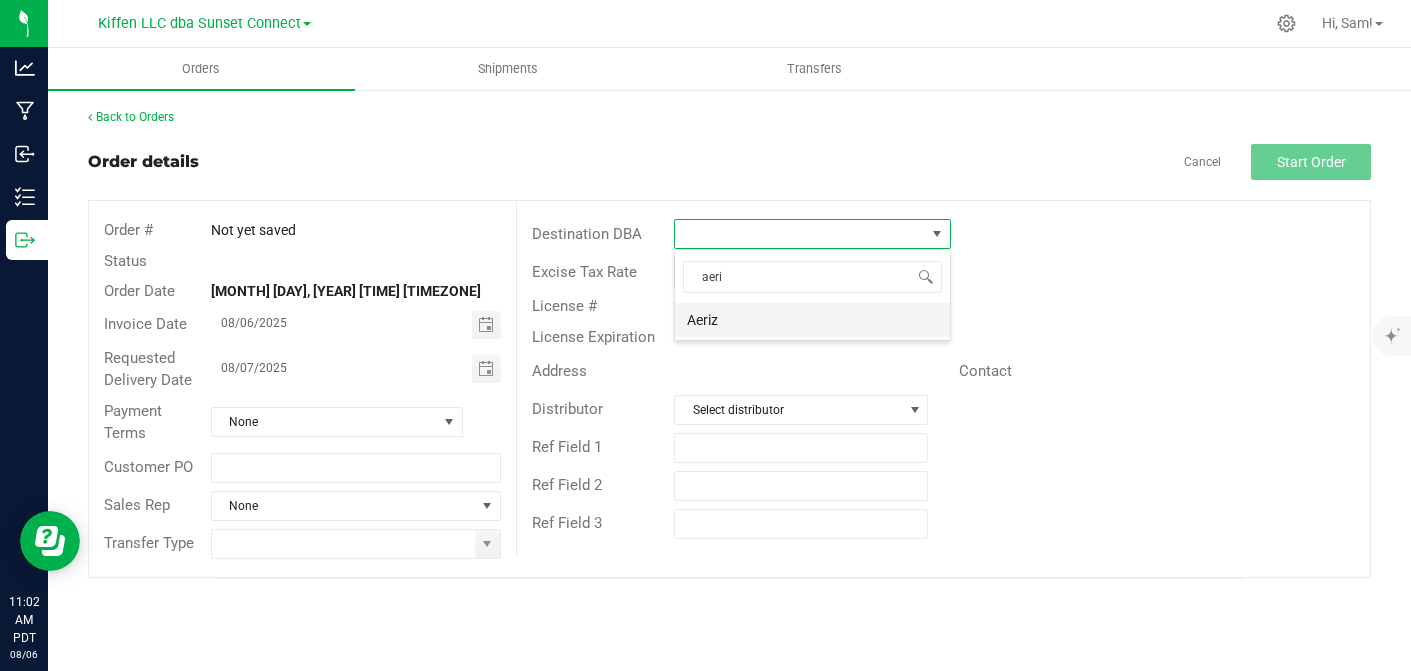 click on "Aeriz" at bounding box center [812, 320] 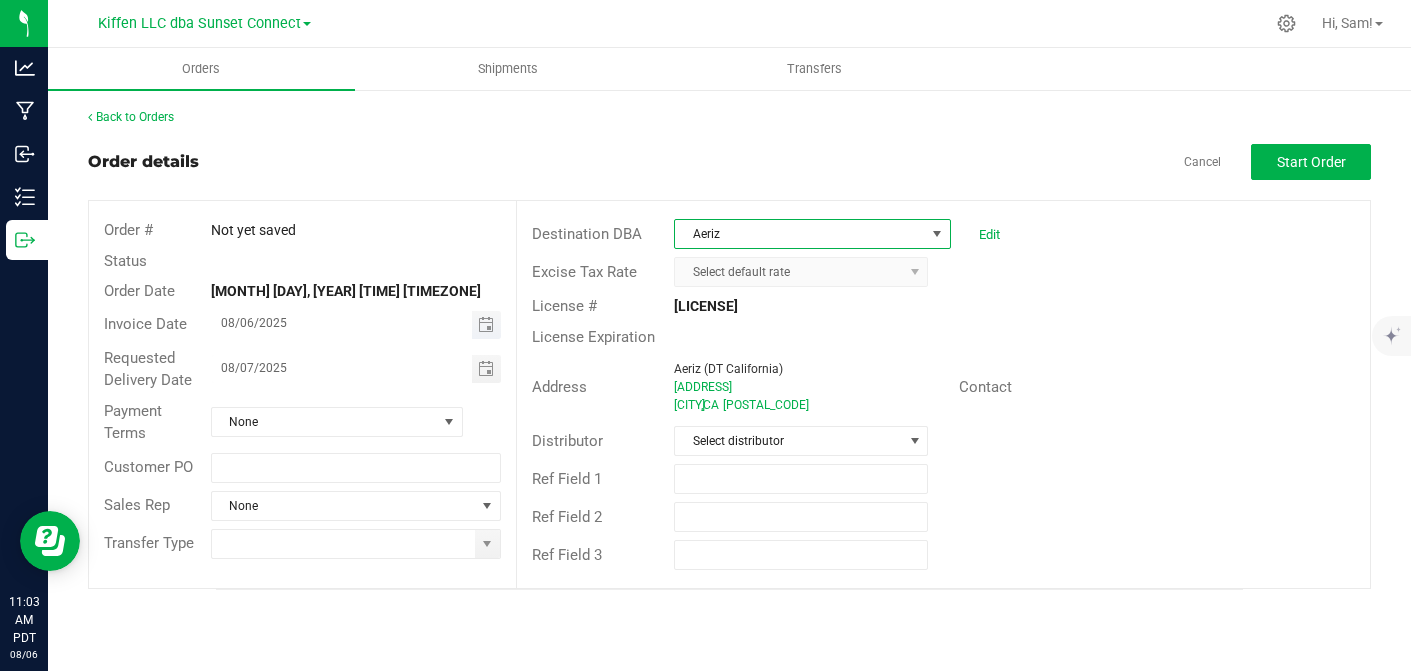 click at bounding box center (486, 325) 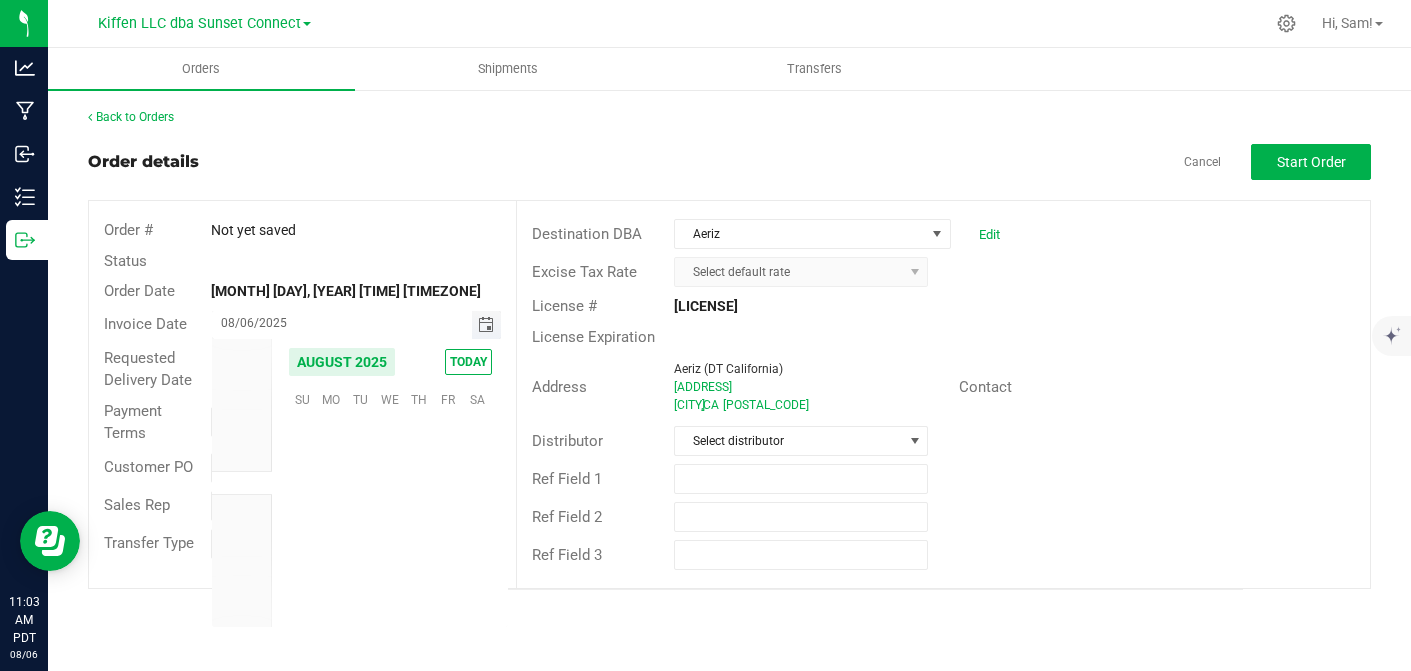 scroll, scrollTop: 36168, scrollLeft: 0, axis: vertical 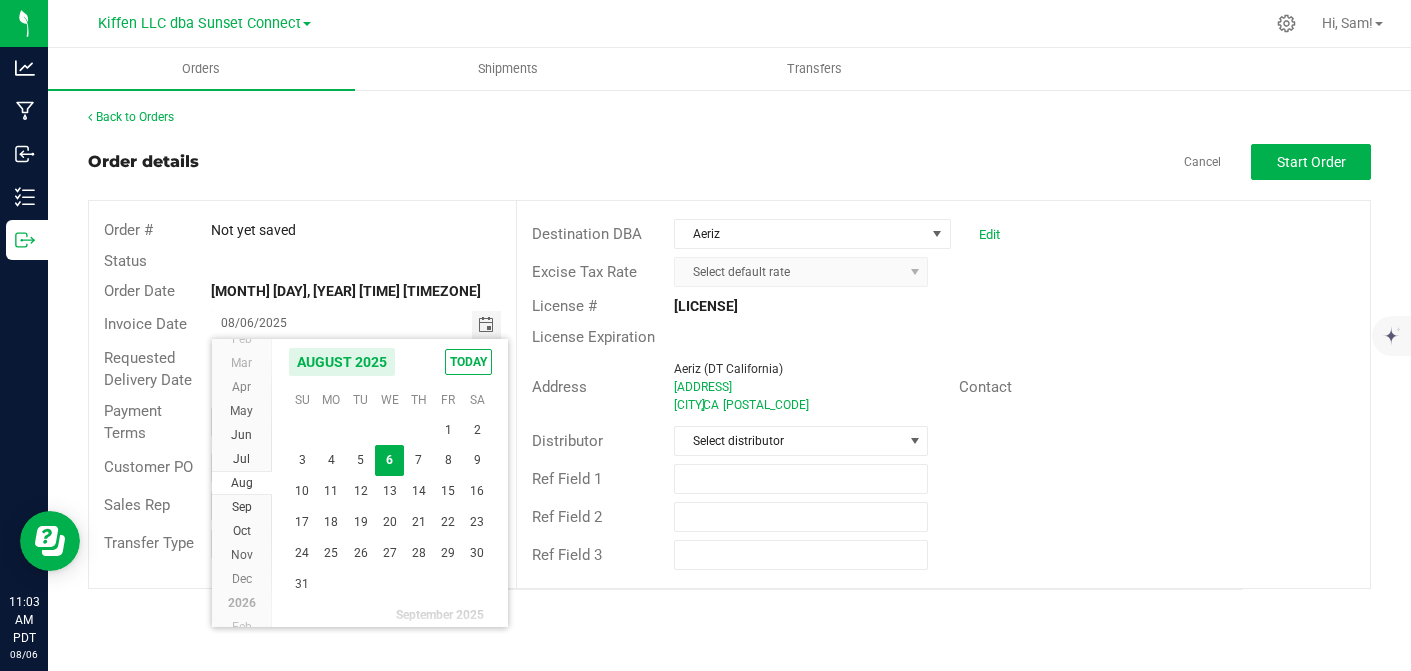 click on "6" at bounding box center (389, 460) 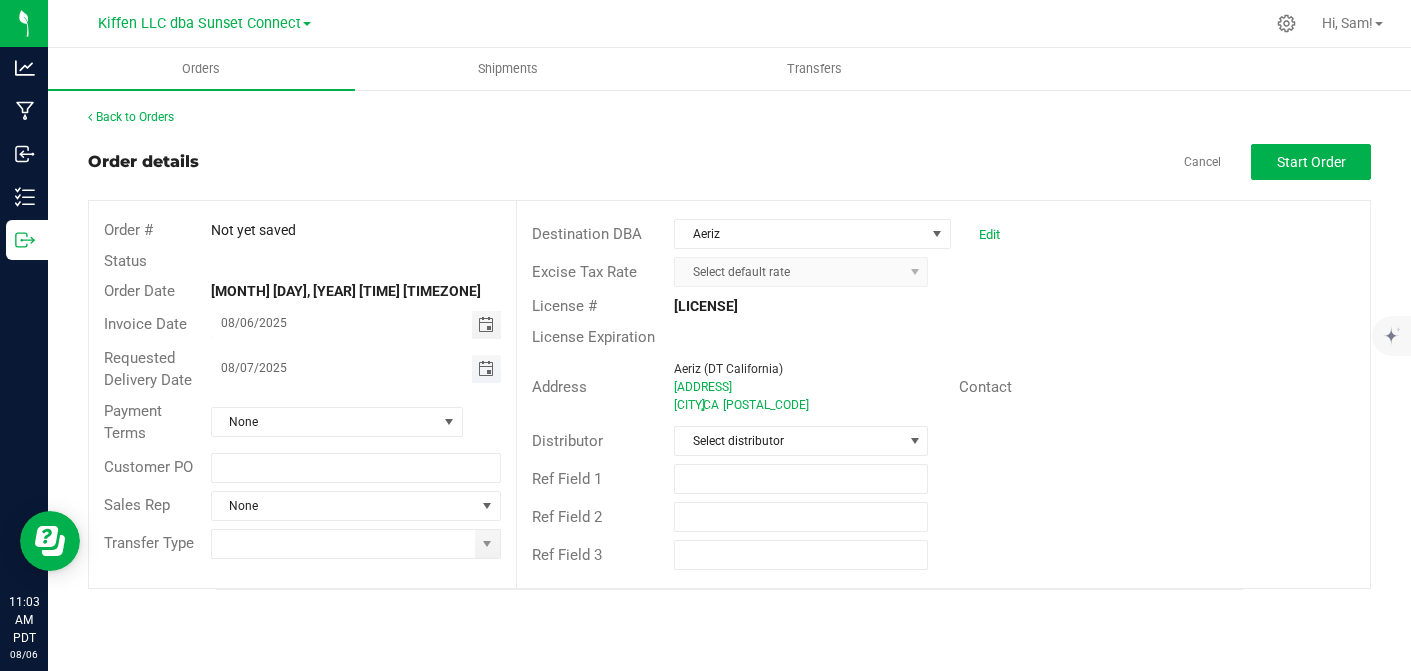 click at bounding box center [486, 369] 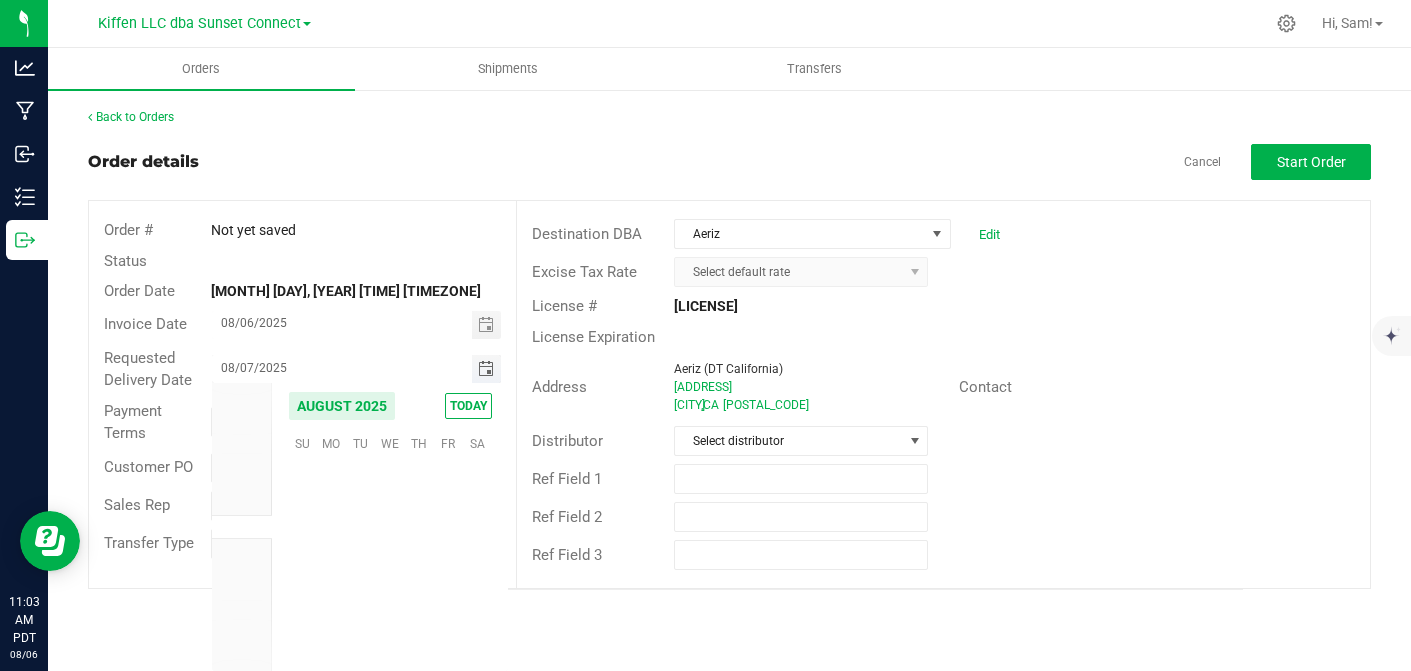 scroll, scrollTop: 36168, scrollLeft: 0, axis: vertical 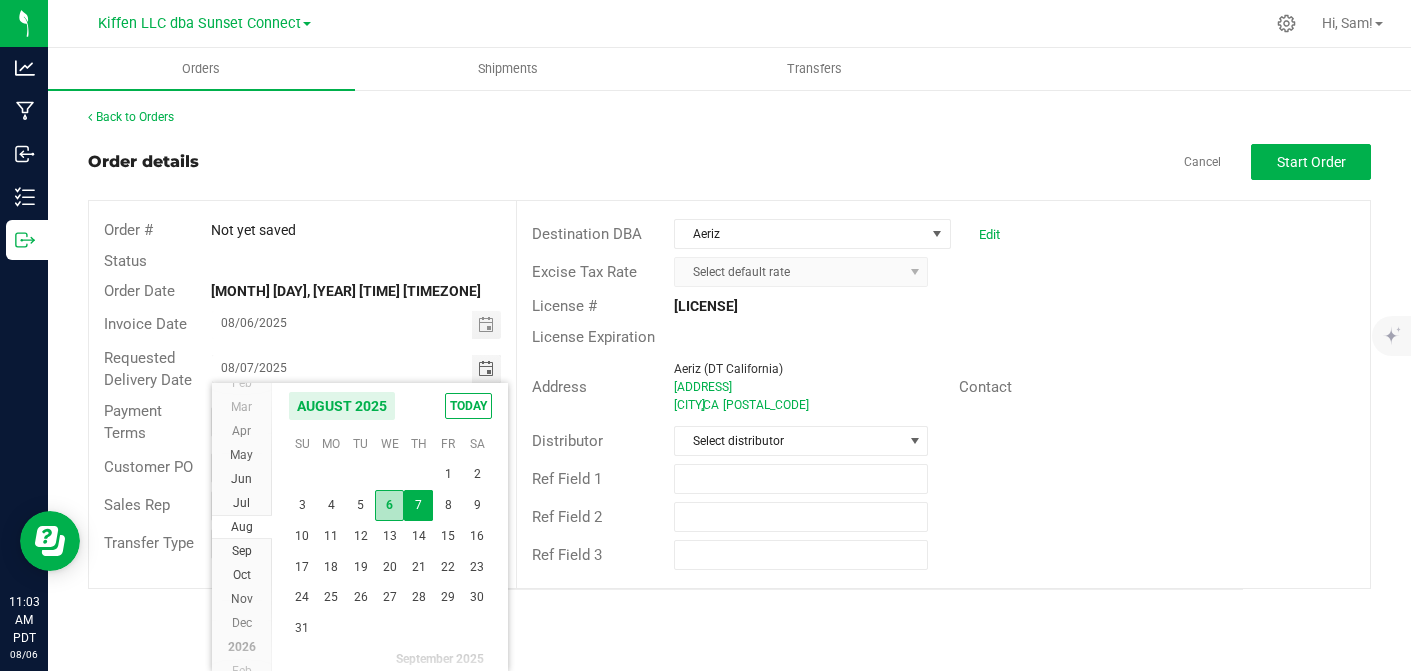 click on "6" at bounding box center (389, 505) 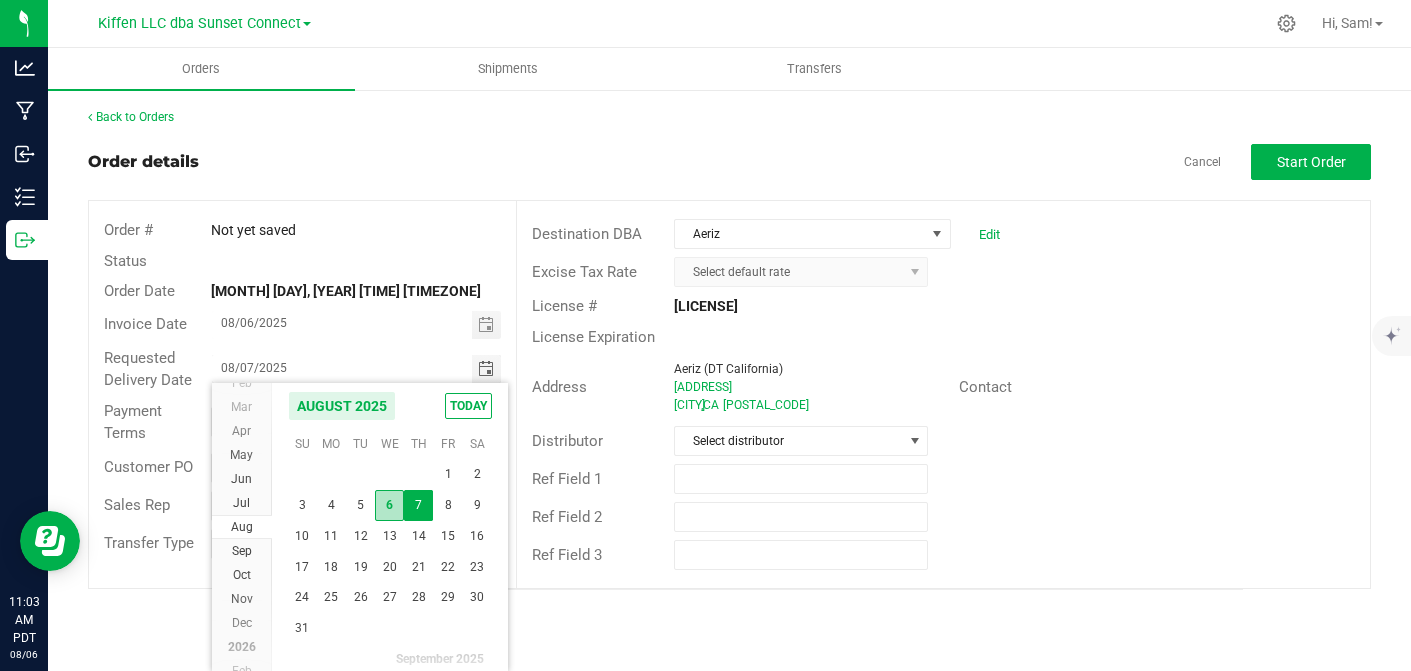 type on "08/06/2025" 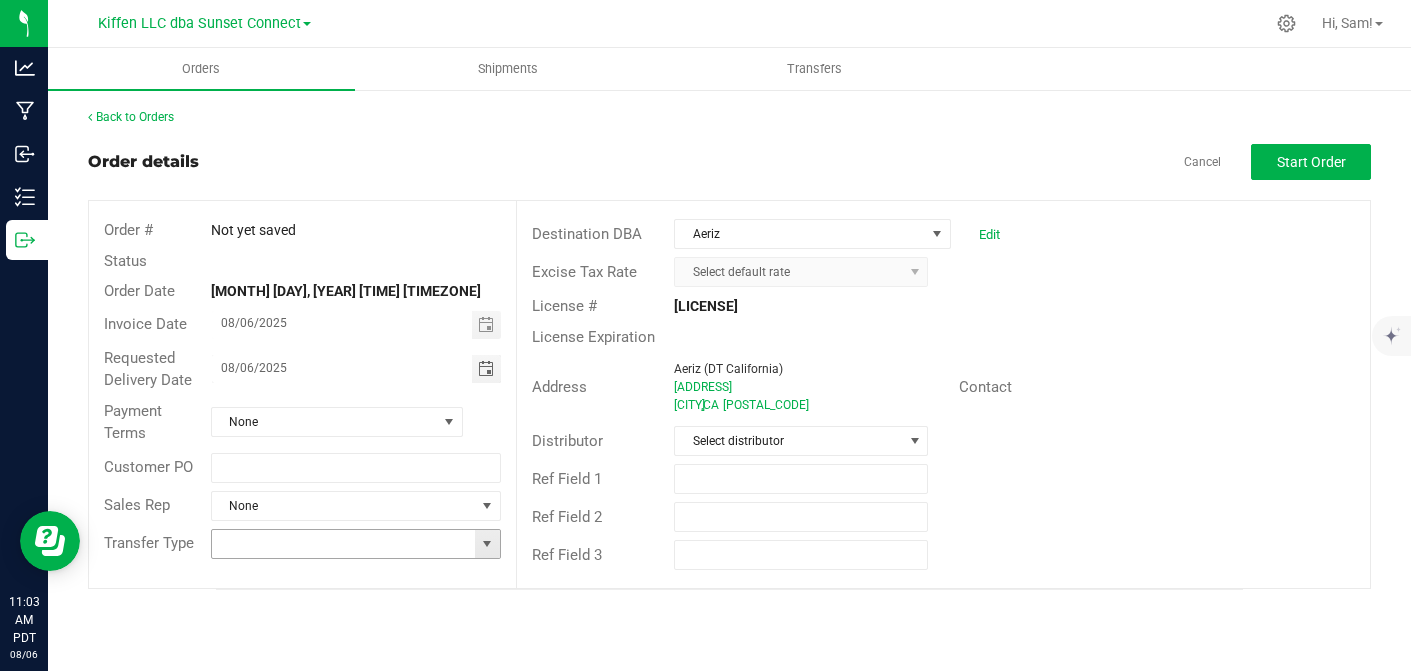 click at bounding box center (487, 544) 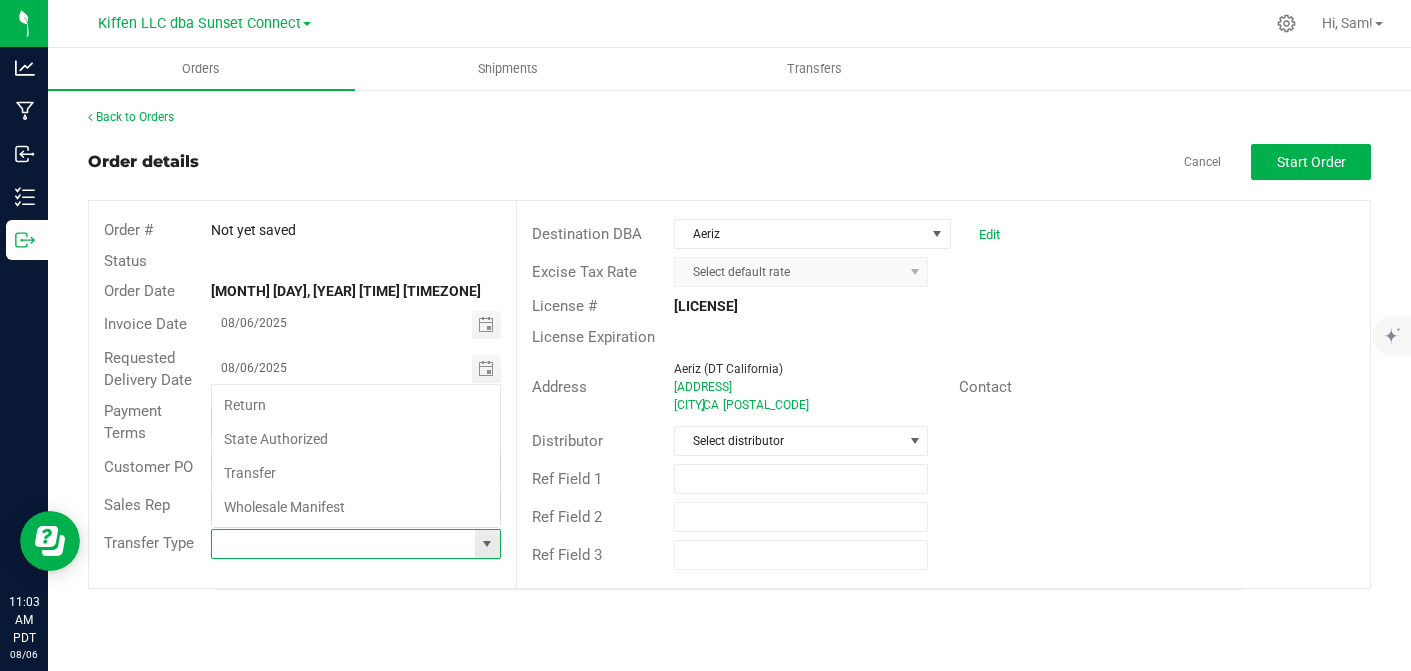 scroll, scrollTop: 99970, scrollLeft: 99709, axis: both 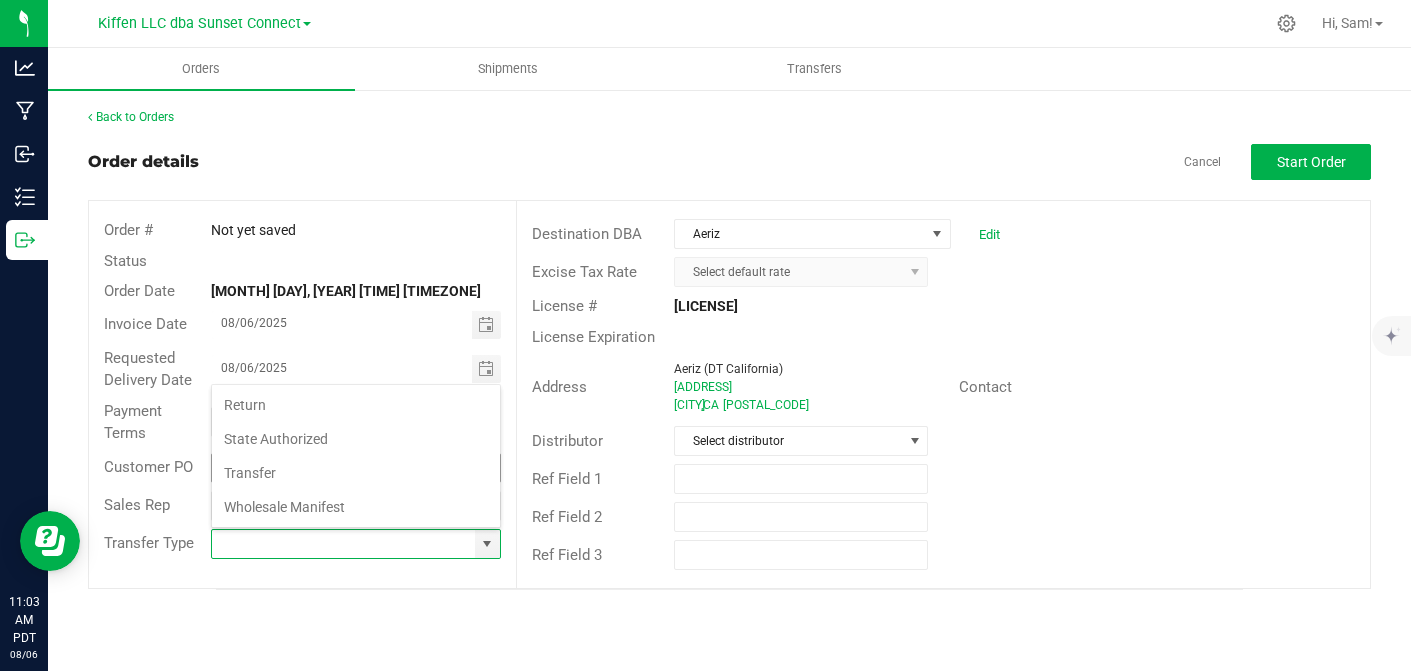 click on "Transfer" at bounding box center [356, 473] 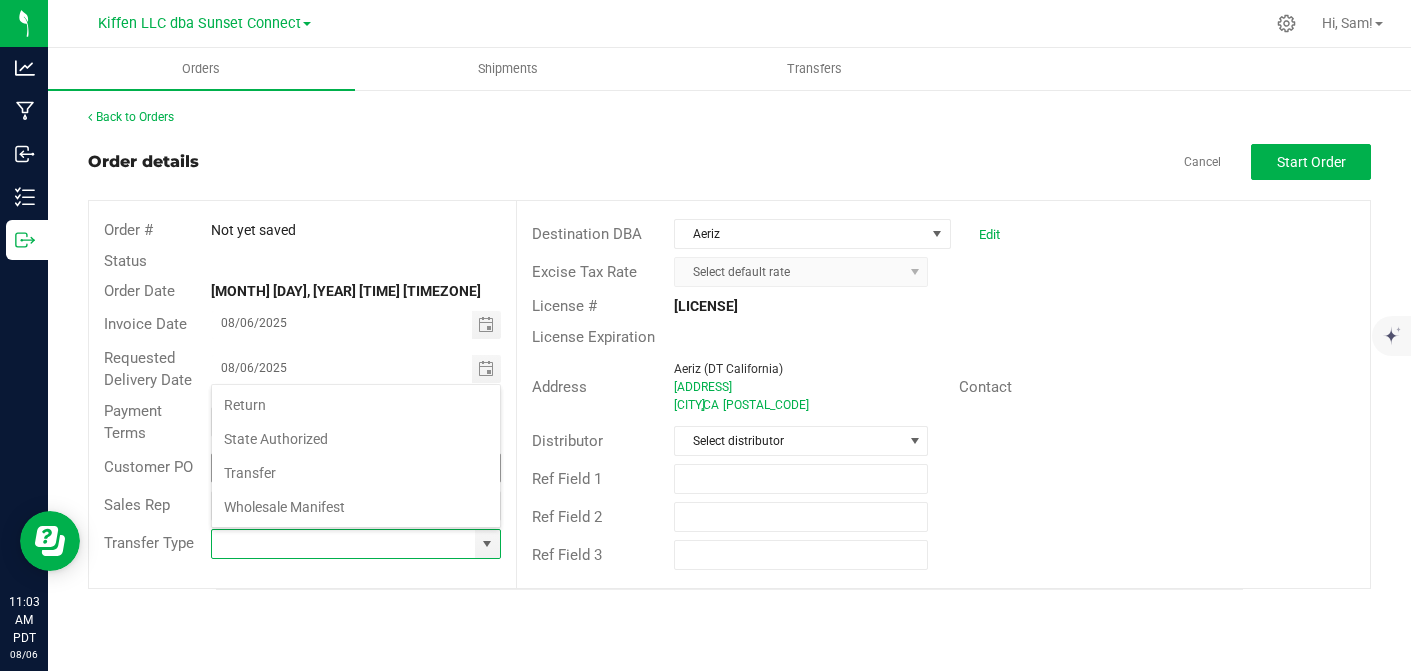 type on "Transfer" 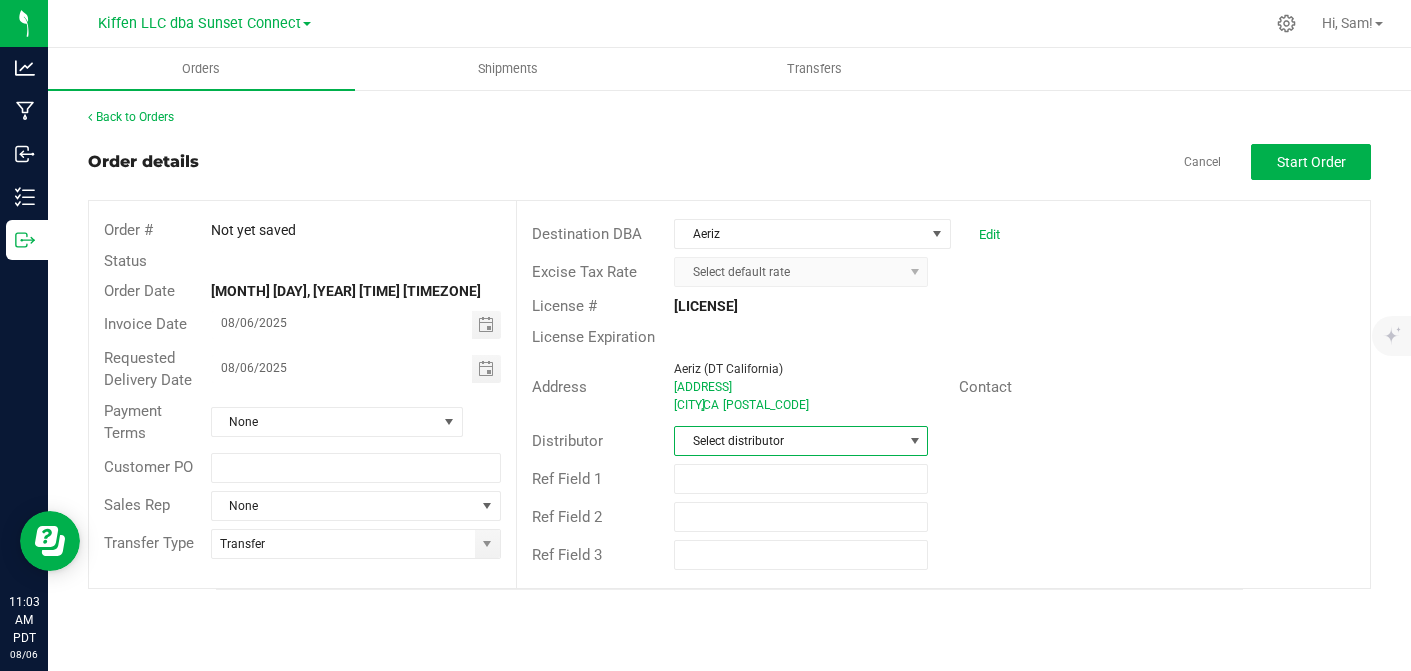 click on "Select distributor" at bounding box center [788, 441] 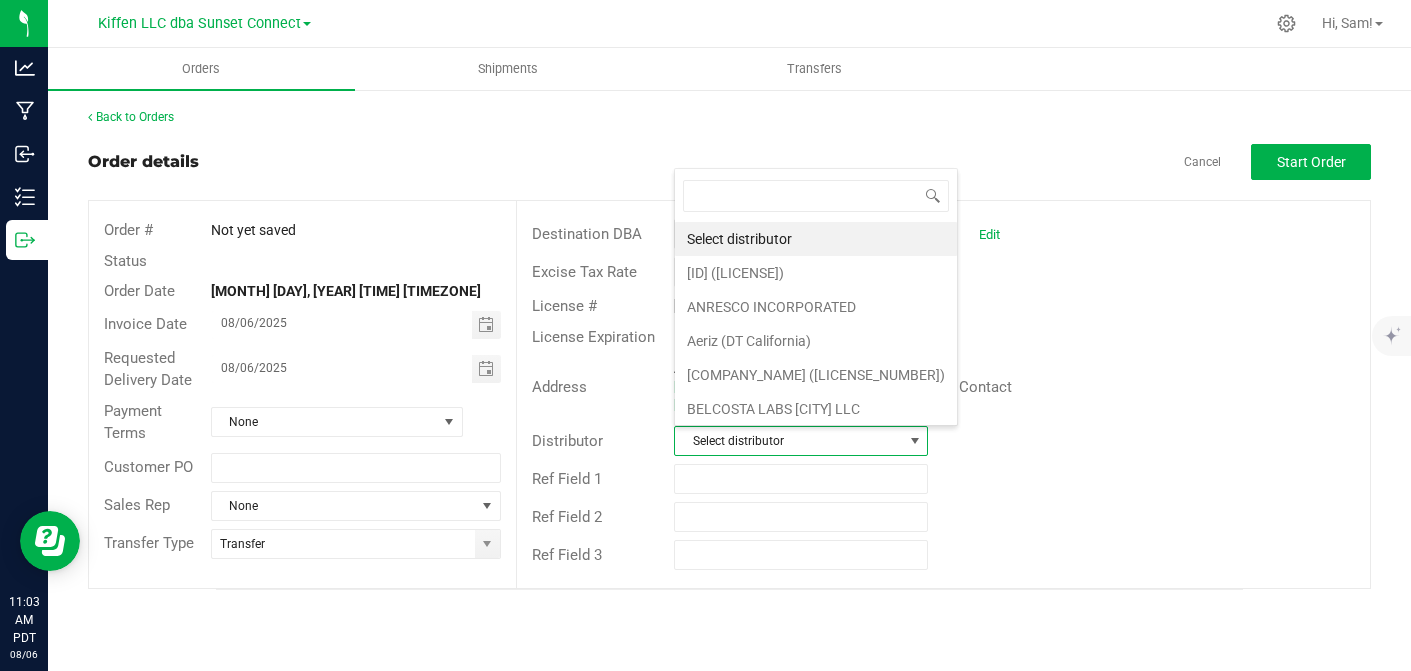 scroll, scrollTop: 99970, scrollLeft: 99745, axis: both 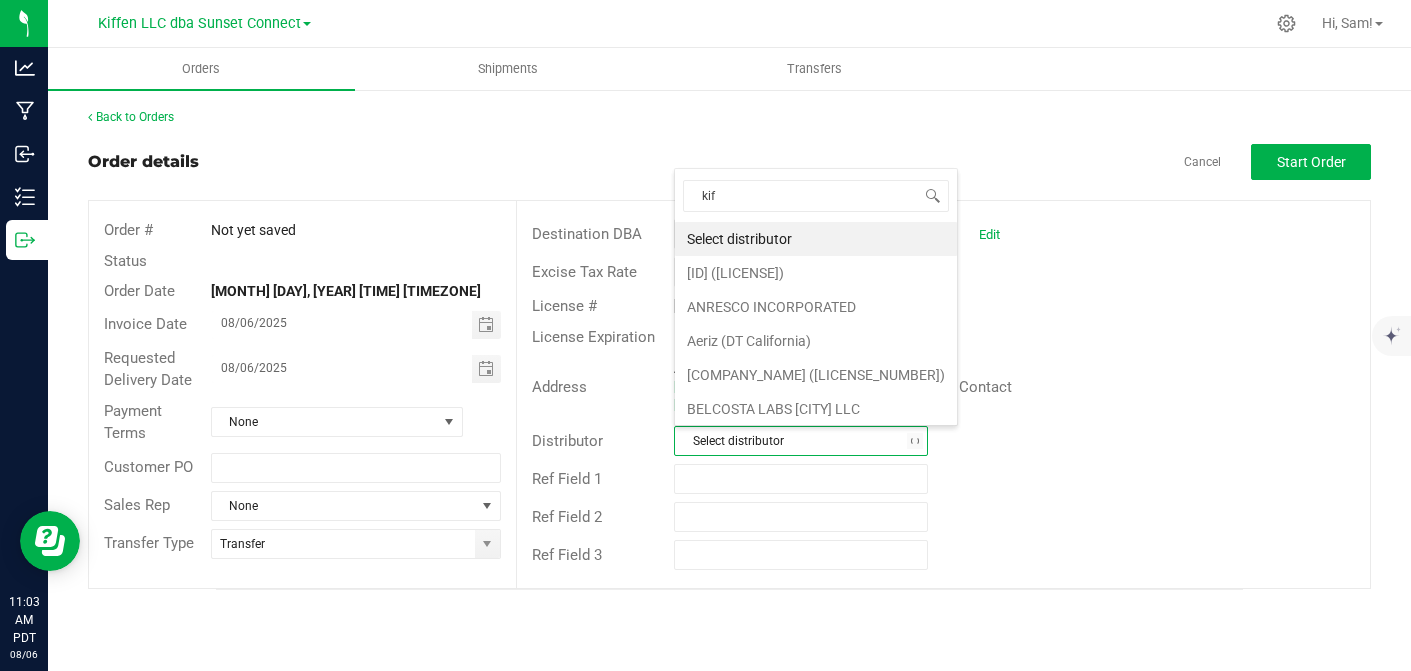 type on "[NICKNAME]" 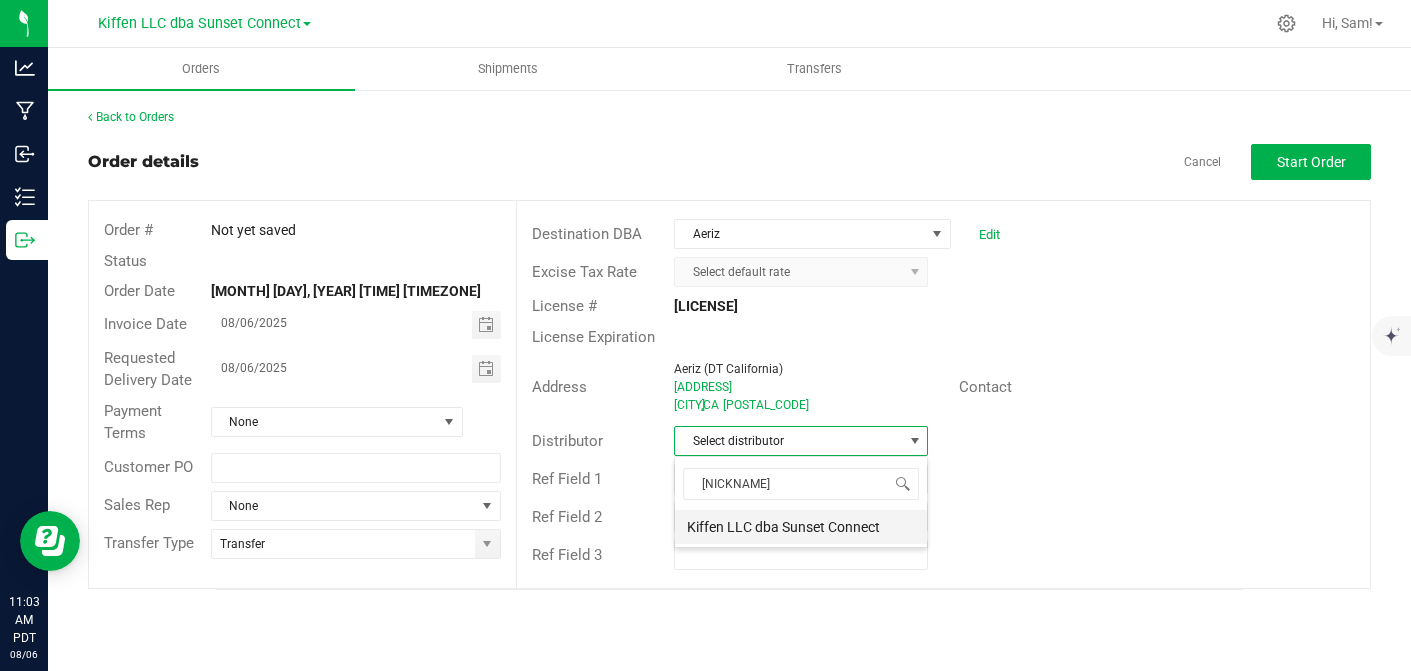 click on "Kiffen LLC dba Sunset Connect" at bounding box center (801, 527) 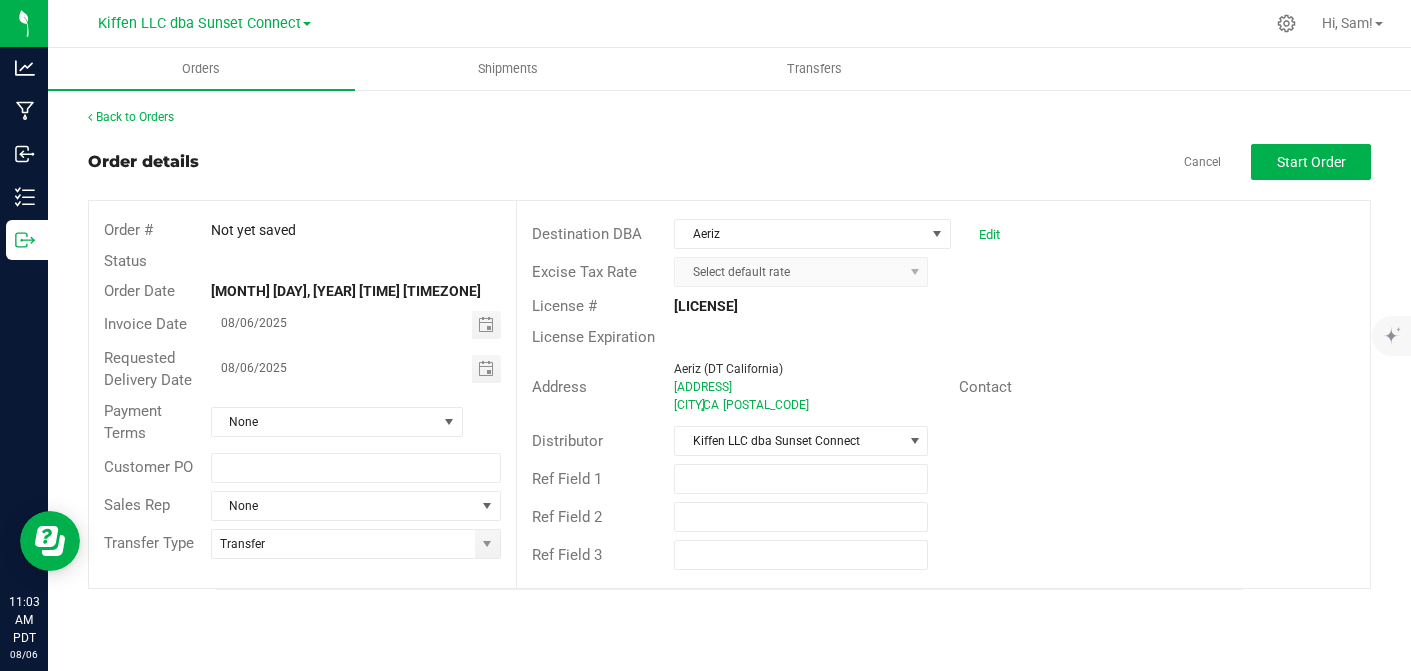 click on "Ref Field 2" at bounding box center [943, 517] 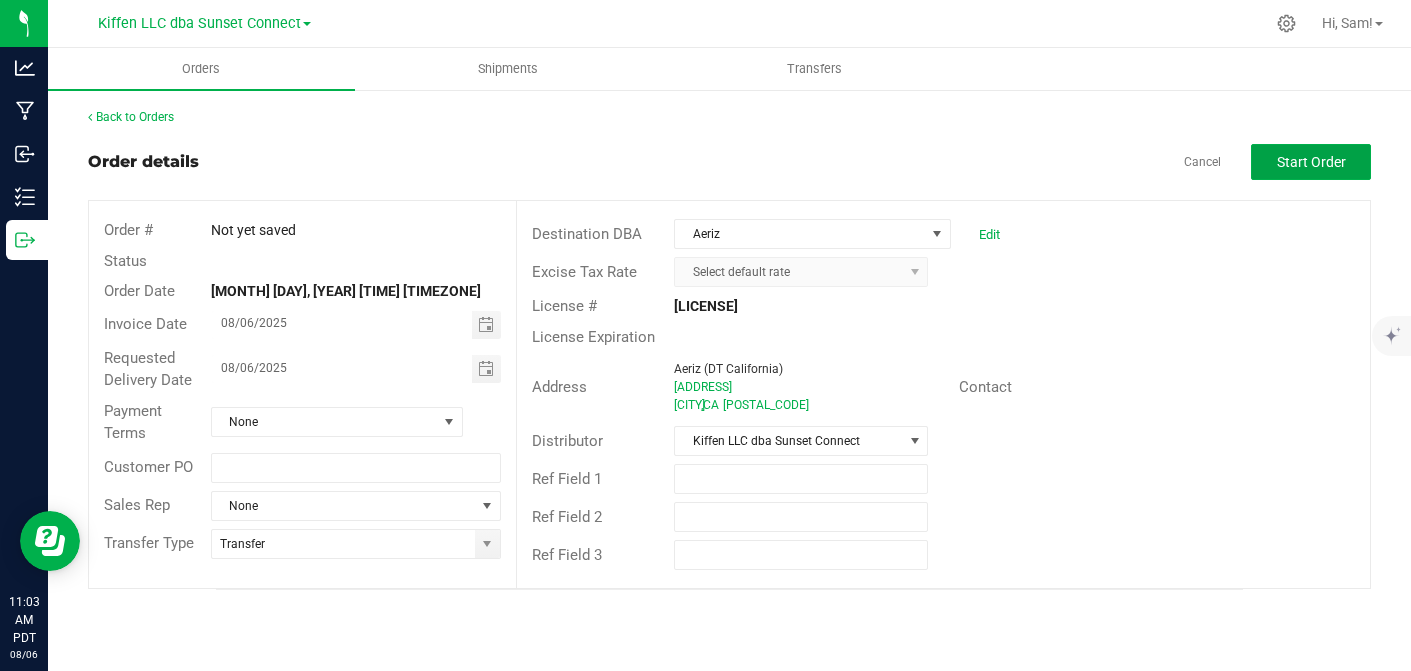 click on "Start Order" at bounding box center (1311, 162) 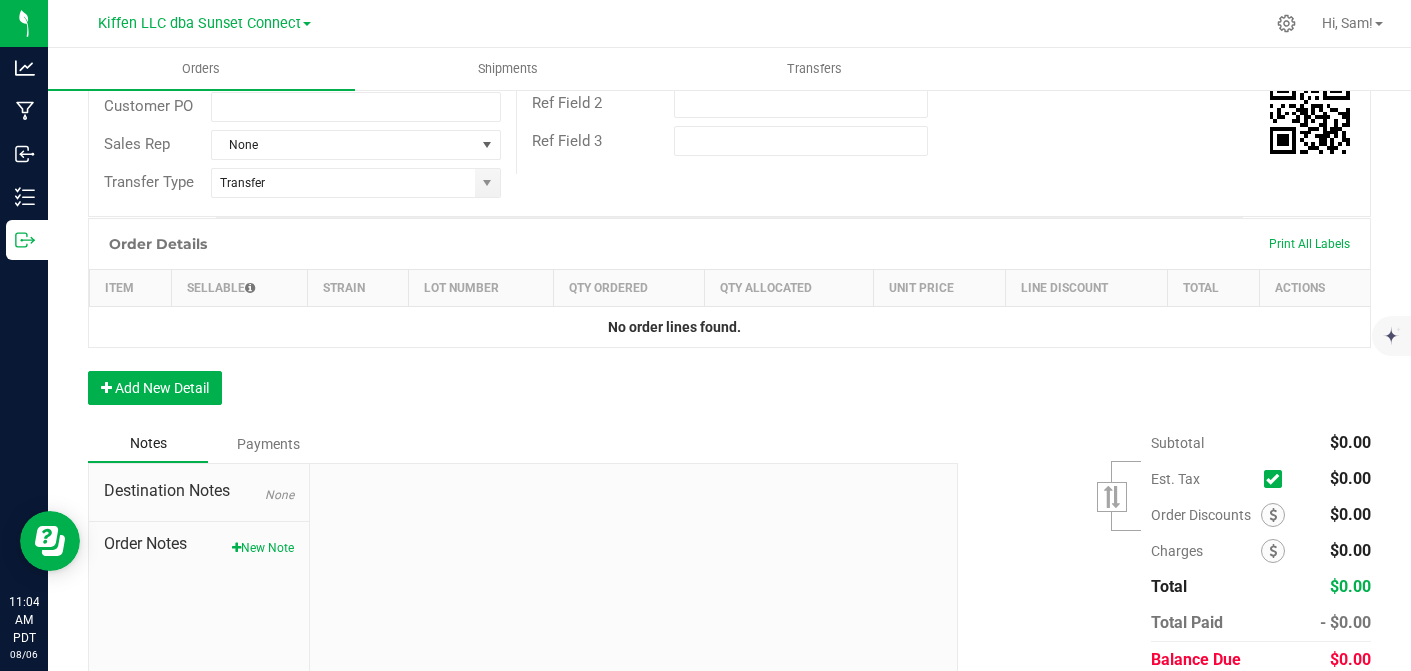 scroll, scrollTop: 422, scrollLeft: 0, axis: vertical 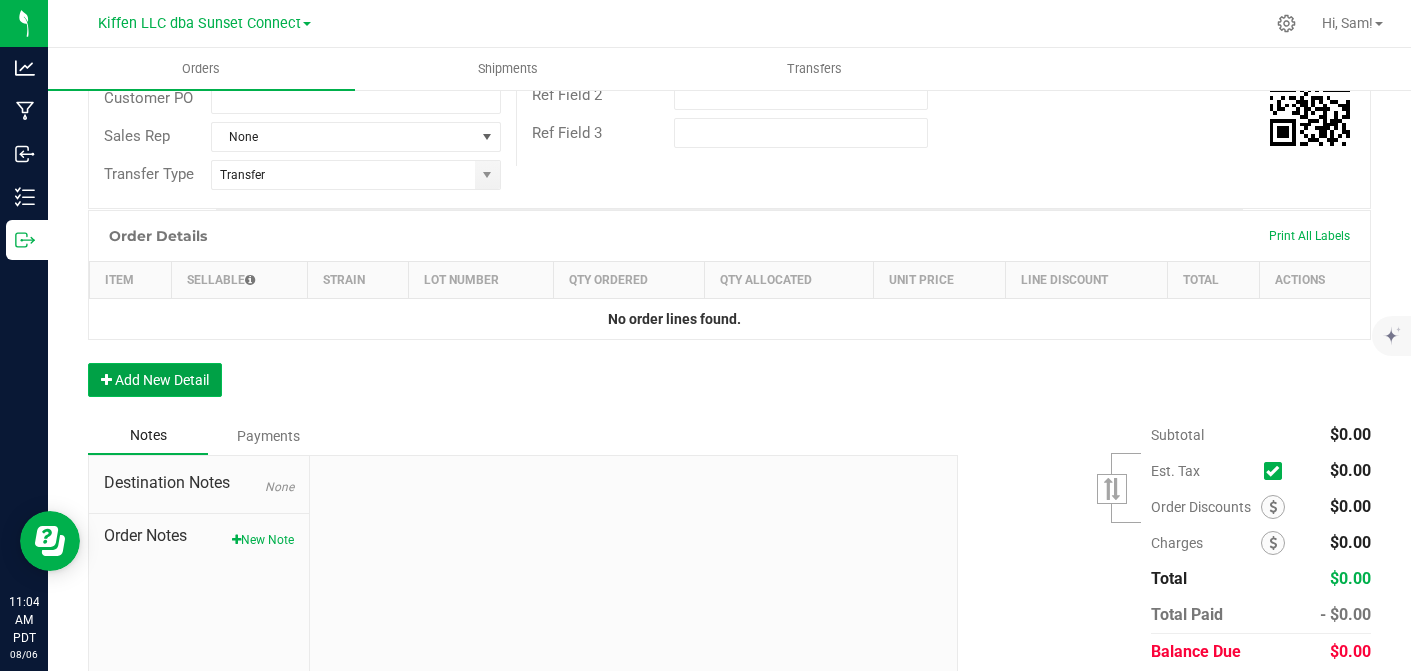 click on "Add New Detail" at bounding box center (155, 380) 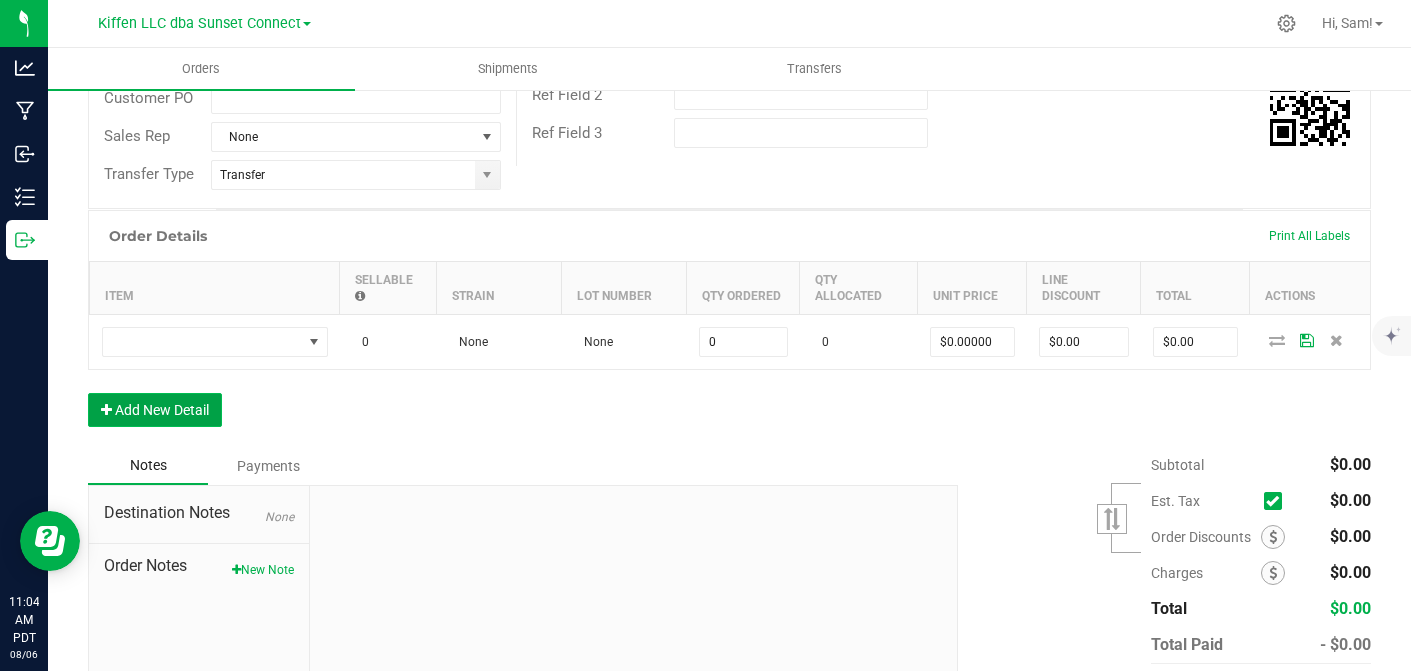 type 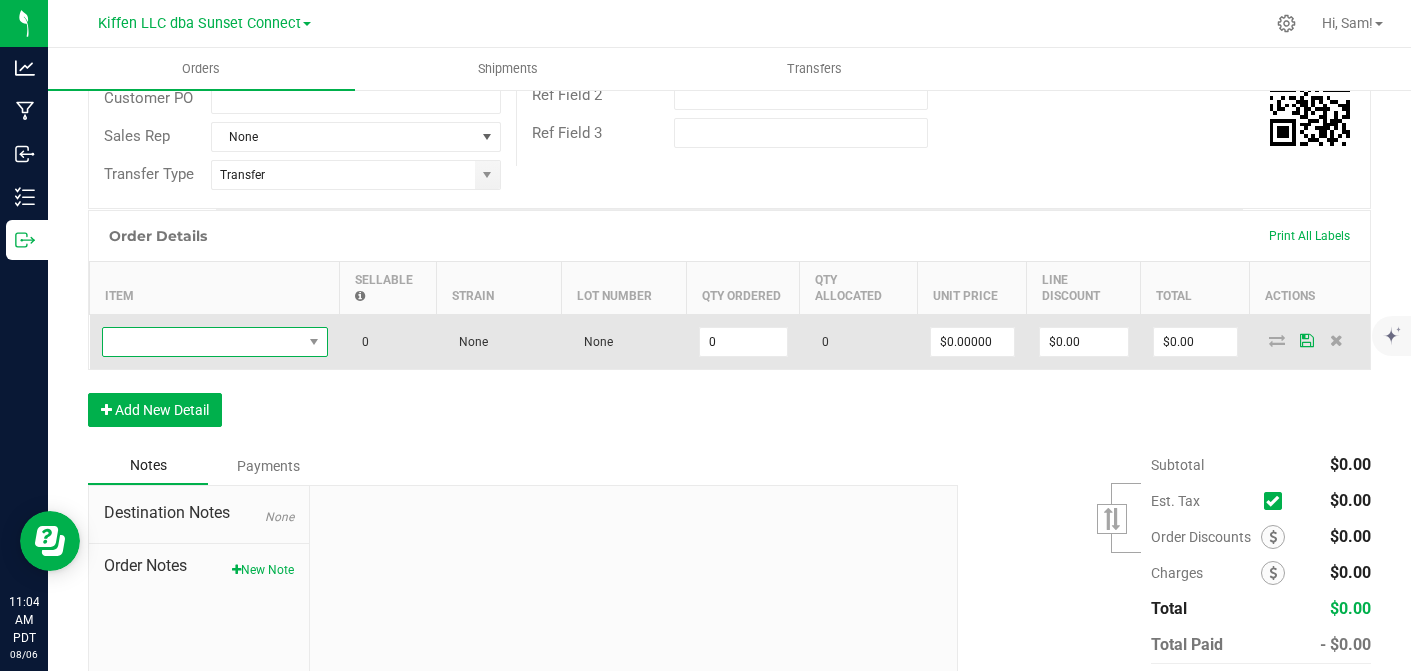 click at bounding box center [202, 342] 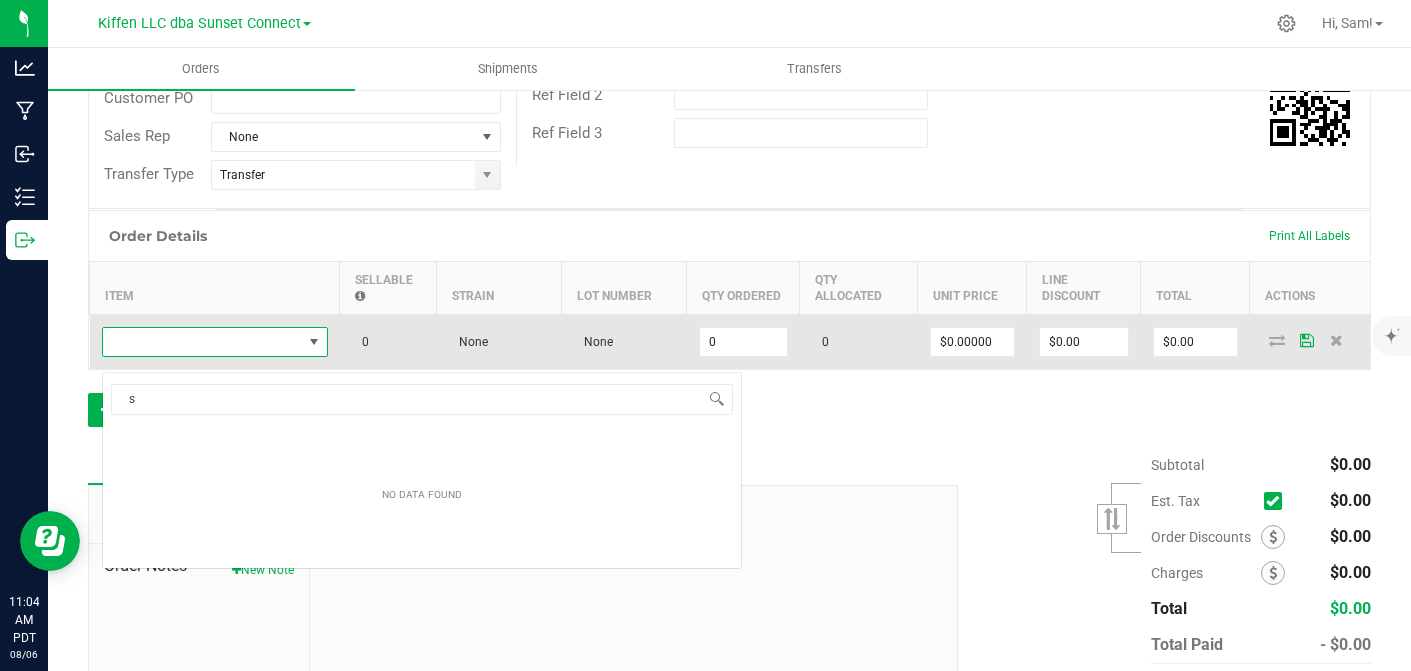 scroll, scrollTop: 99970, scrollLeft: 99774, axis: both 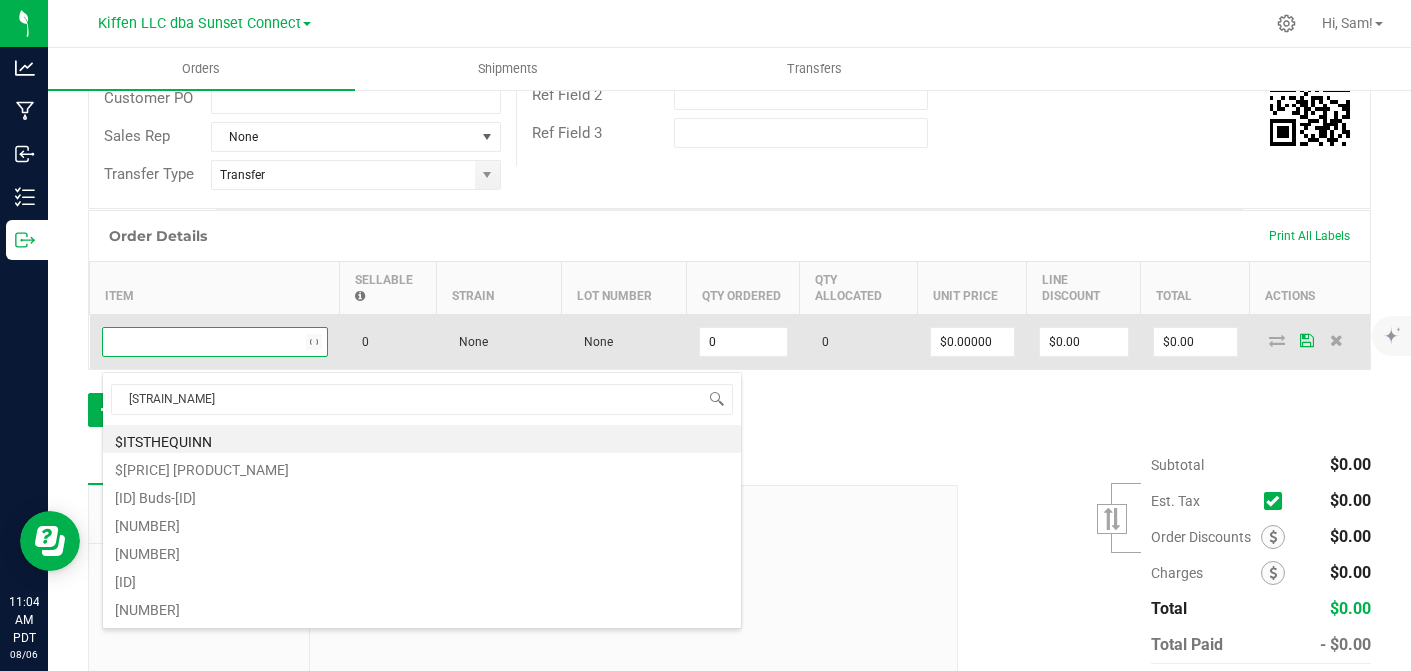 type on "[STRAIN_NAME]" 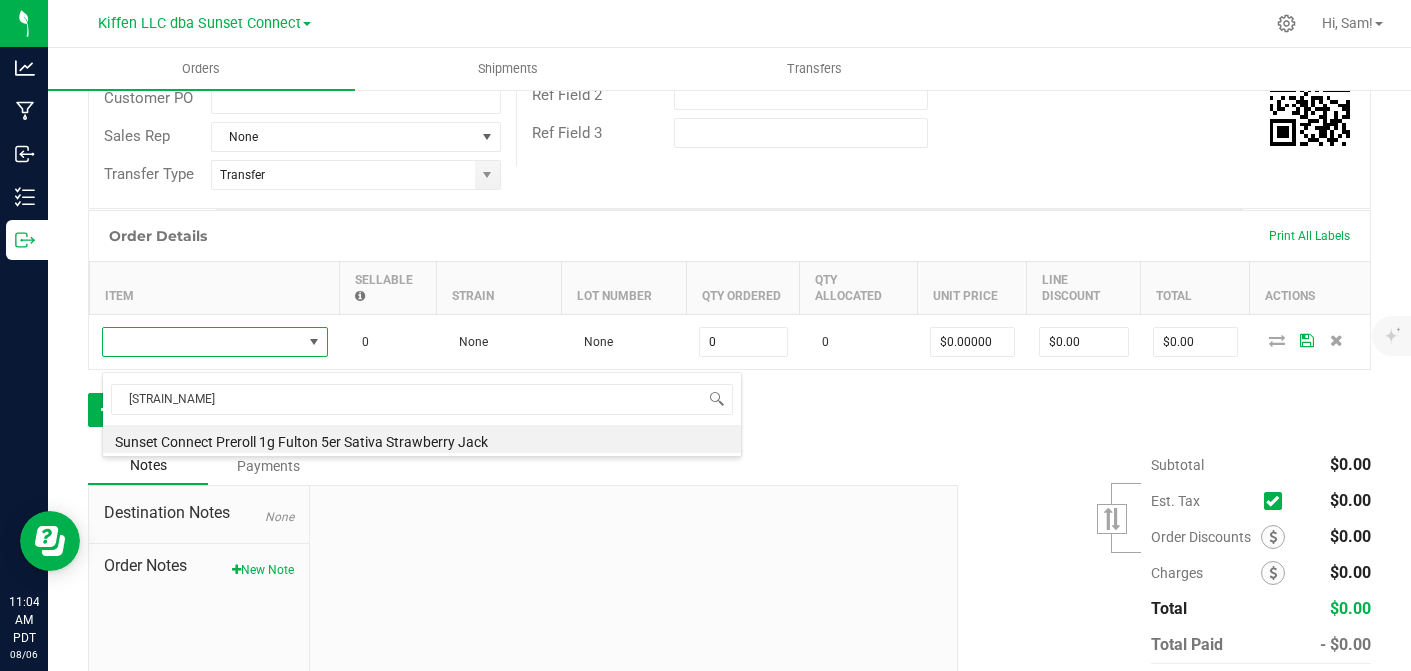 click on "Sunset Connect Preroll 1g Fulton 5er Sativa Strawberry Jack" at bounding box center (422, 439) 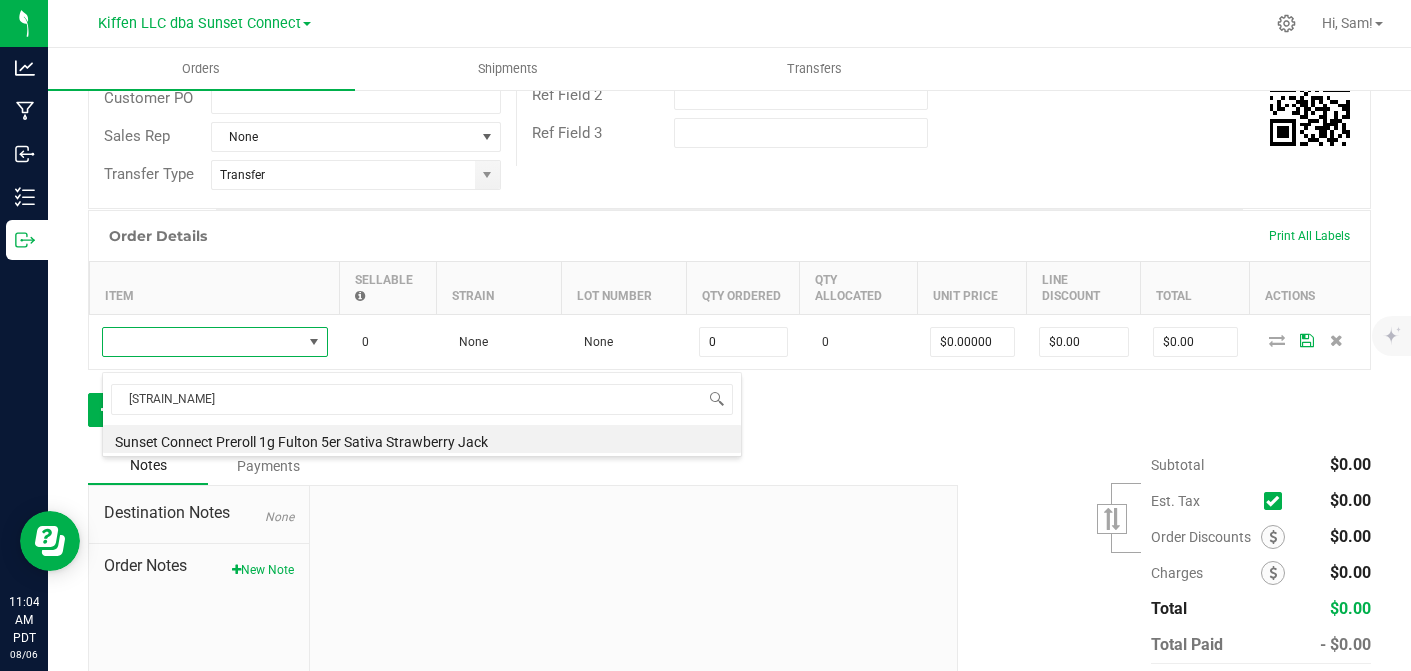 type on "0 ea" 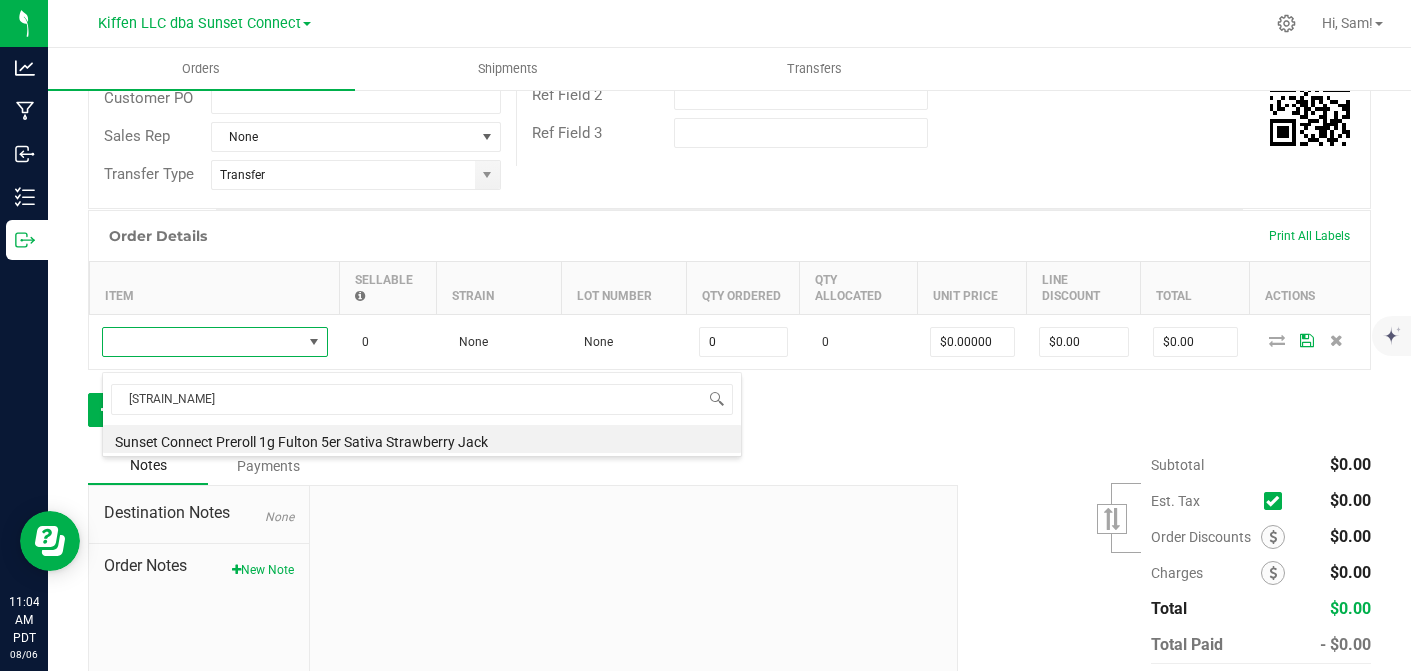 type on "$1.56000" 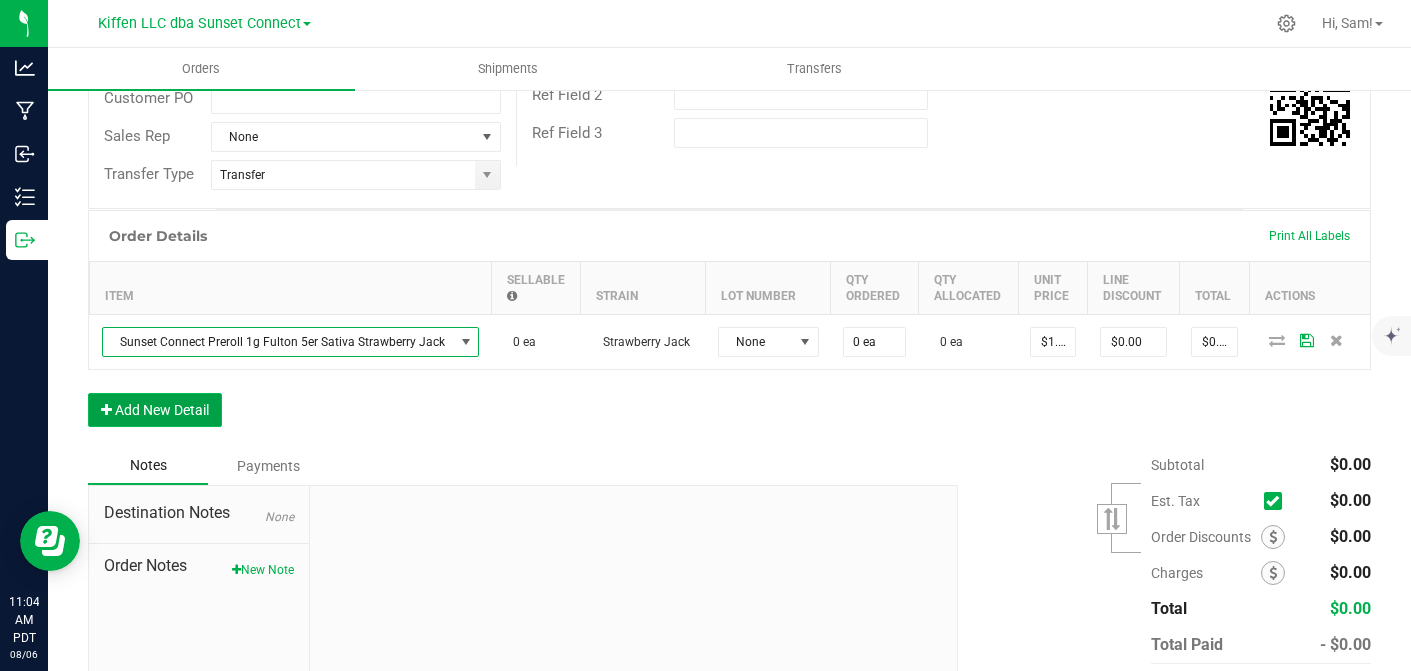 click on "Add New Detail" at bounding box center [155, 410] 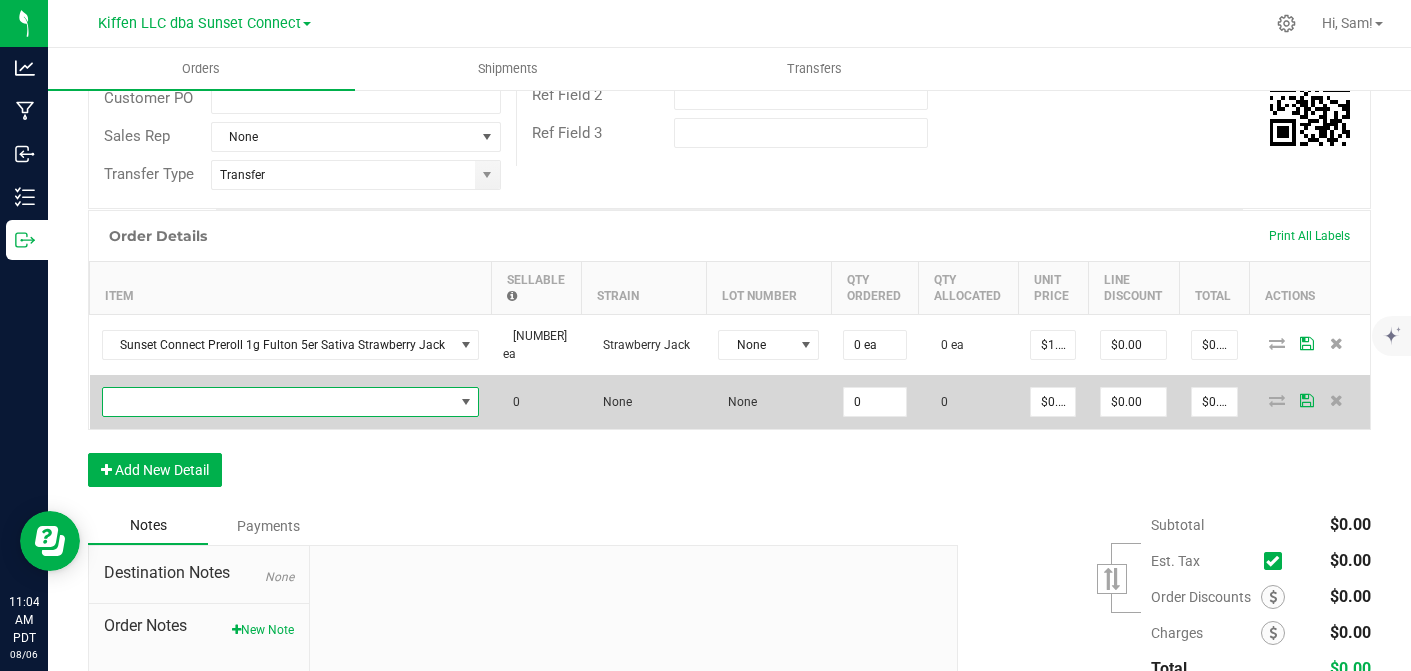 click at bounding box center [278, 402] 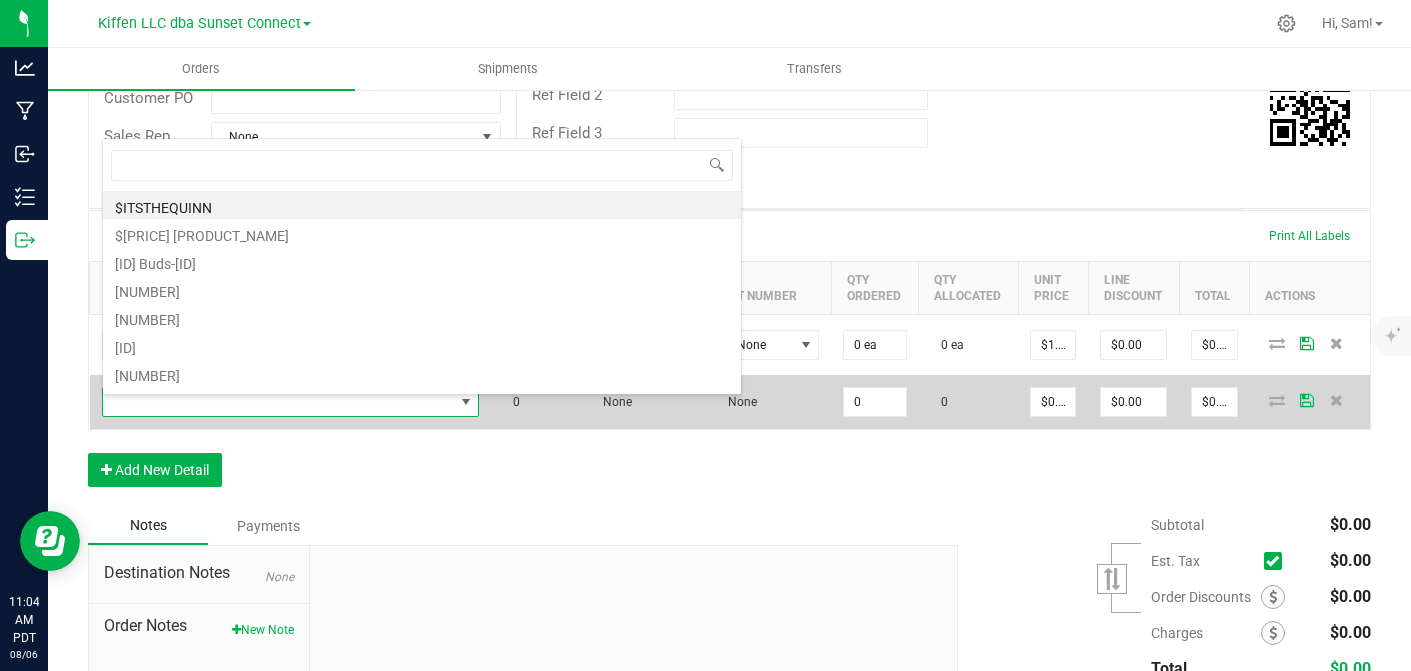 scroll, scrollTop: 99970, scrollLeft: 99628, axis: both 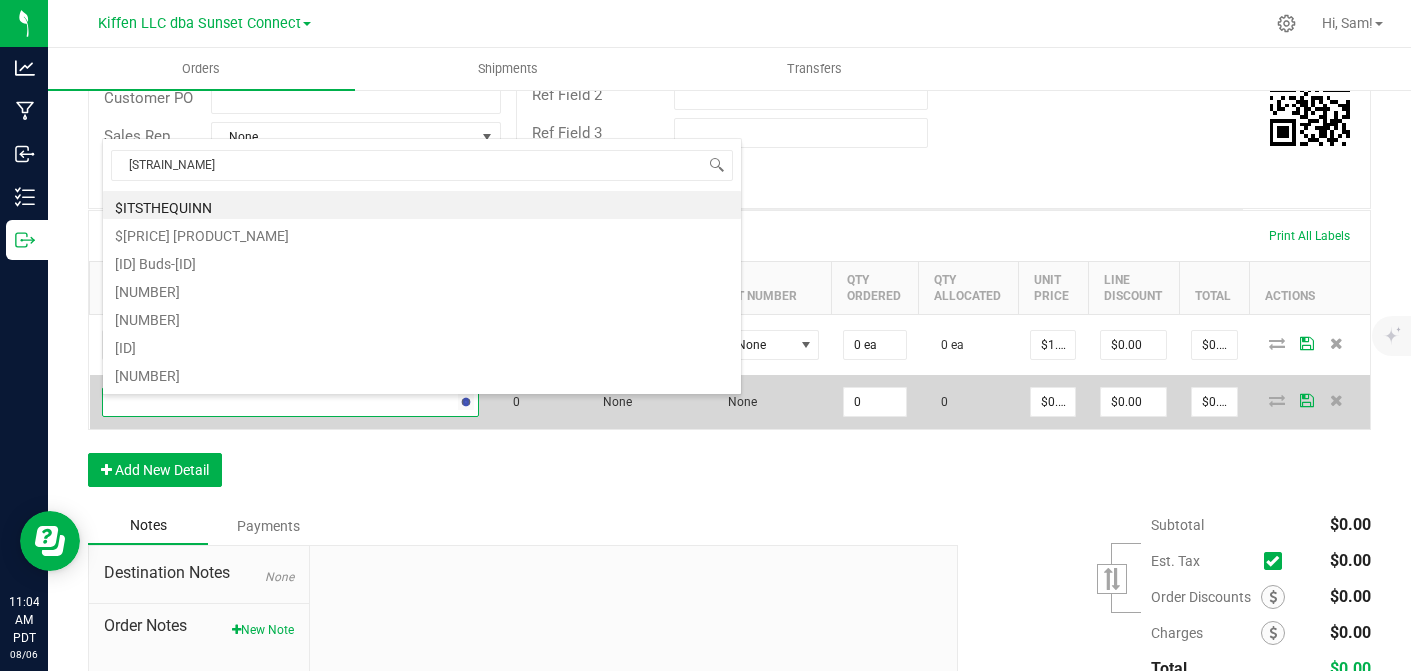 type on "[STRAIN_NAME]" 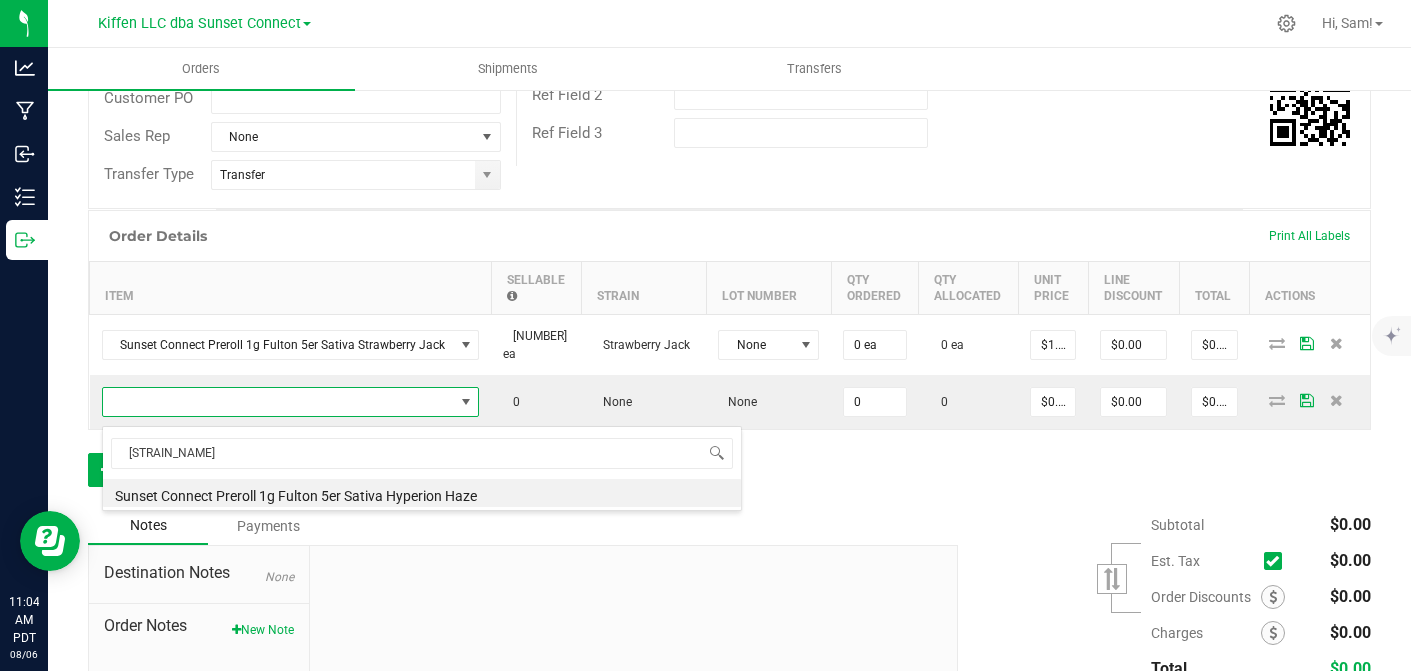 click on "Sunset Connect Preroll 1g Fulton 5er Sativa Hyperion Haze" at bounding box center (422, 493) 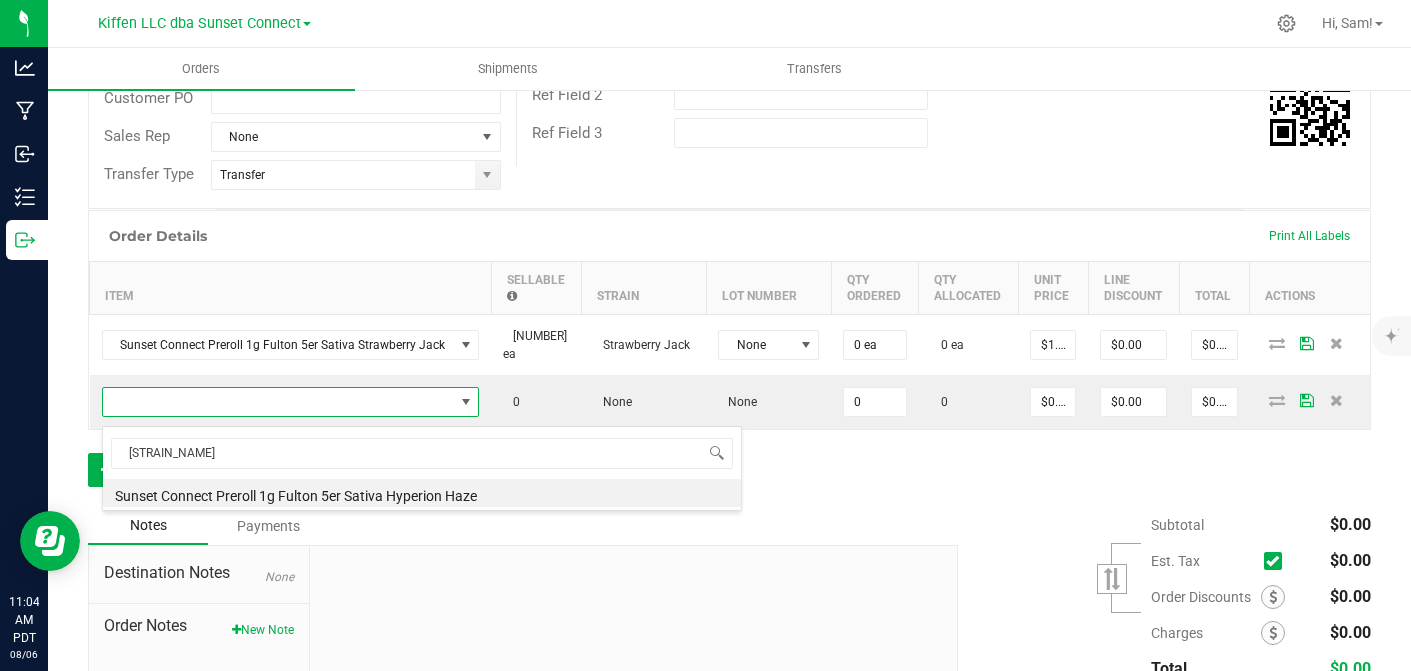 type on "0 ea" 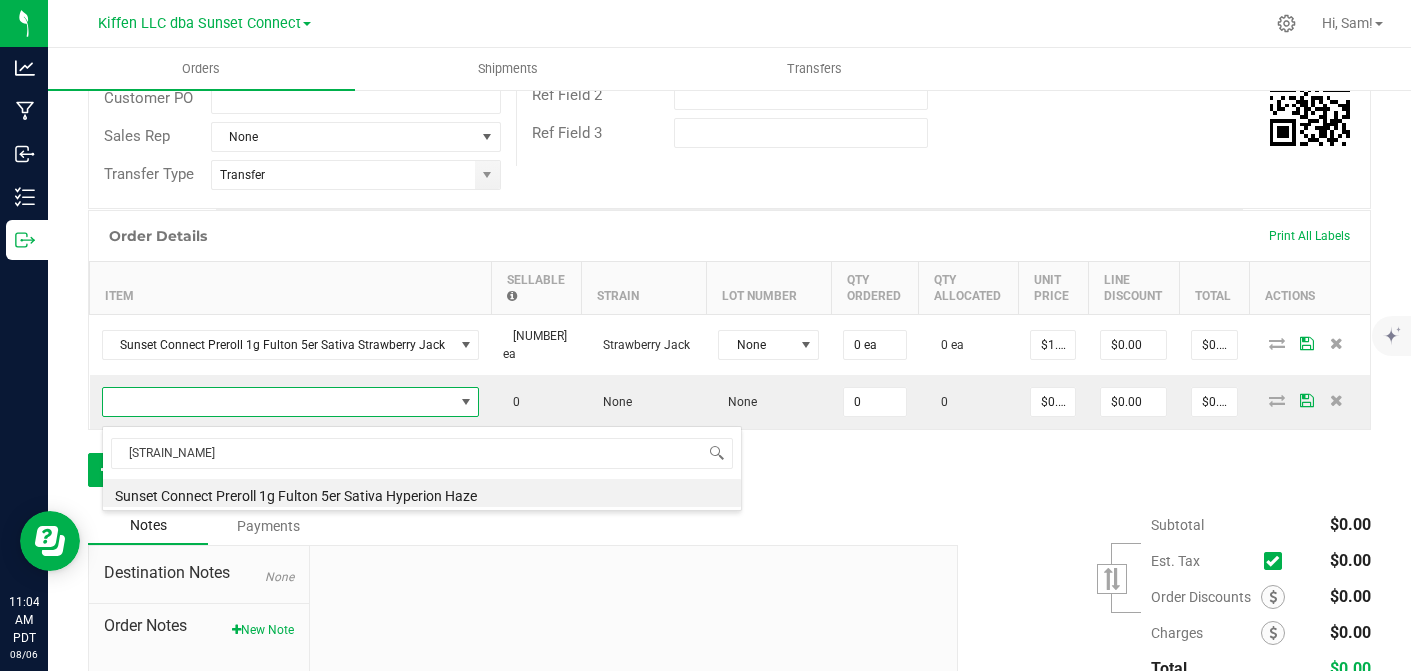 type on "$1.56000" 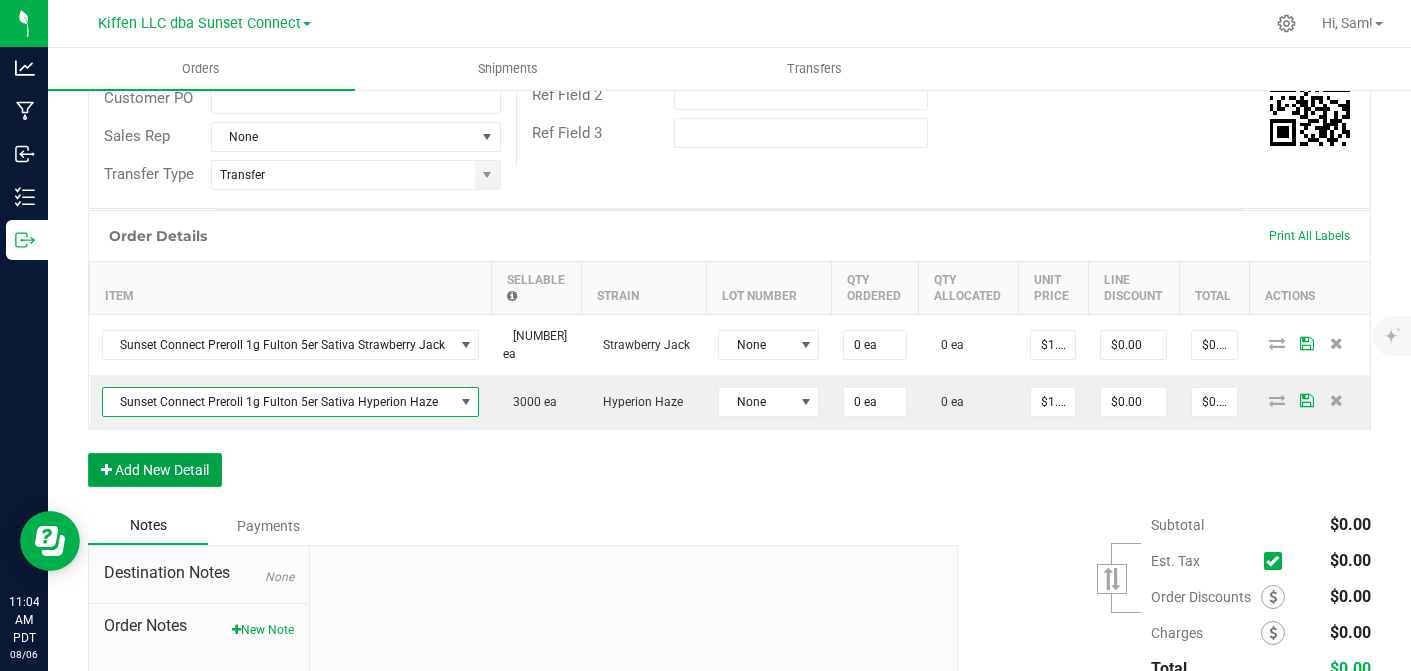 click on "Add New Detail" at bounding box center (155, 470) 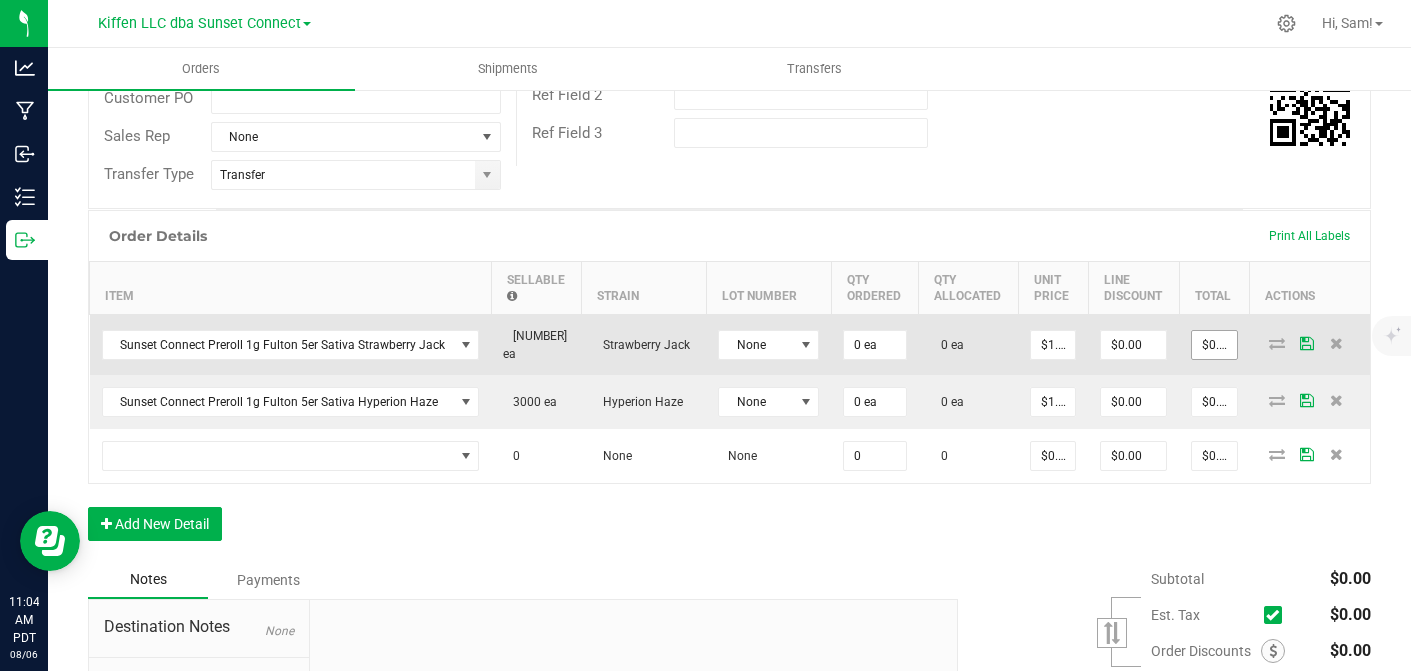 type on "0" 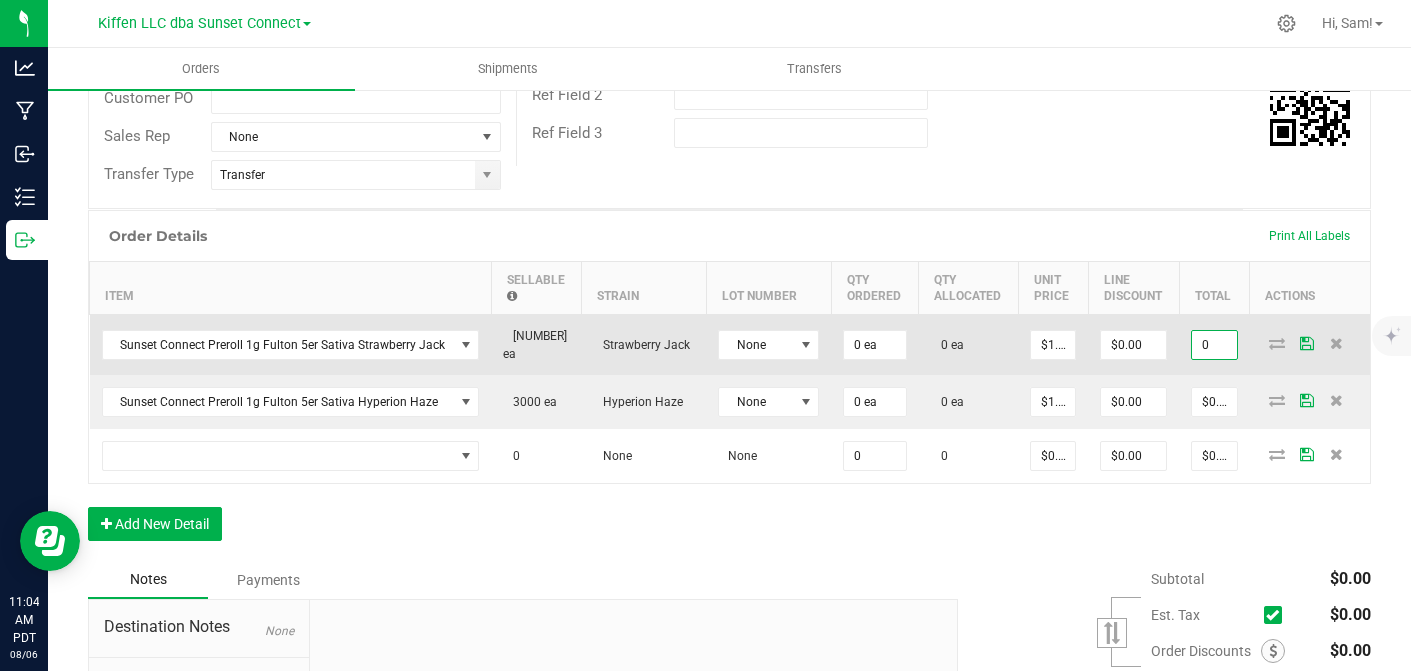 click on "0" at bounding box center (1214, 345) 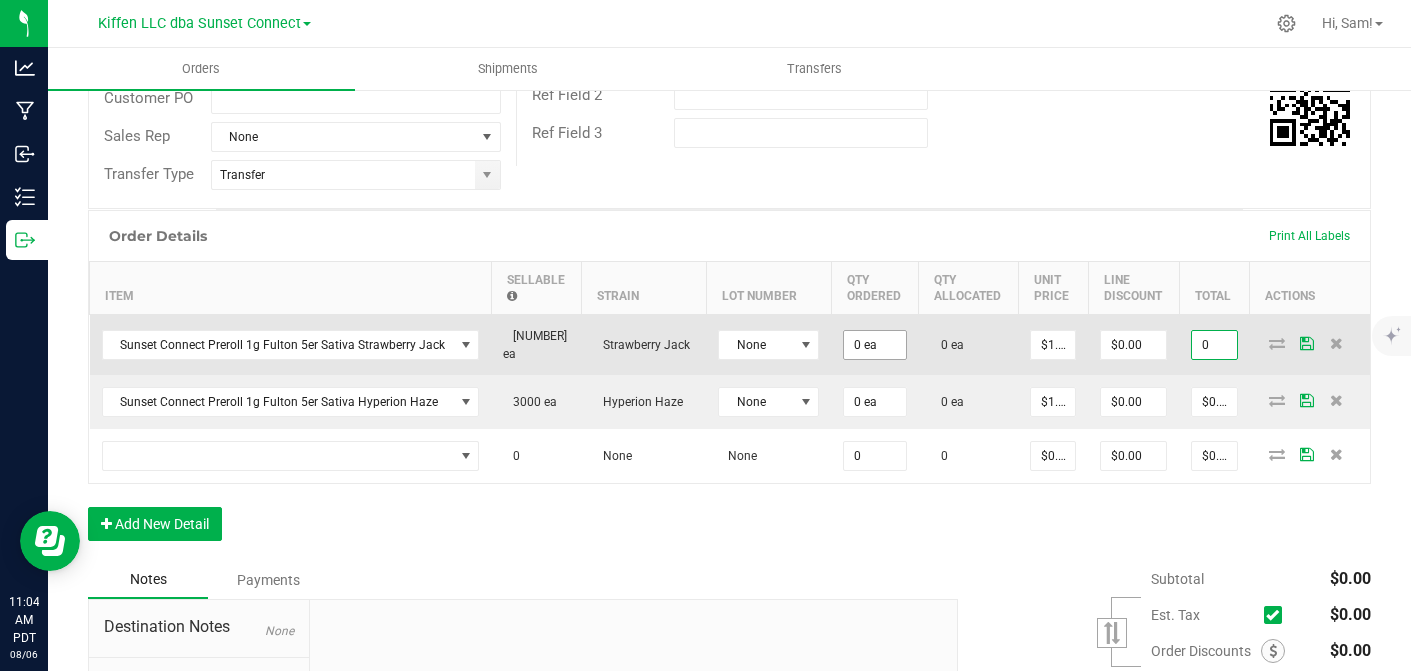 type on "0" 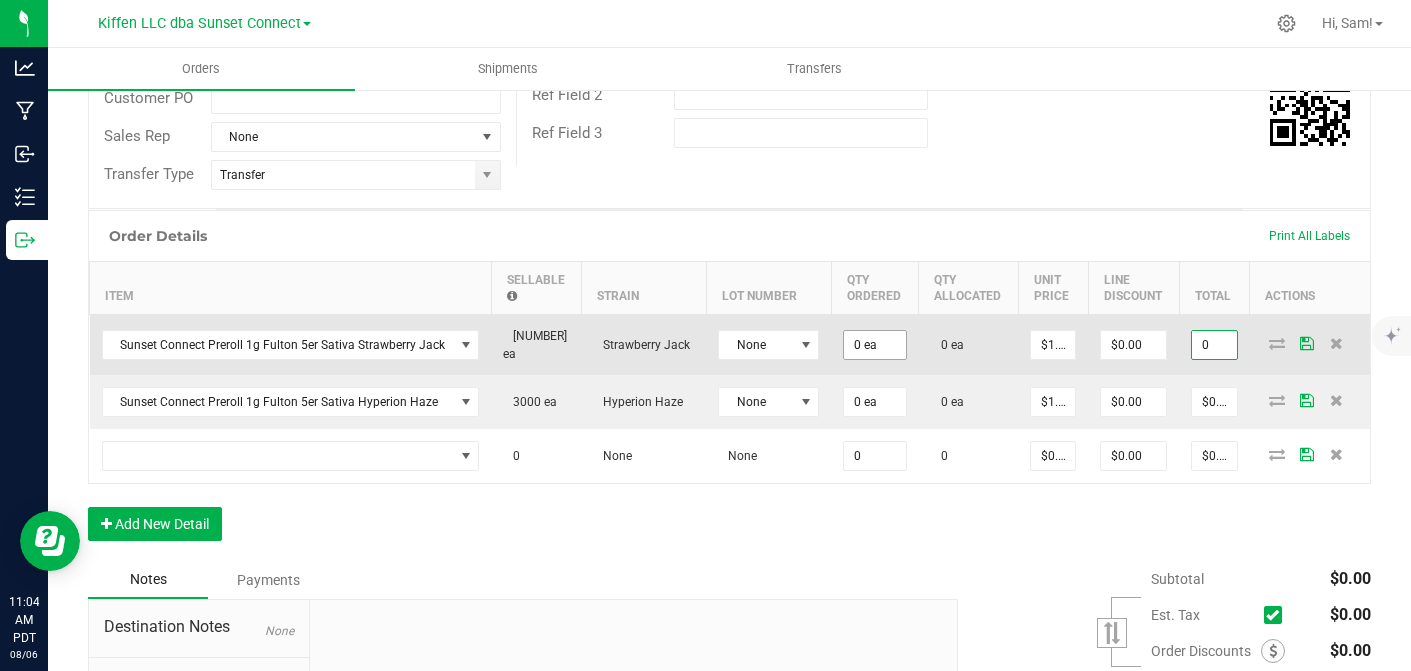 type on "$0.00" 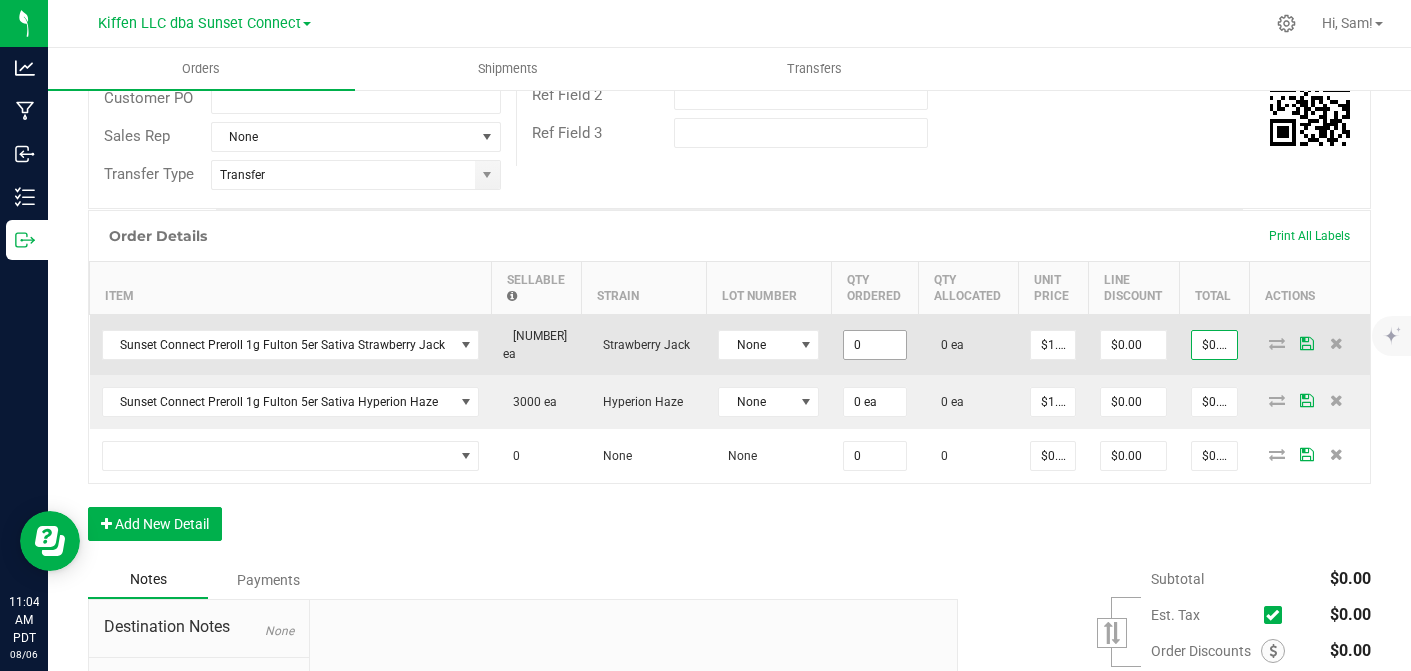 click on "0" at bounding box center [874, 345] 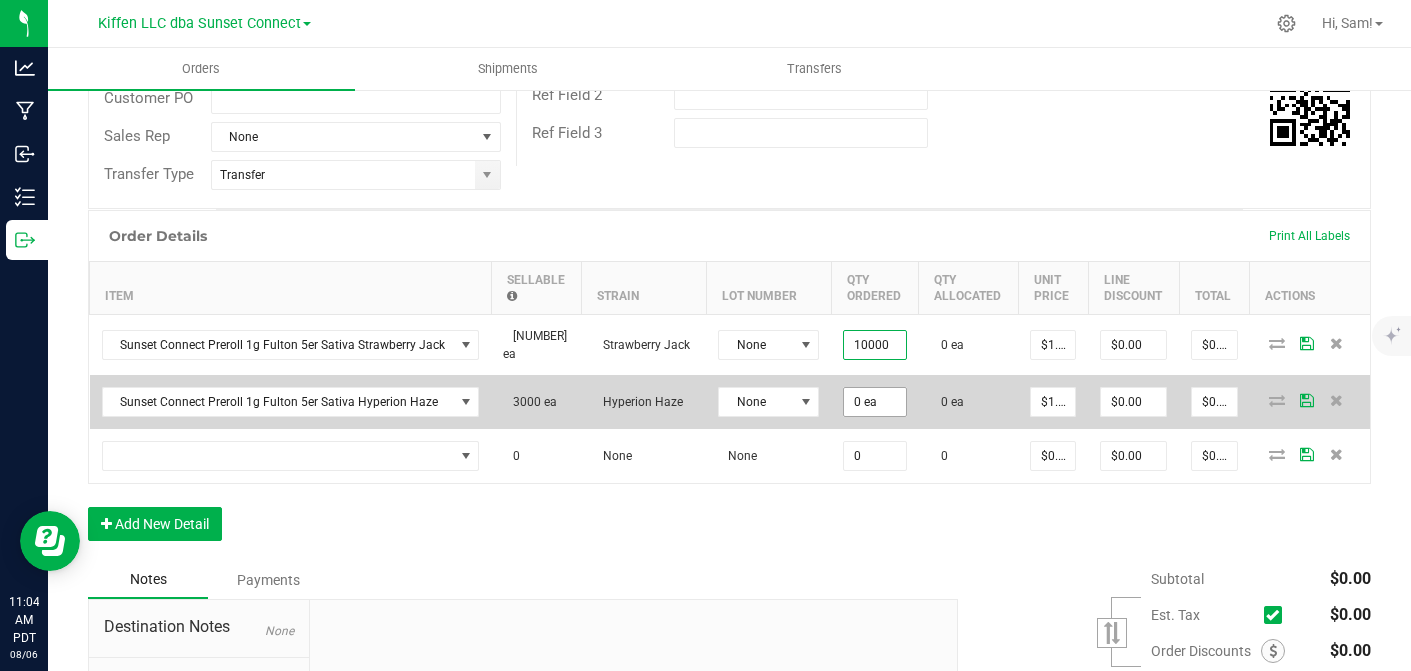 type on "10000 ea" 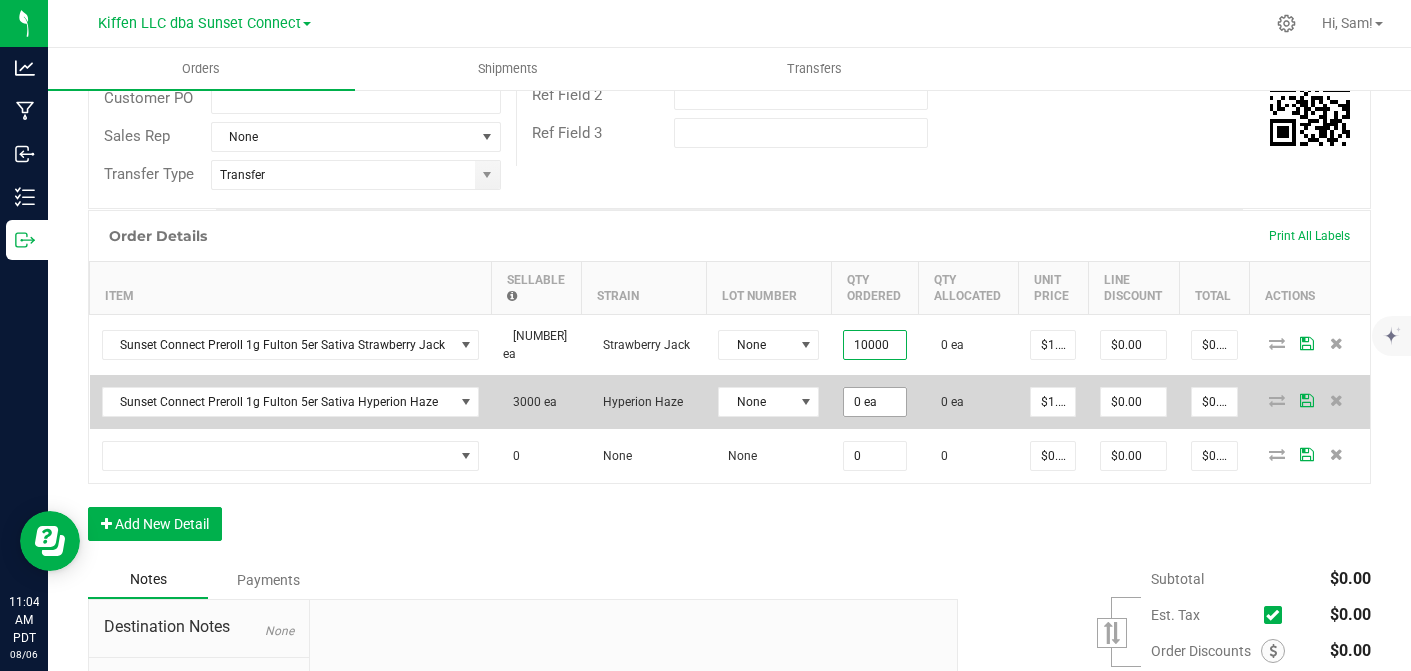 type on "$15,600.00" 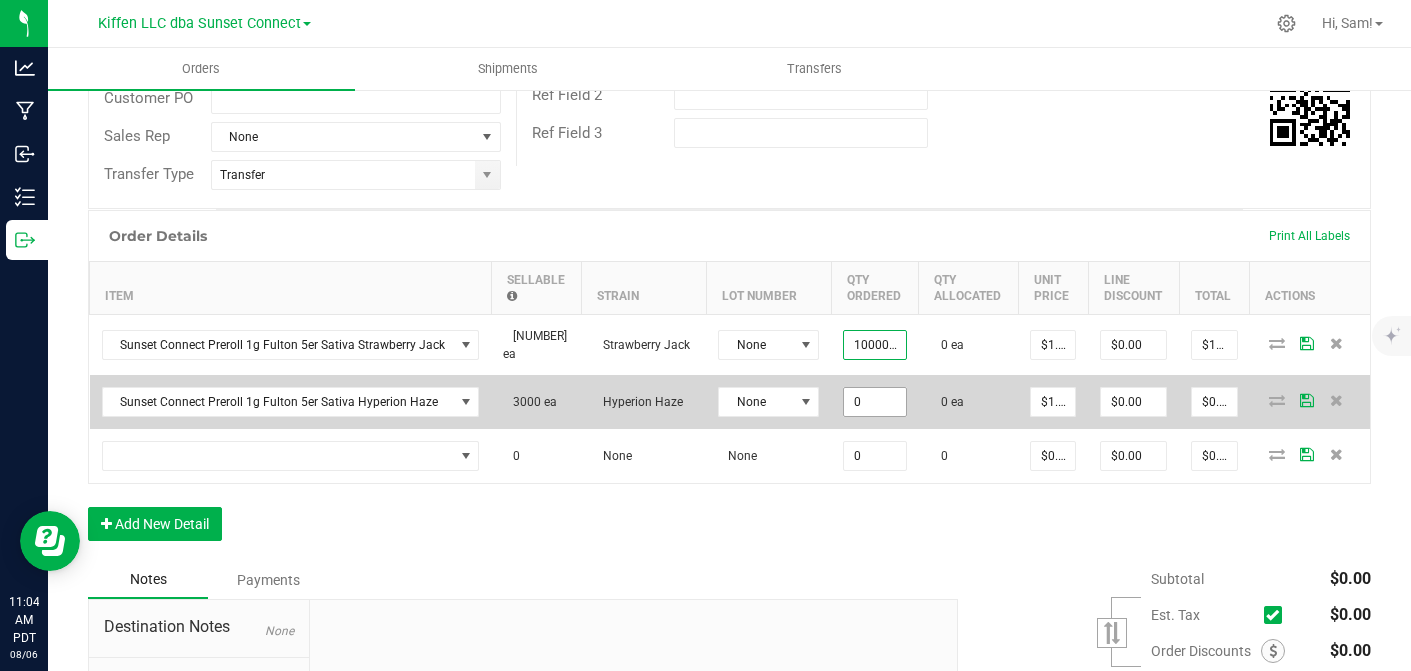 click on "0" at bounding box center (874, 402) 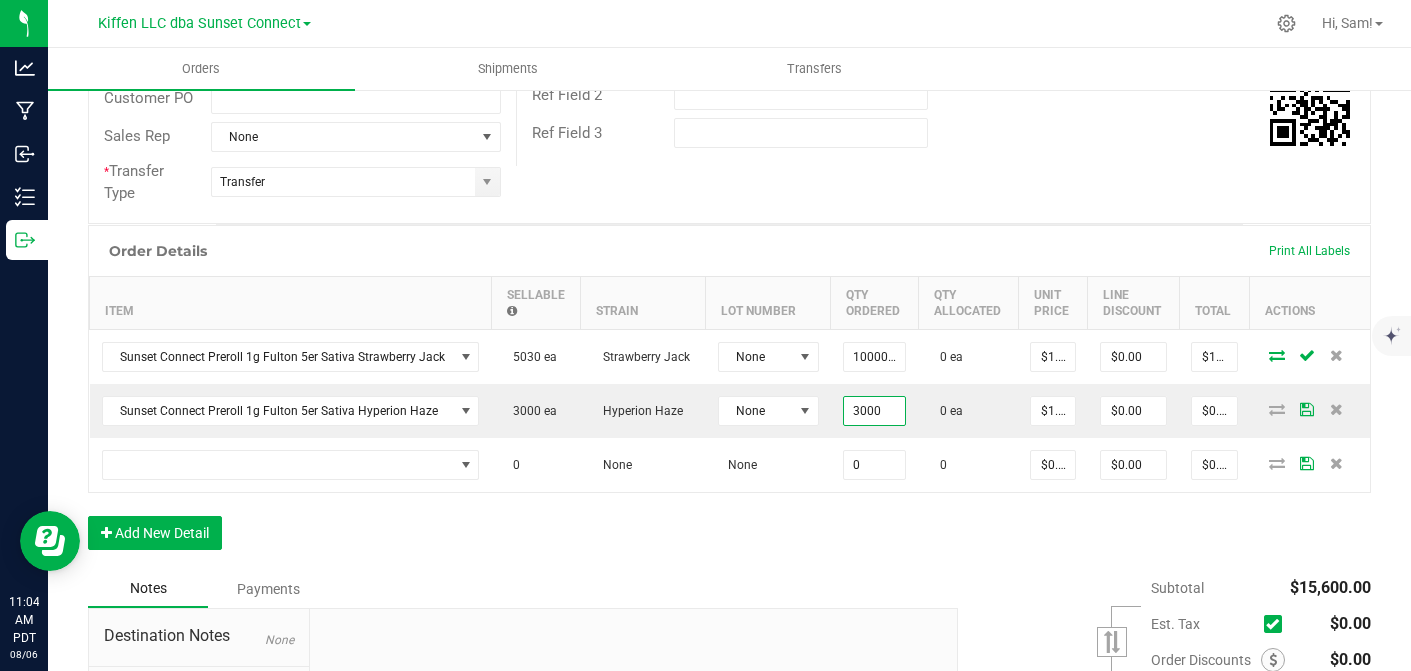 type on "3000 ea" 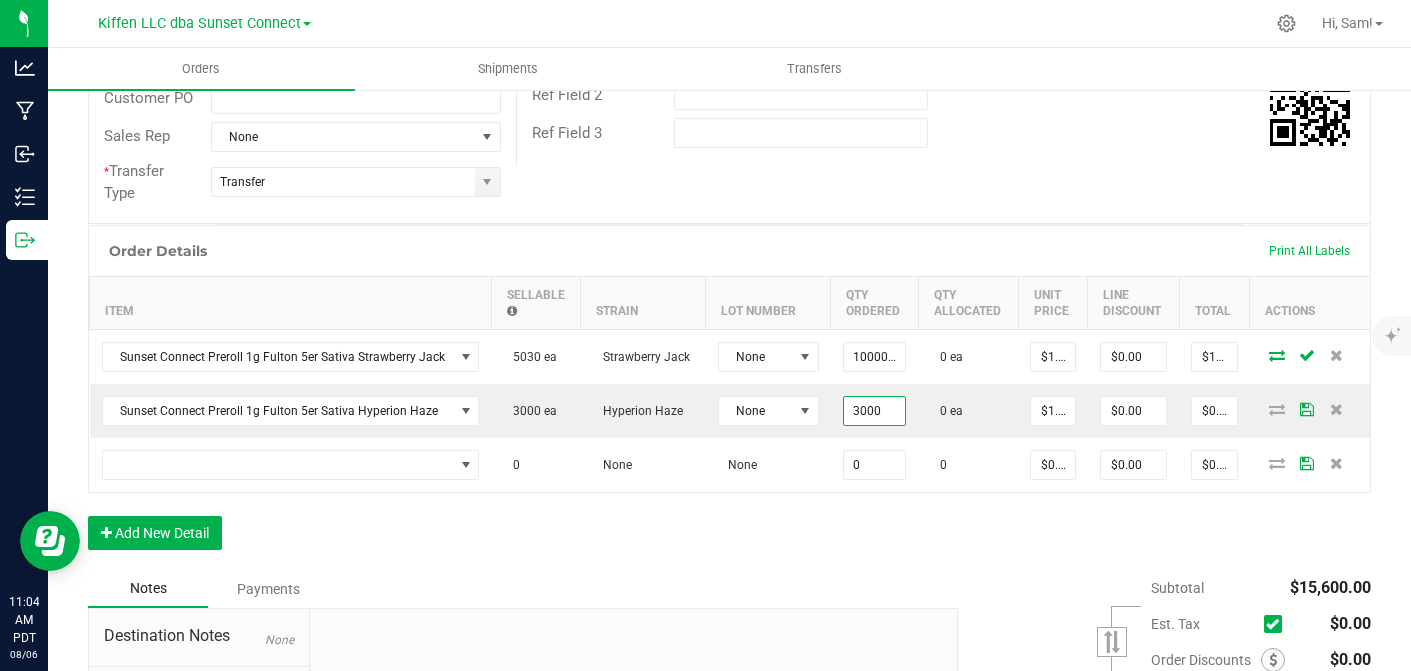 type on "$4,680.00" 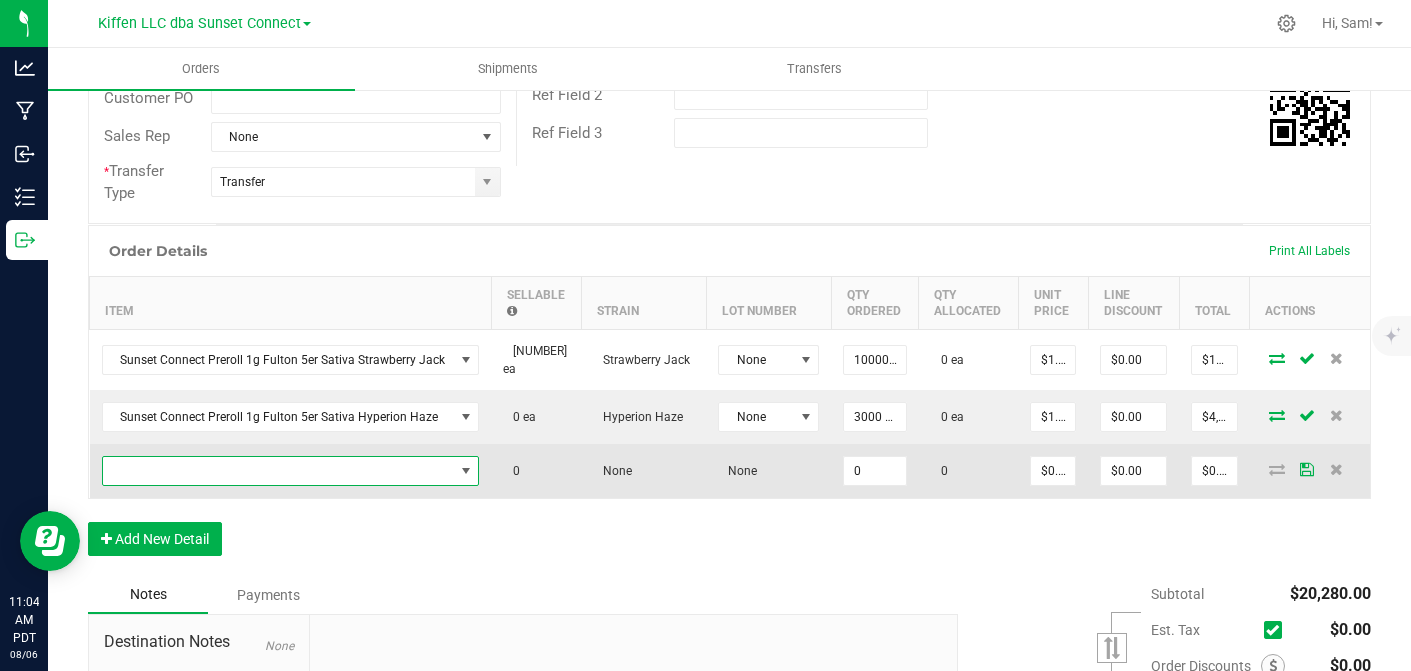 click at bounding box center [278, 471] 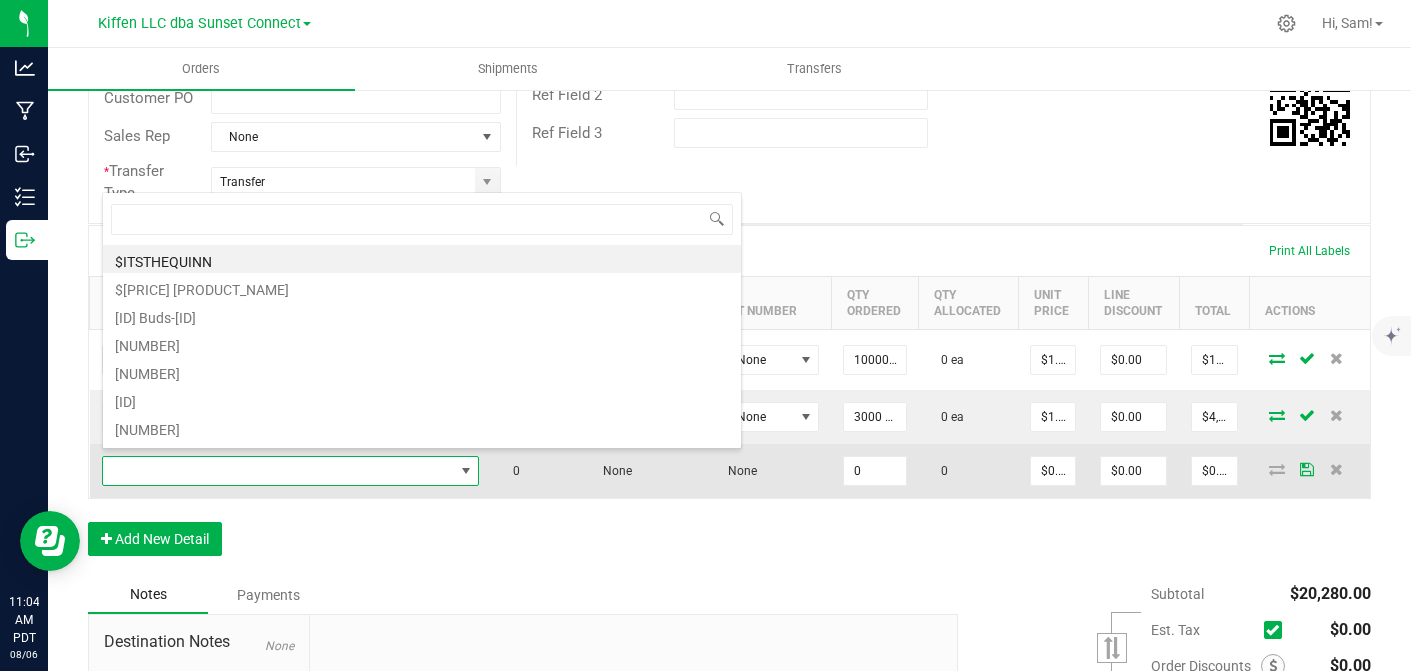 scroll, scrollTop: 99970, scrollLeft: 99628, axis: both 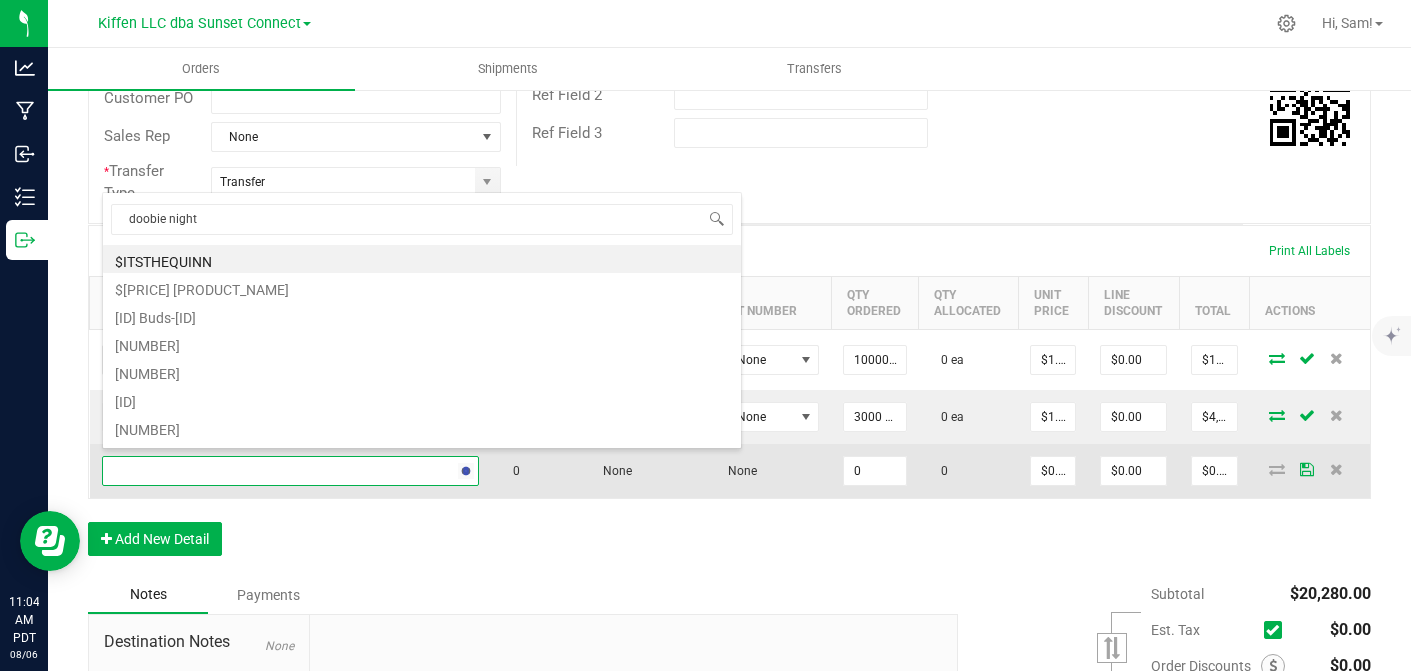 type on "[NICKNAME]" 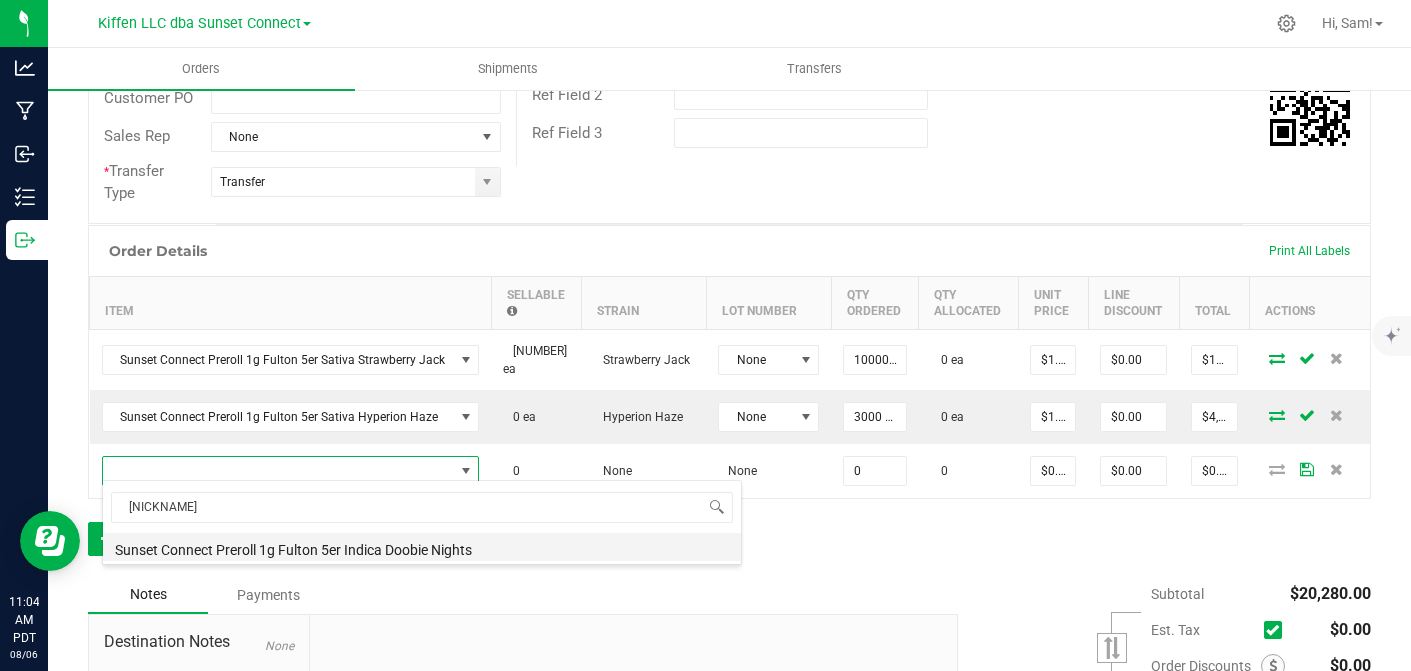 click on "Sunset Connect Preroll 1g Fulton 5er Indica Doobie Nights" at bounding box center (422, 547) 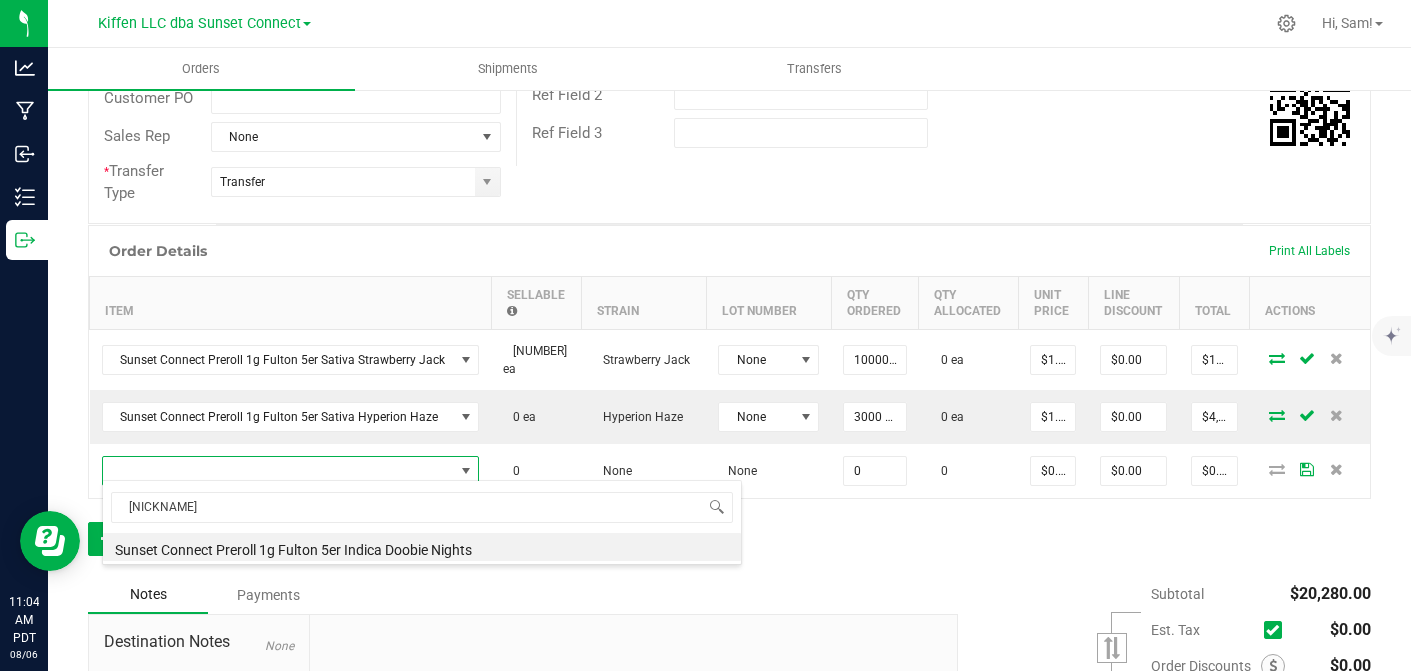 type on "0 ea" 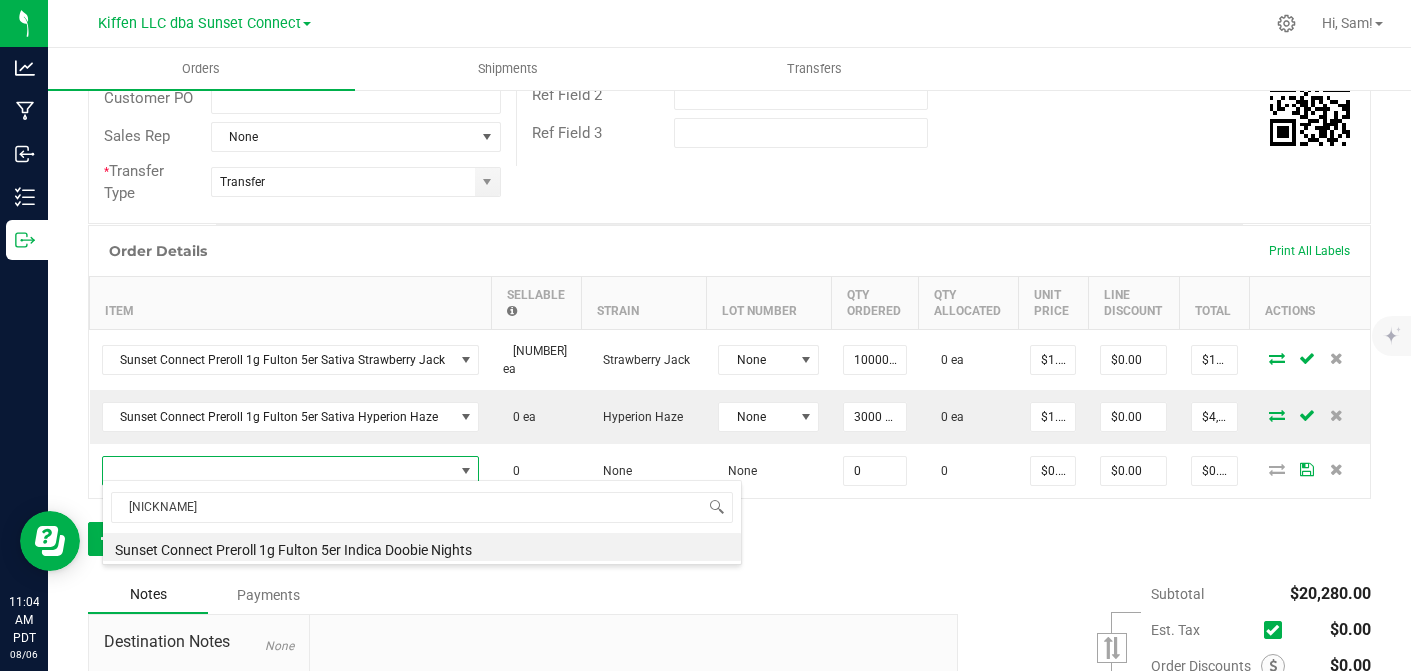 type on "$1.56000" 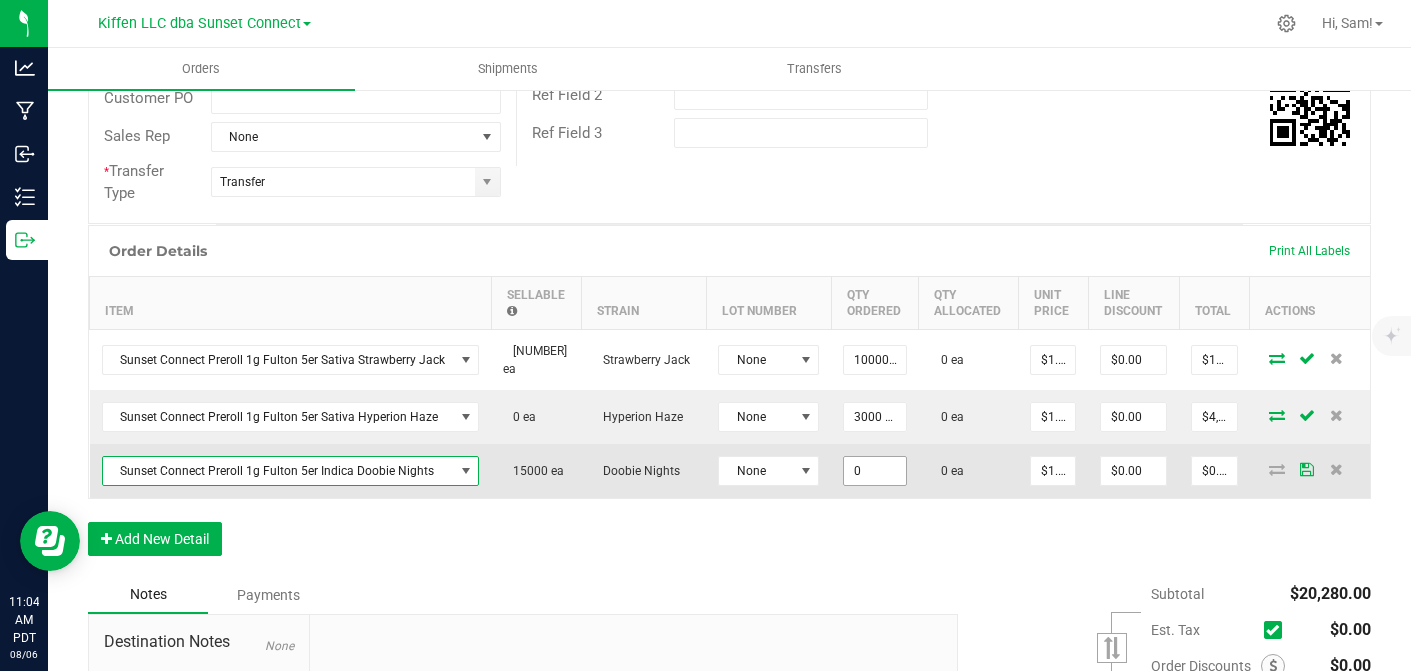 click on "0" at bounding box center [874, 471] 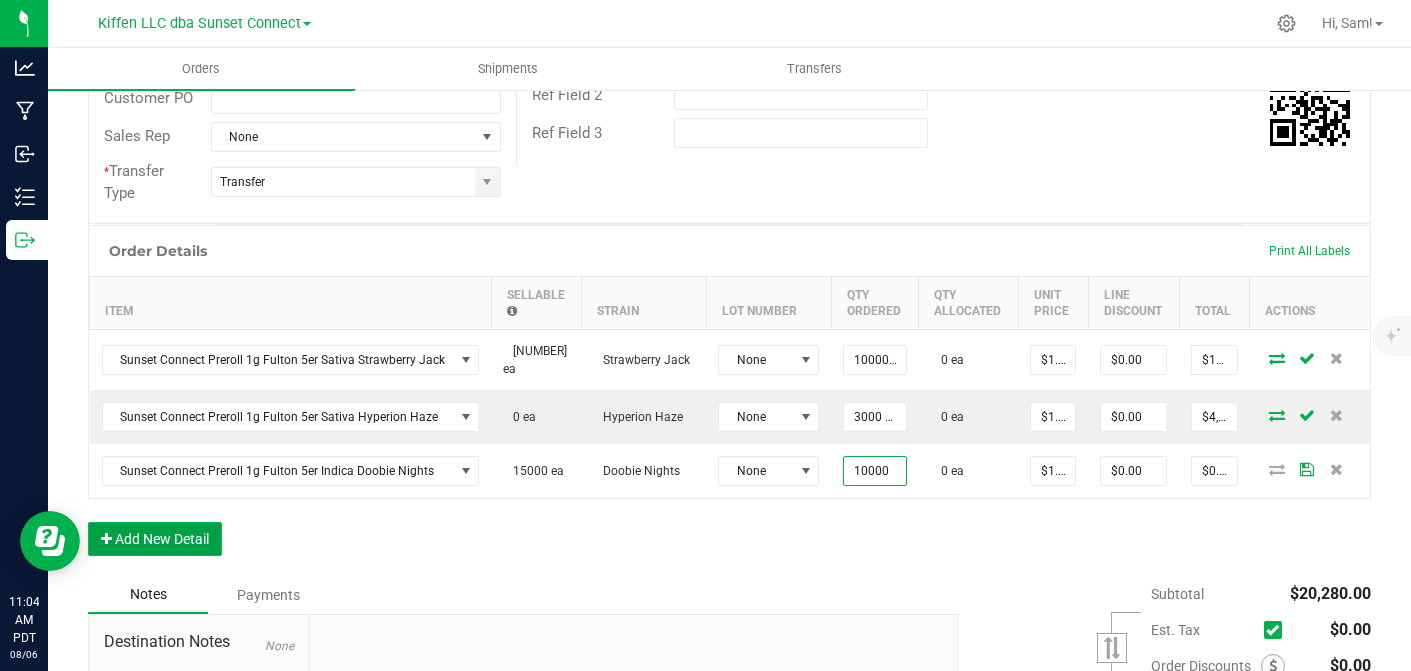 type on "10000 ea" 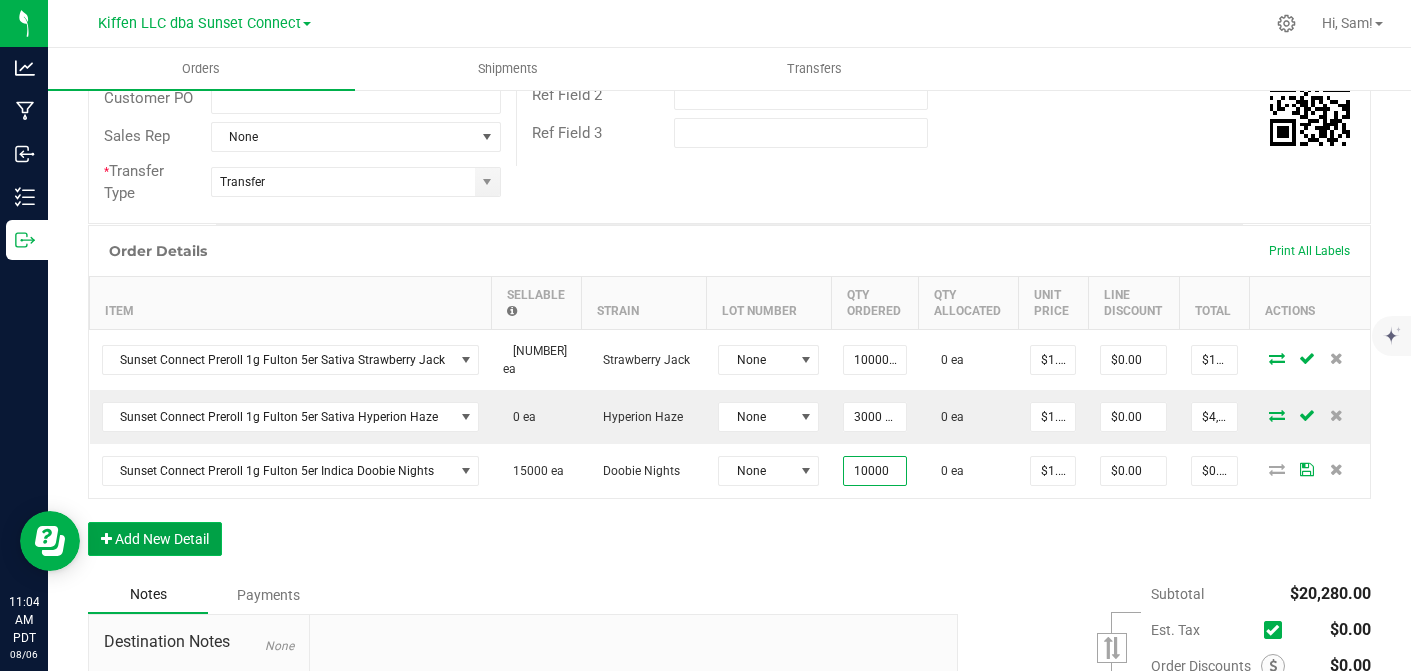 type on "$15,600.00" 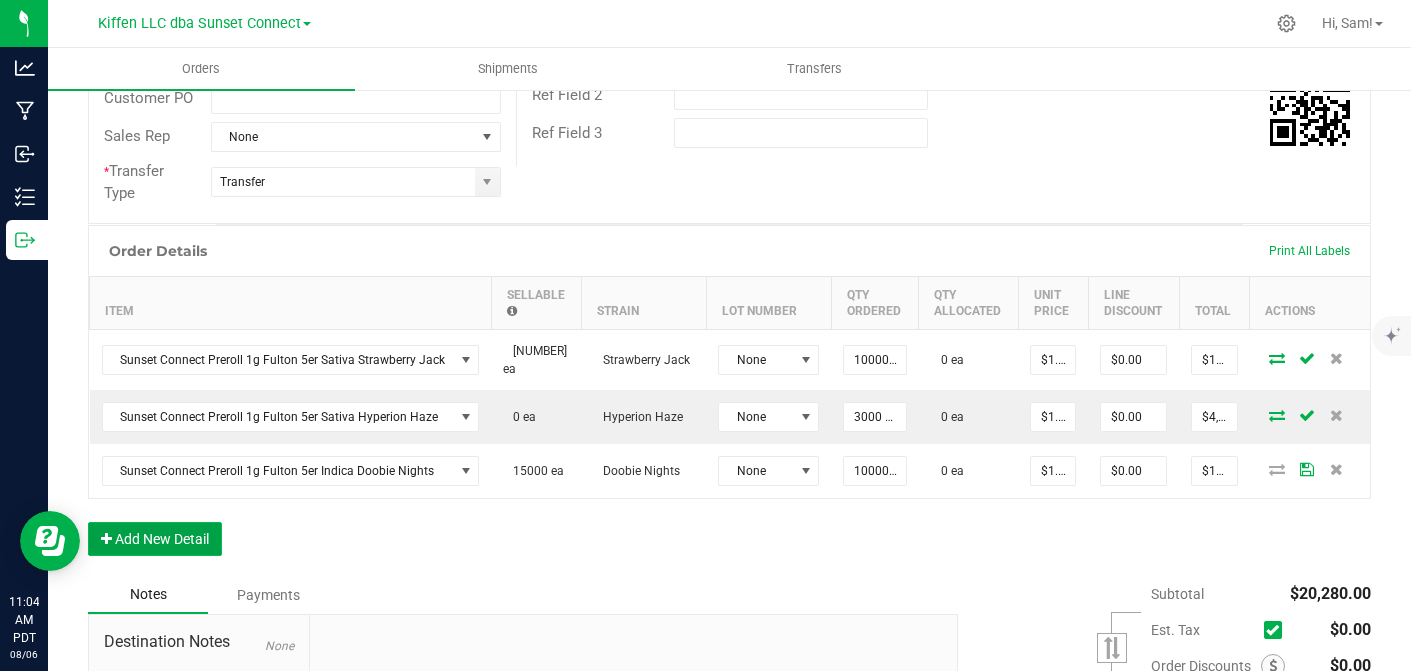 click on "Add New Detail" at bounding box center (155, 539) 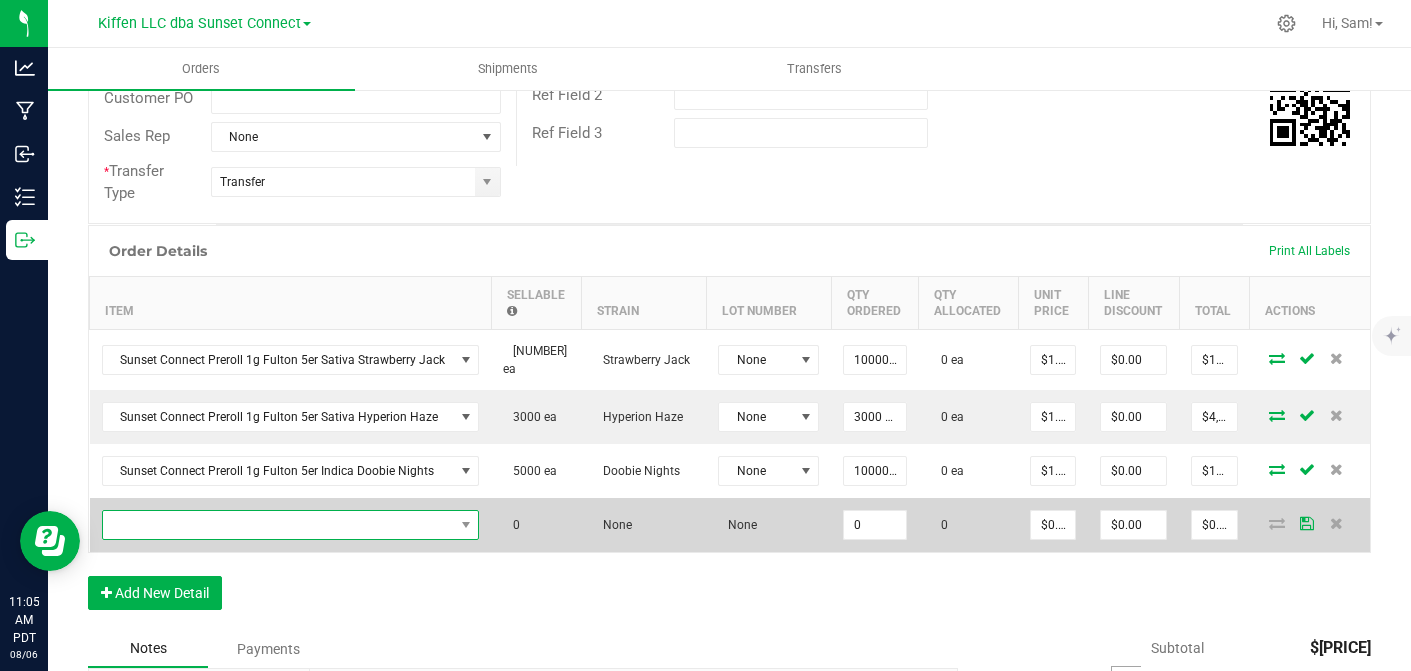 click at bounding box center (278, 525) 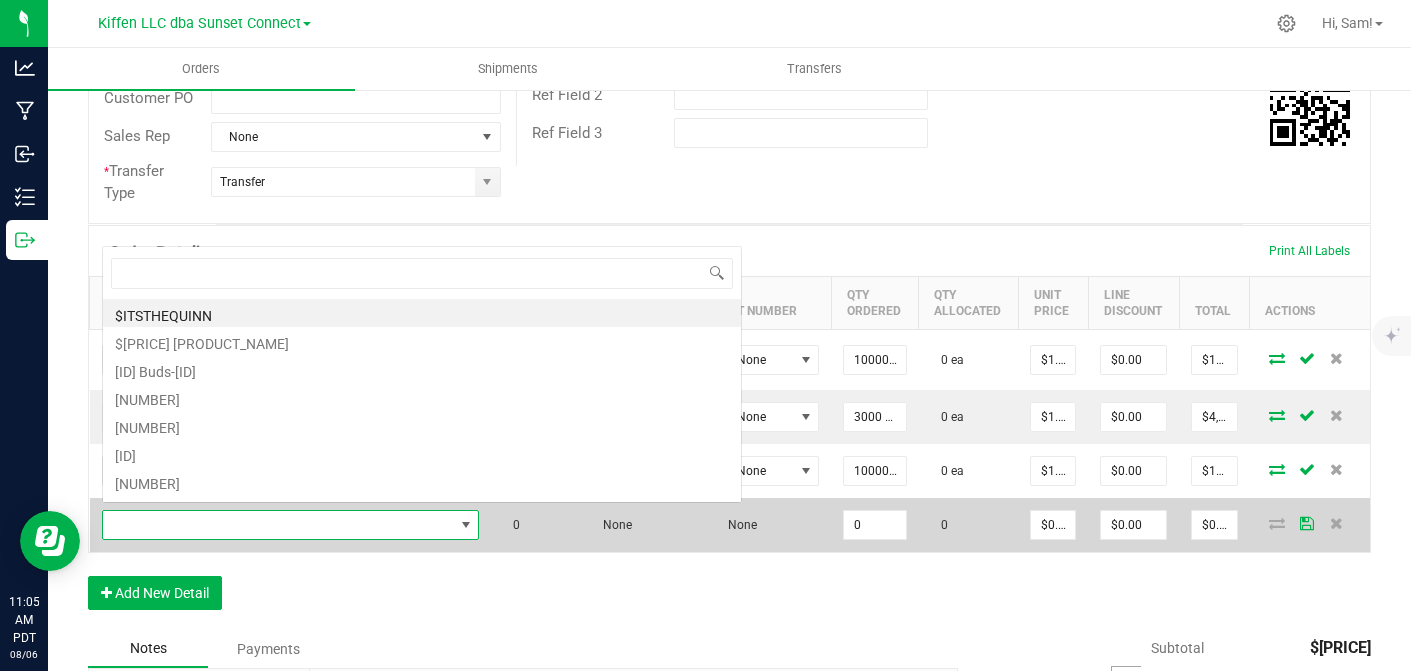 scroll, scrollTop: 0, scrollLeft: 0, axis: both 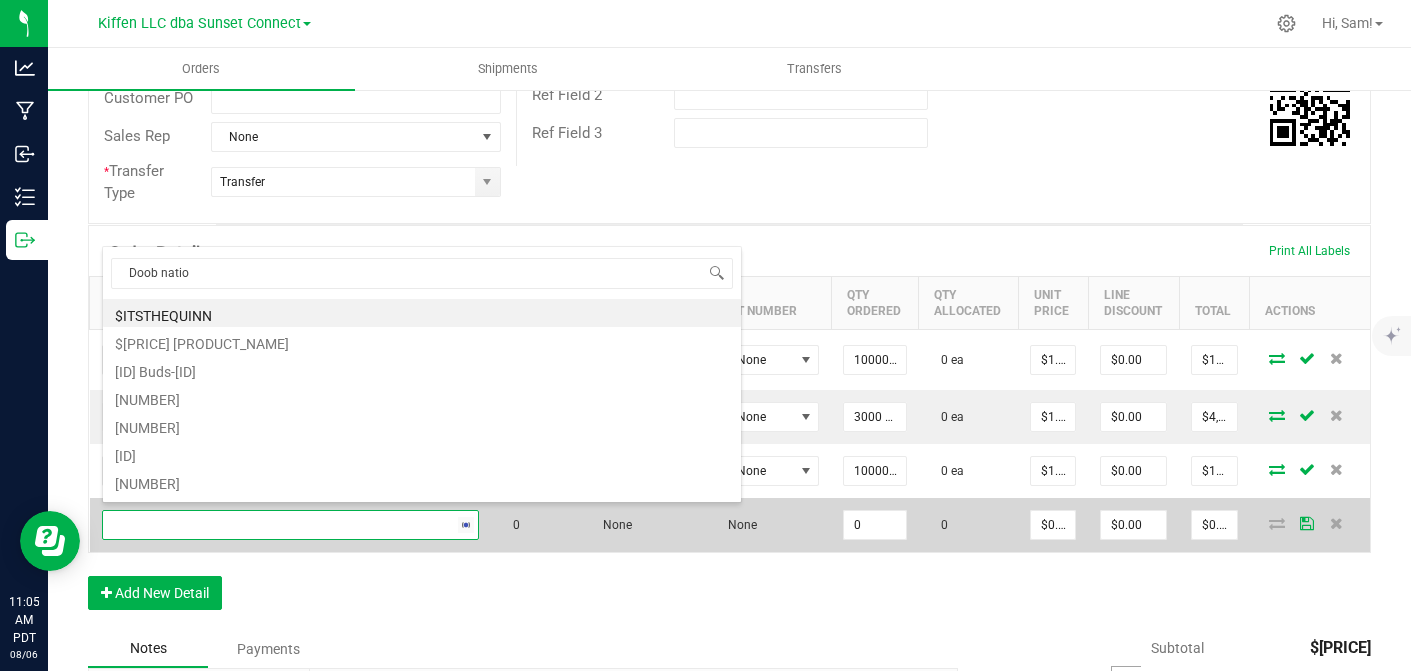 type on "Doob nation" 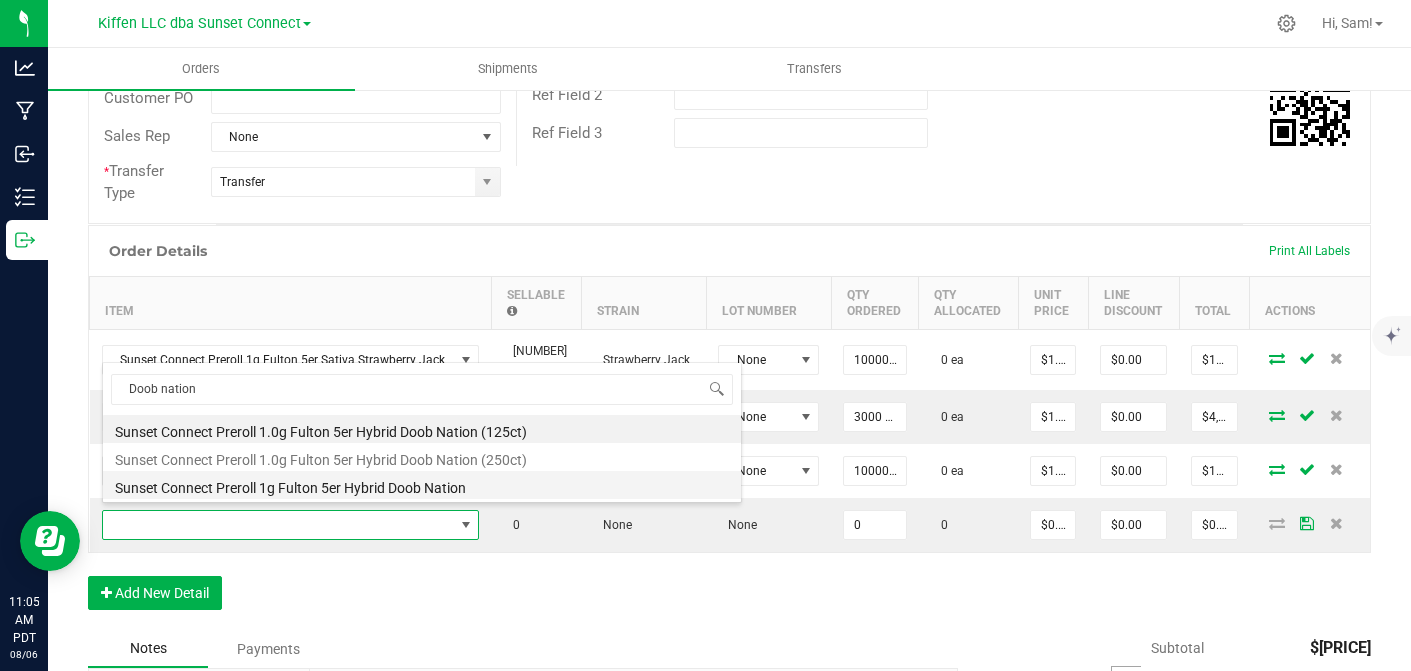 click on "Sunset Connect Preroll 1g Fulton 5er Hybrid Doob Nation" at bounding box center (422, 485) 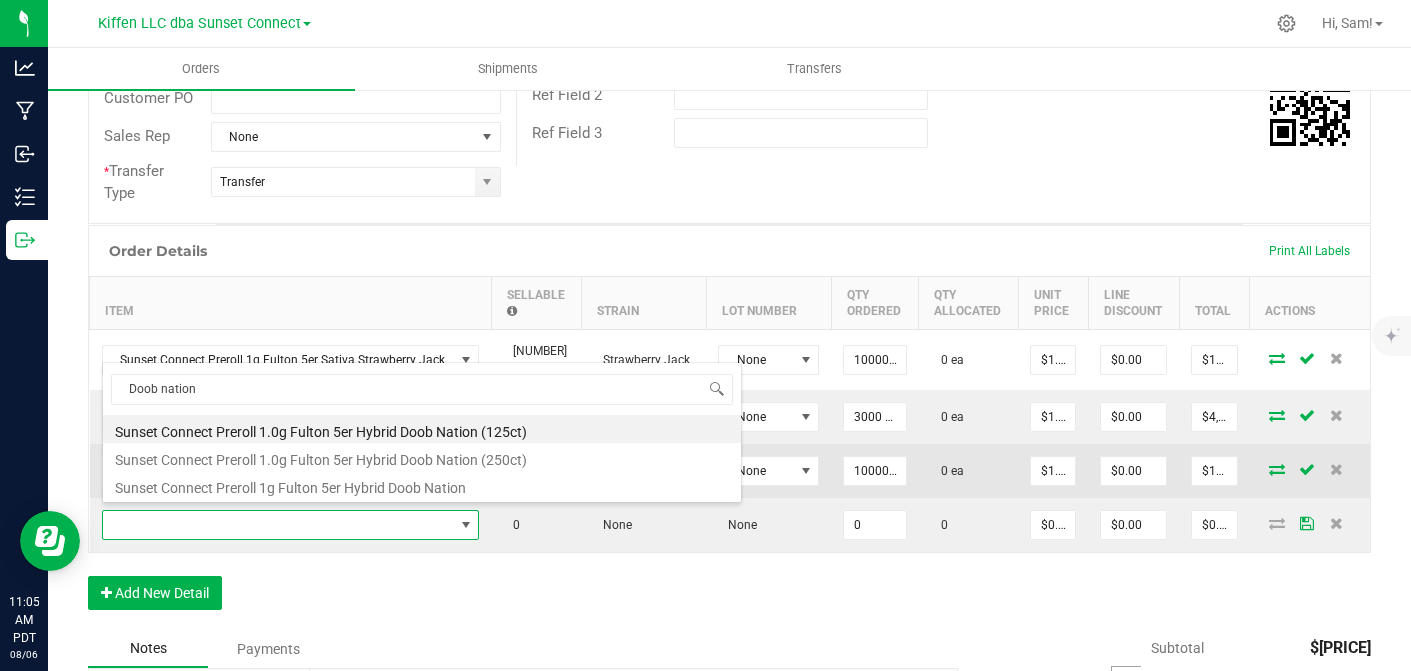 type on "0 ea" 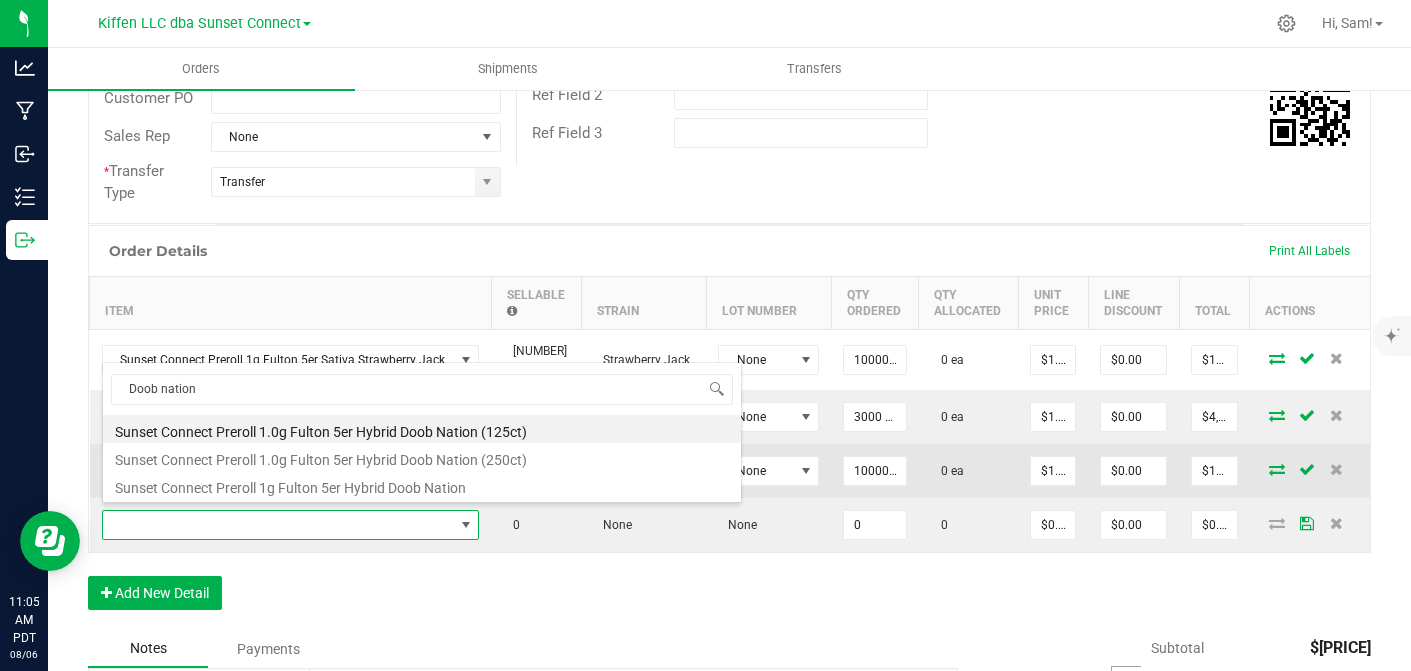 type on "$1.56000" 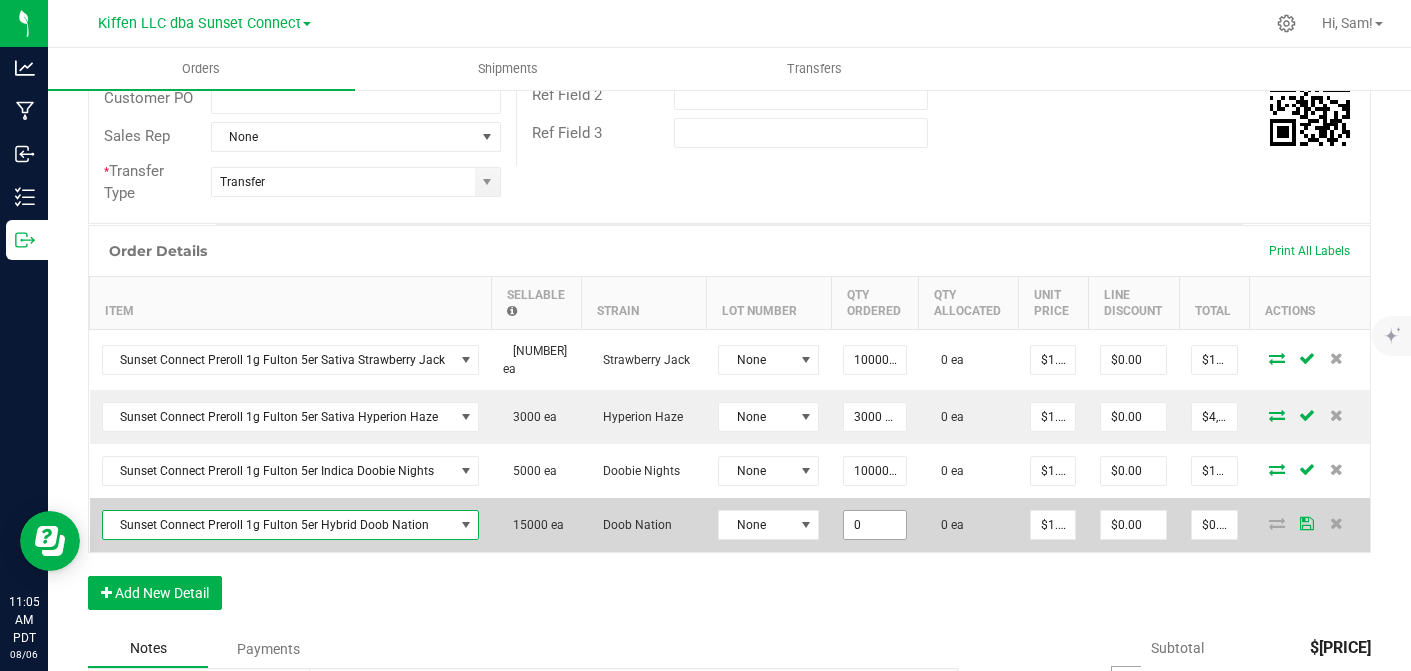 click on "0" at bounding box center (874, 525) 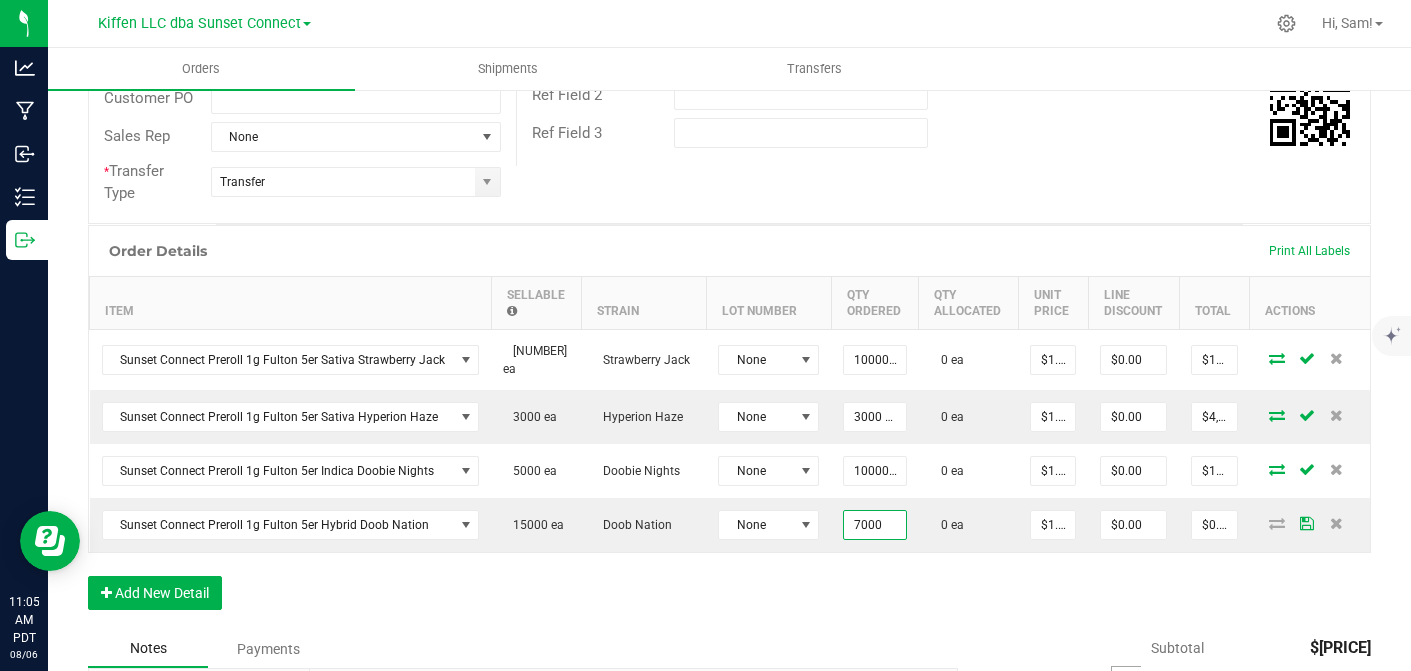 type on "7000 ea" 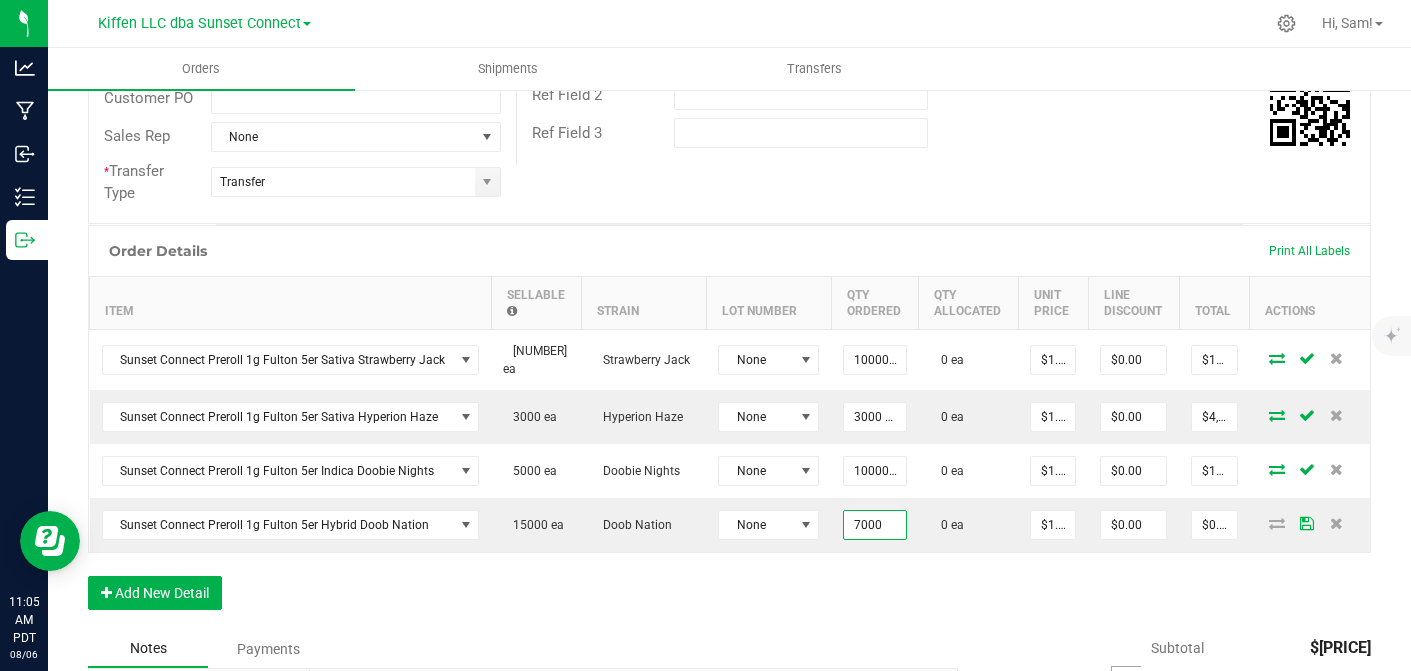type on "$10,920.00" 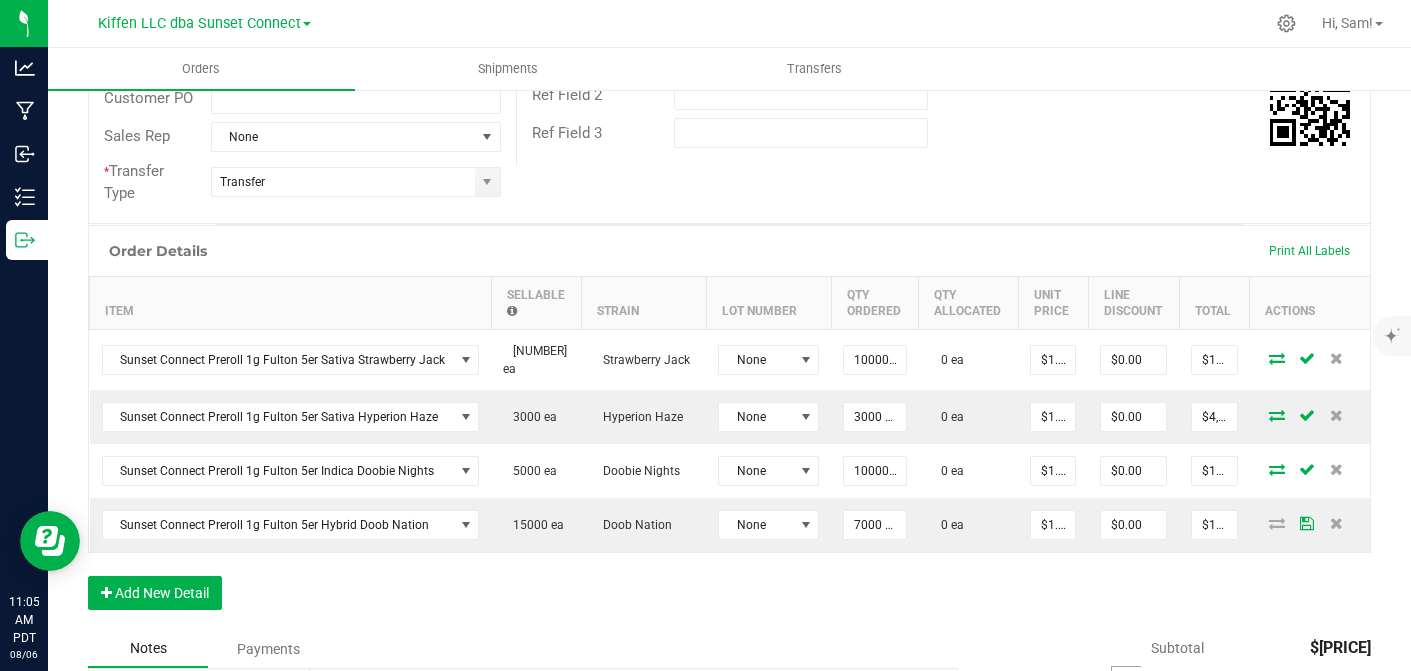 click on "Order Details Print All Labels Item Sellable Strain Lot Number Qty Ordered Qty Allocated Unit Price Line Discount Total Actions Sunset Connect Preroll 1g Fulton 5er Sativa Strawberry Jack 15030 ea Strawberry Jack None 10000 ea 0 ea $1.56000 $0.00 $15,600.00 Sunset Connect Preroll 1g Fulton 5er Sativa Hyperion Haze 3000 ea Hyperion Haze None 3000 ea 0 ea $1.56000 $0.00 $4,680.00 Sunset Connect Preroll 1g Fulton 5er Indica Doobie Nights 5000 ea Doobie Nights None 10000 ea 0 ea $1.56000 $0.00 $15,600.00 Sunset Connect Preroll 1g Fulton 5er Hybrid Doob Nation 15000 ea Doob Nation None 7000 ea 0 ea $1.56000 $0.00 $10,920.00 Add New Detail" at bounding box center (729, 427) 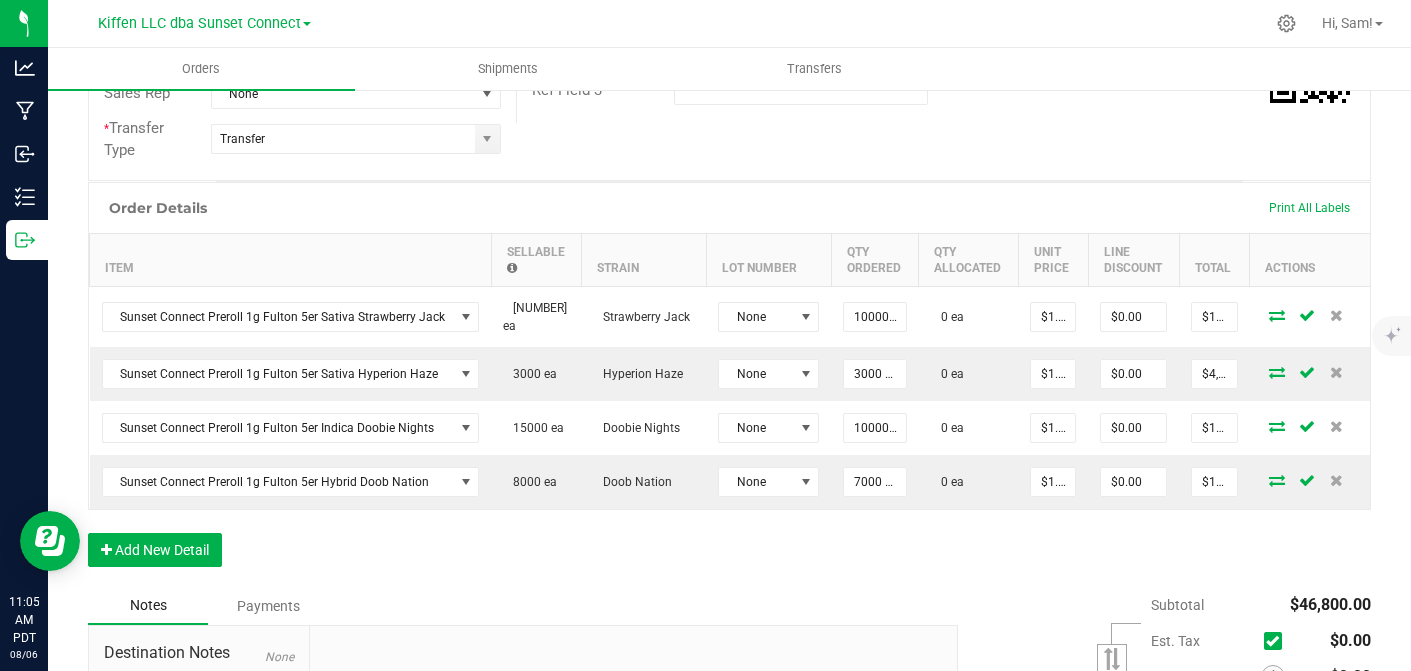 scroll, scrollTop: 463, scrollLeft: 0, axis: vertical 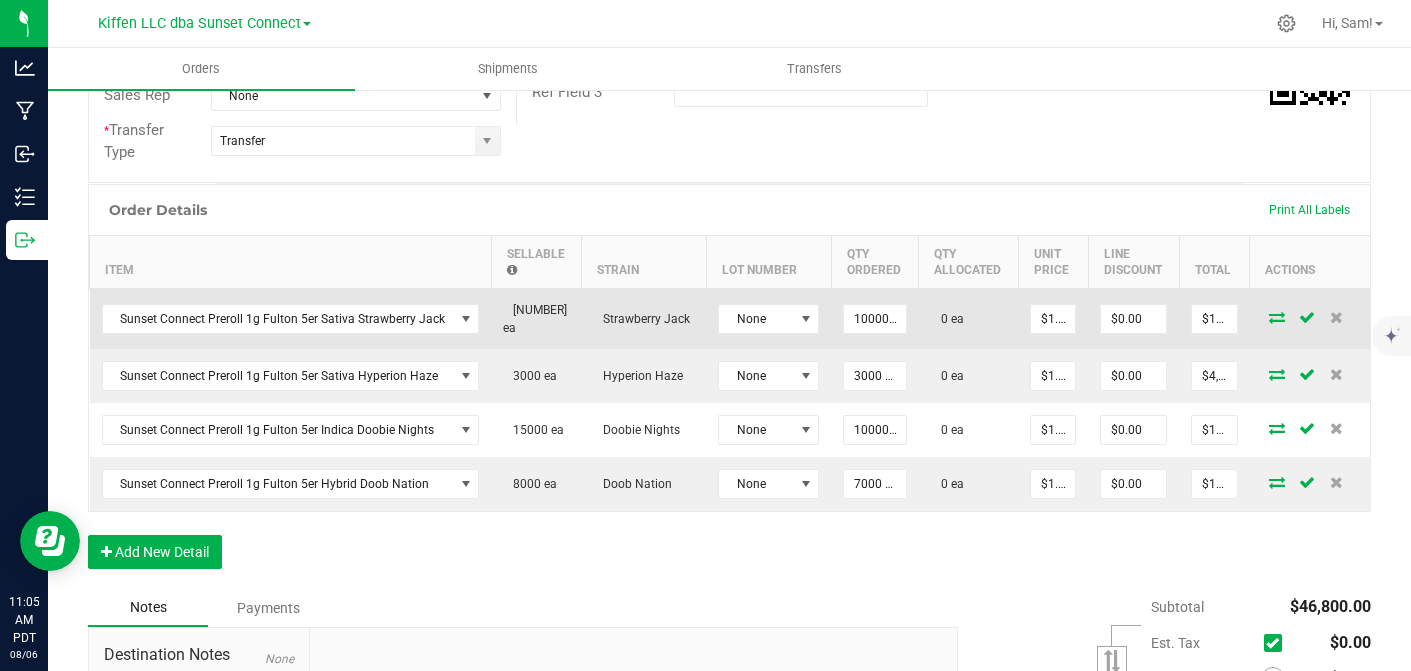 click at bounding box center (1277, 317) 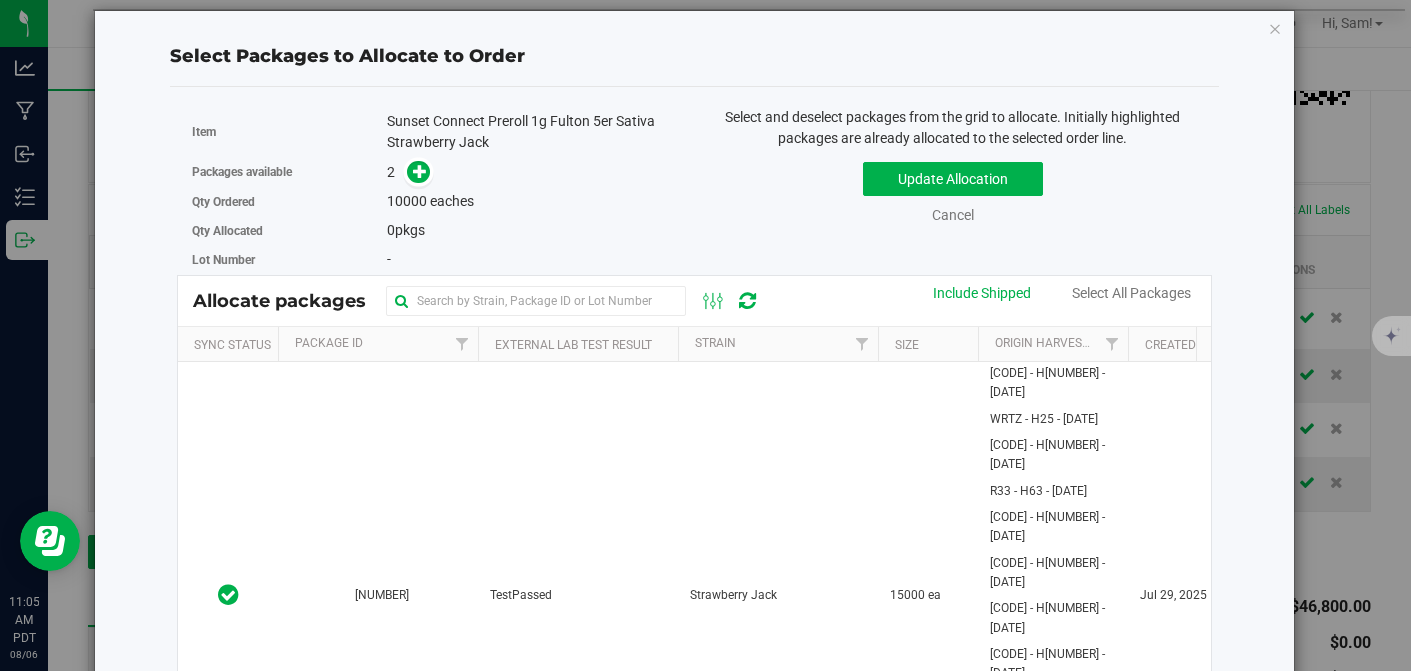 scroll, scrollTop: 30, scrollLeft: 0, axis: vertical 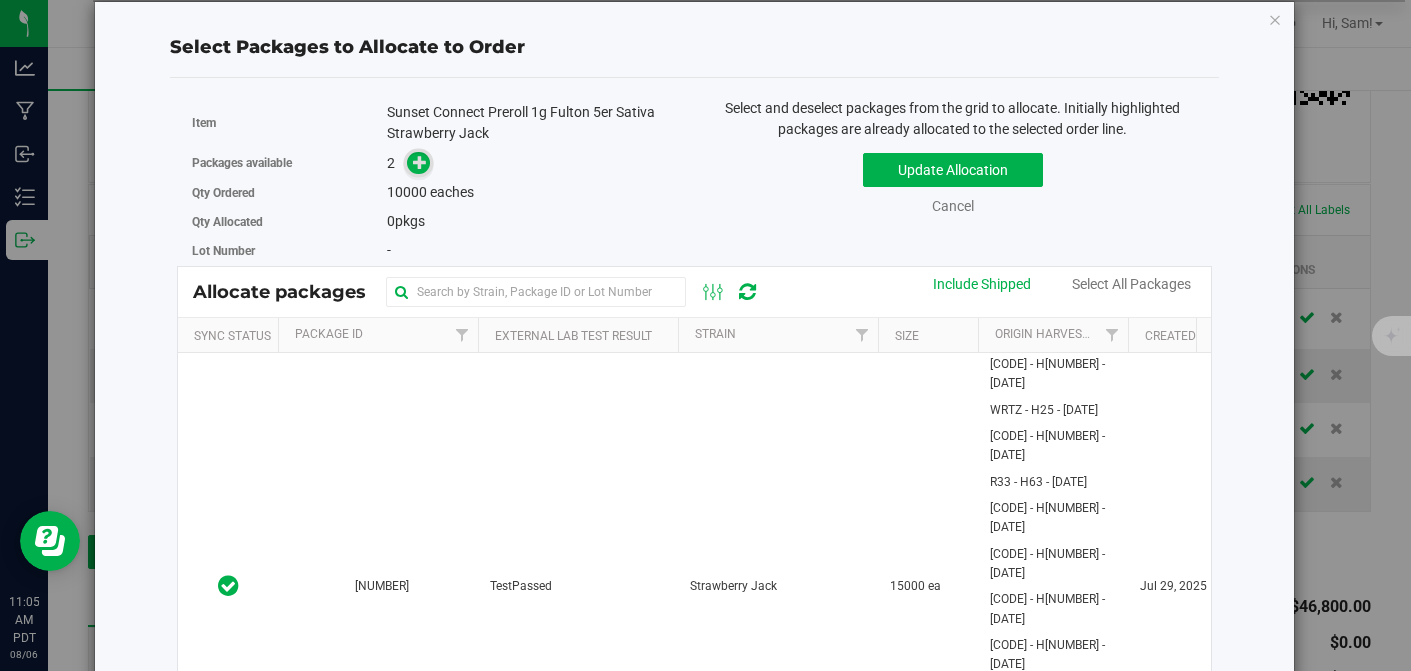 click at bounding box center (420, 162) 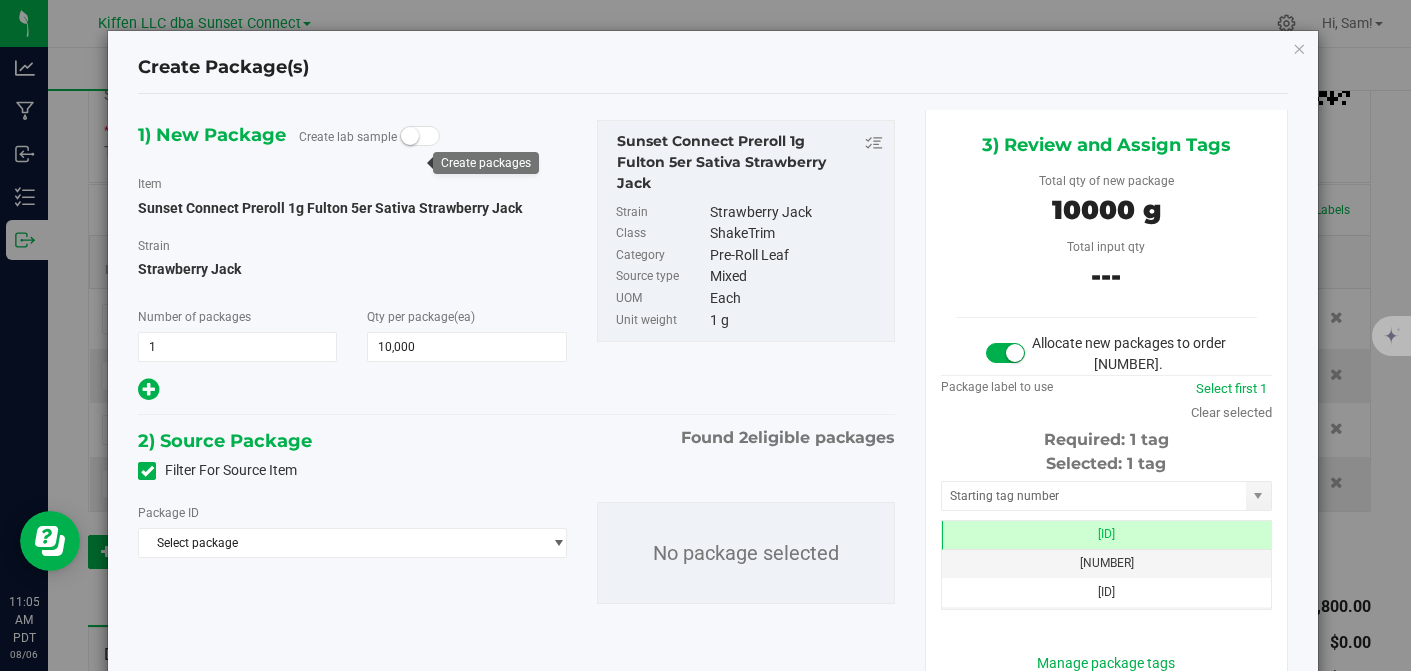 scroll, scrollTop: 0, scrollLeft: 0, axis: both 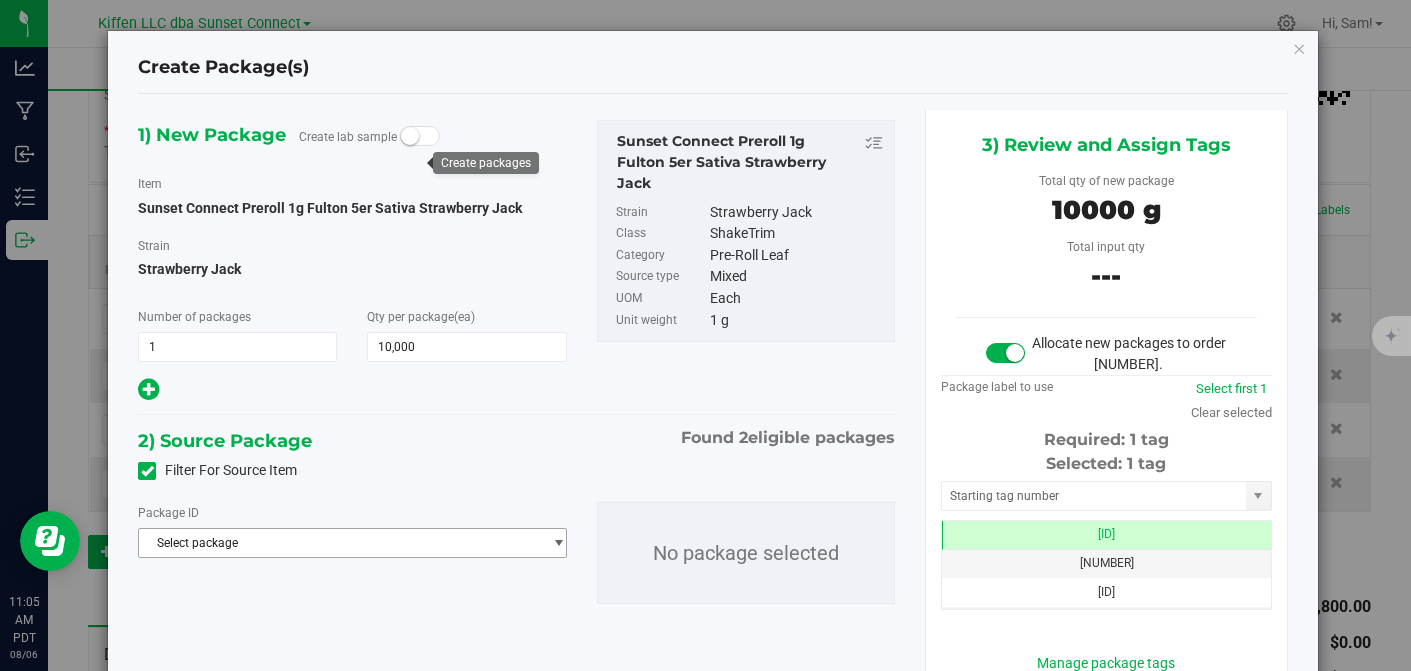 click on "Select package" at bounding box center [340, 543] 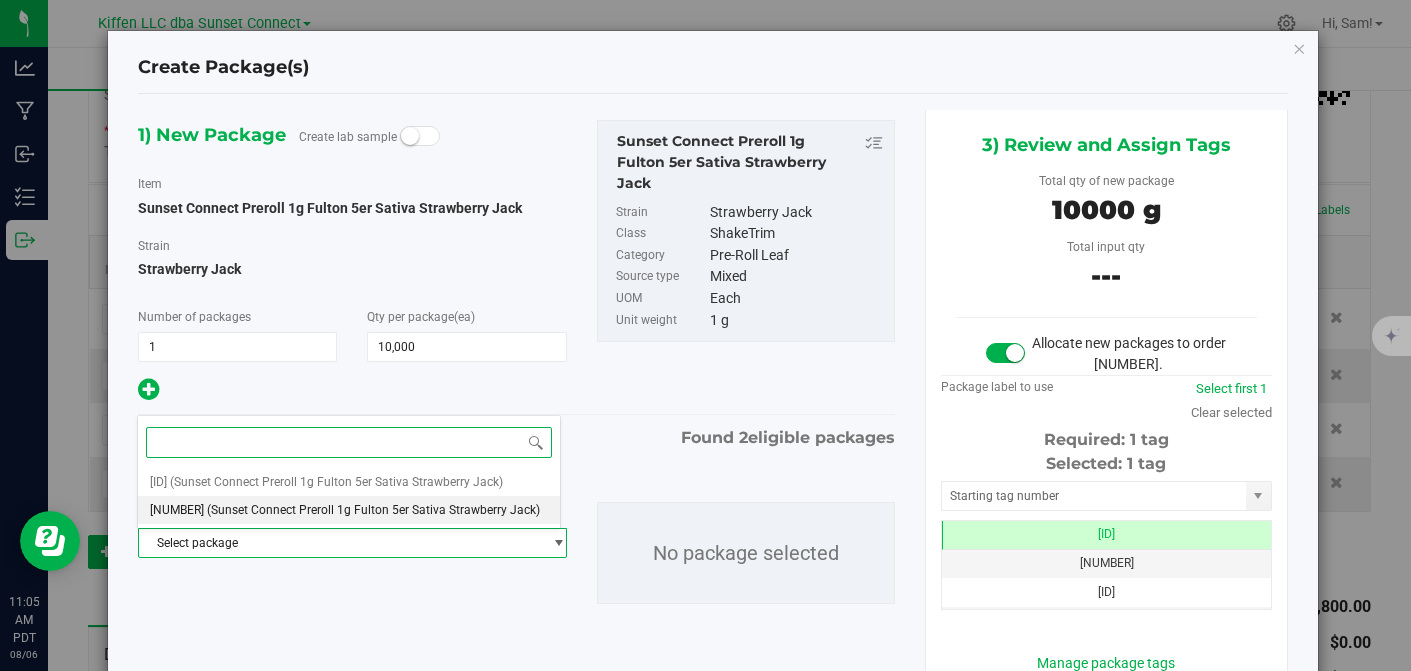 click on "(Sunset Connect Preroll 1g Fulton 5er Sativa Strawberry Jack)" at bounding box center [373, 510] 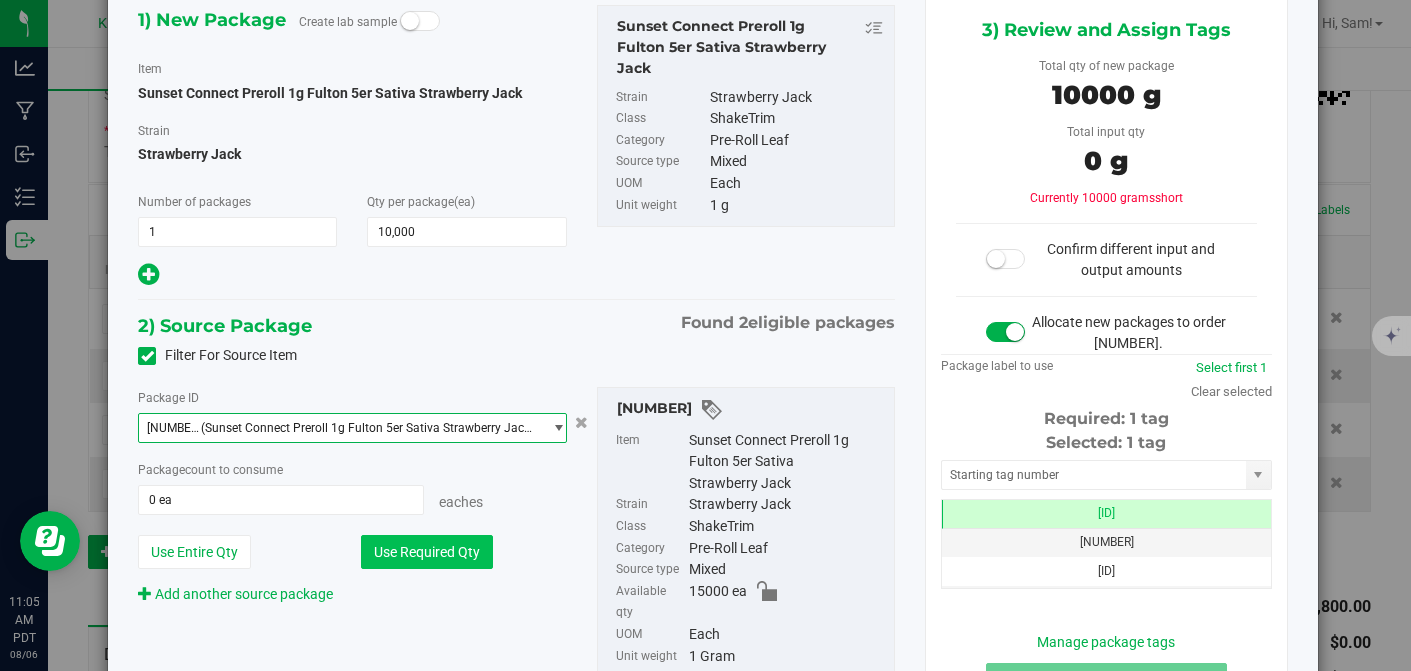 click on "Use Required Qty" at bounding box center (427, 552) 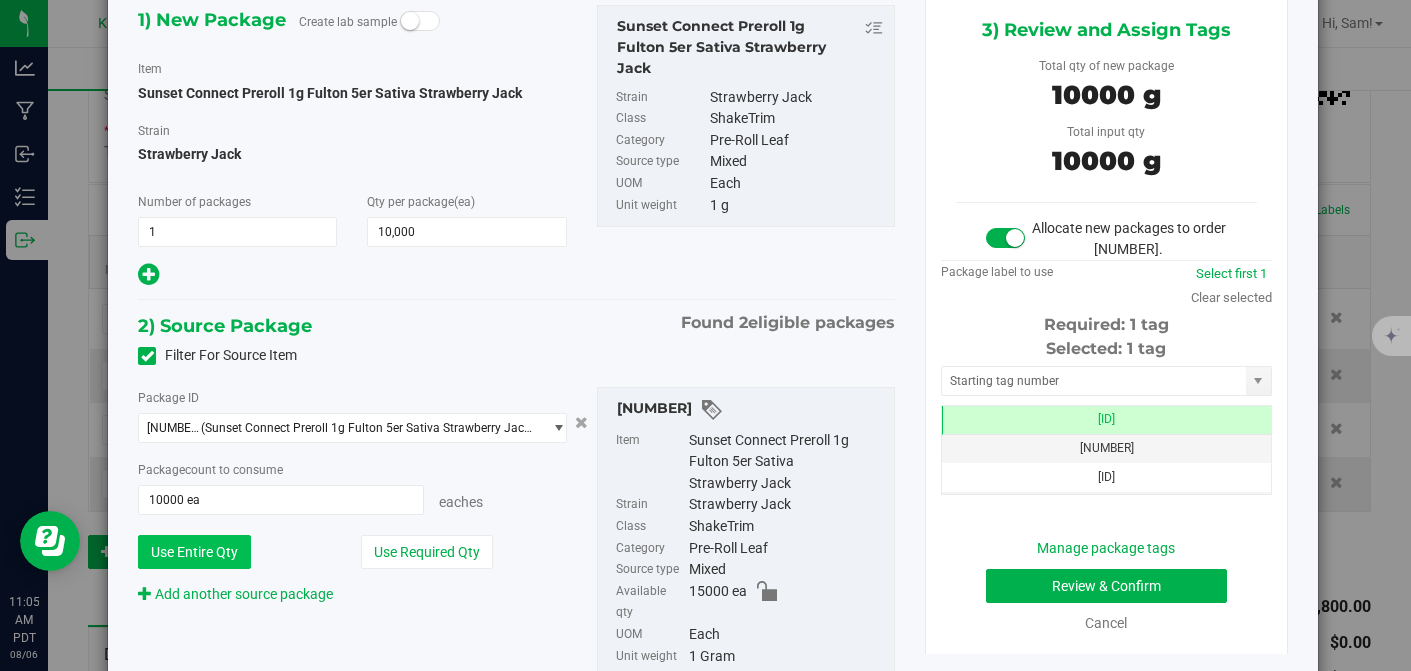 click on "Use Entire Qty" at bounding box center (194, 552) 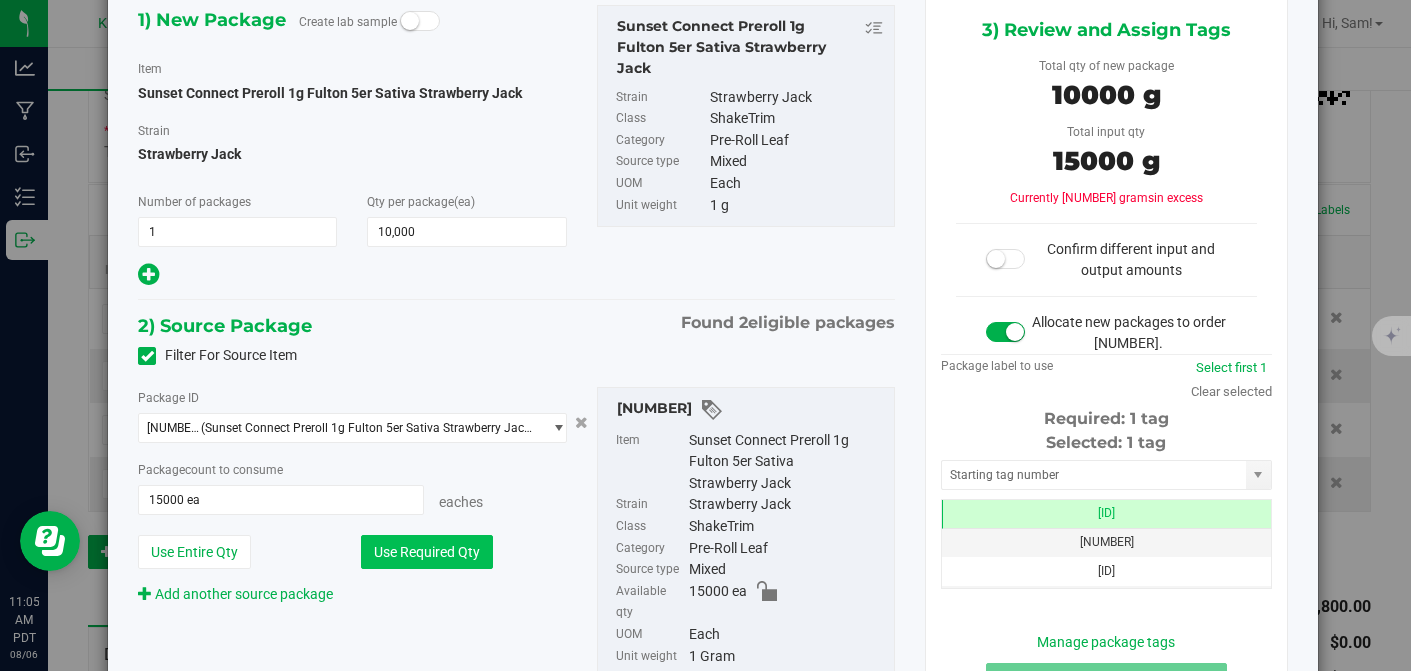 click on "Use Required Qty" at bounding box center [427, 552] 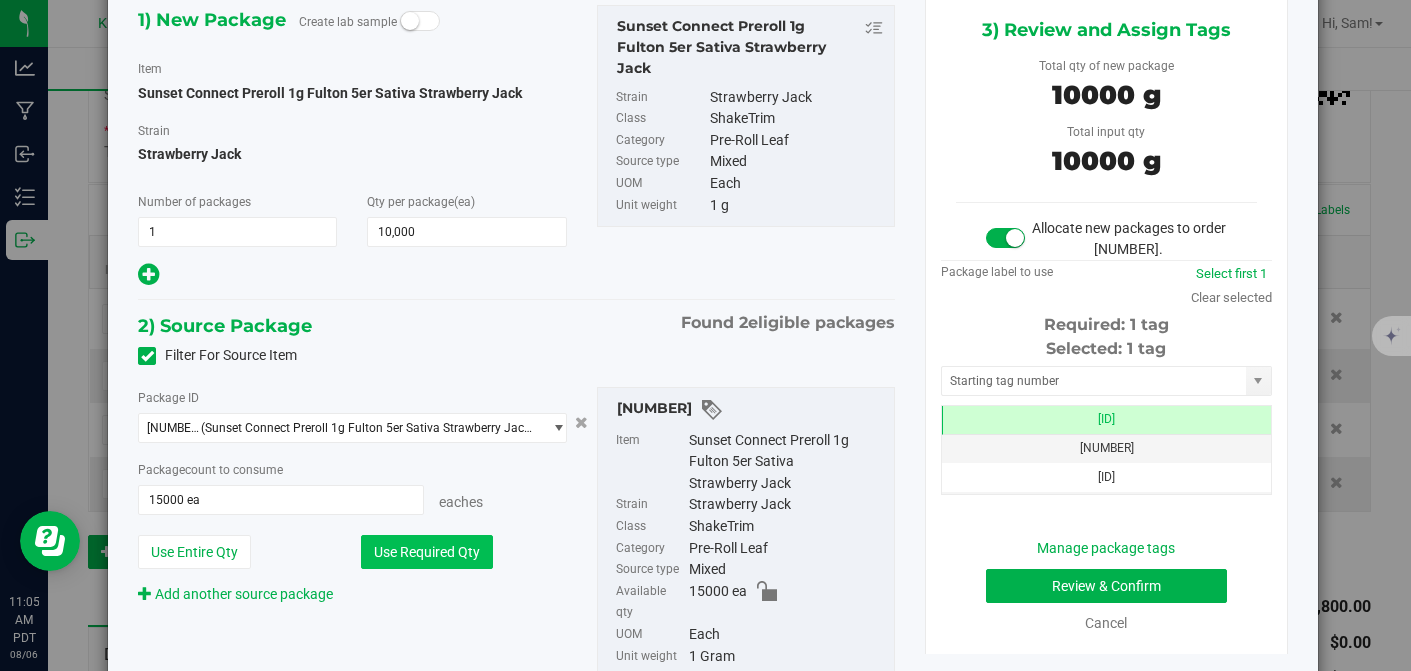 type on "10000 ea" 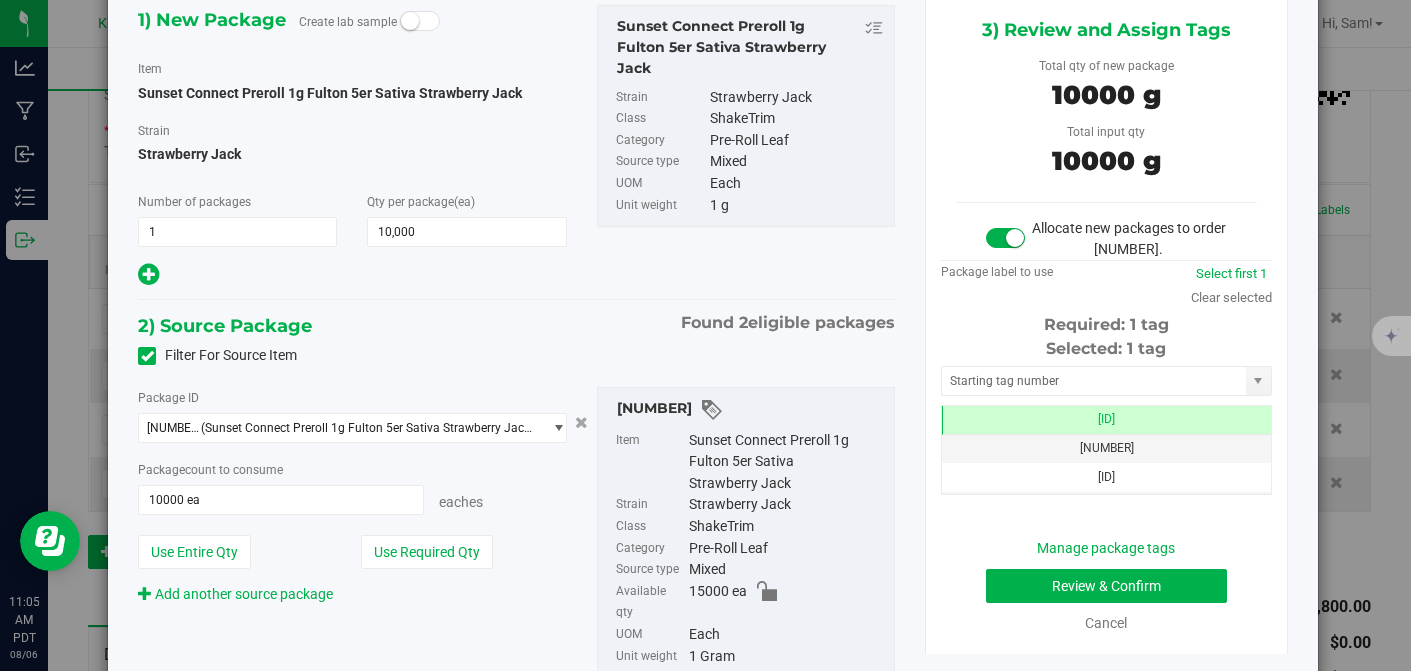 click on "Package ID
[ID]
(
Sunset Connect Preroll 1g Fulton 5er Sativa Strawberry Jack
)
[ID] [ID]
Package
count
to consume
10000 ea 10000
eaches" at bounding box center [352, 496] 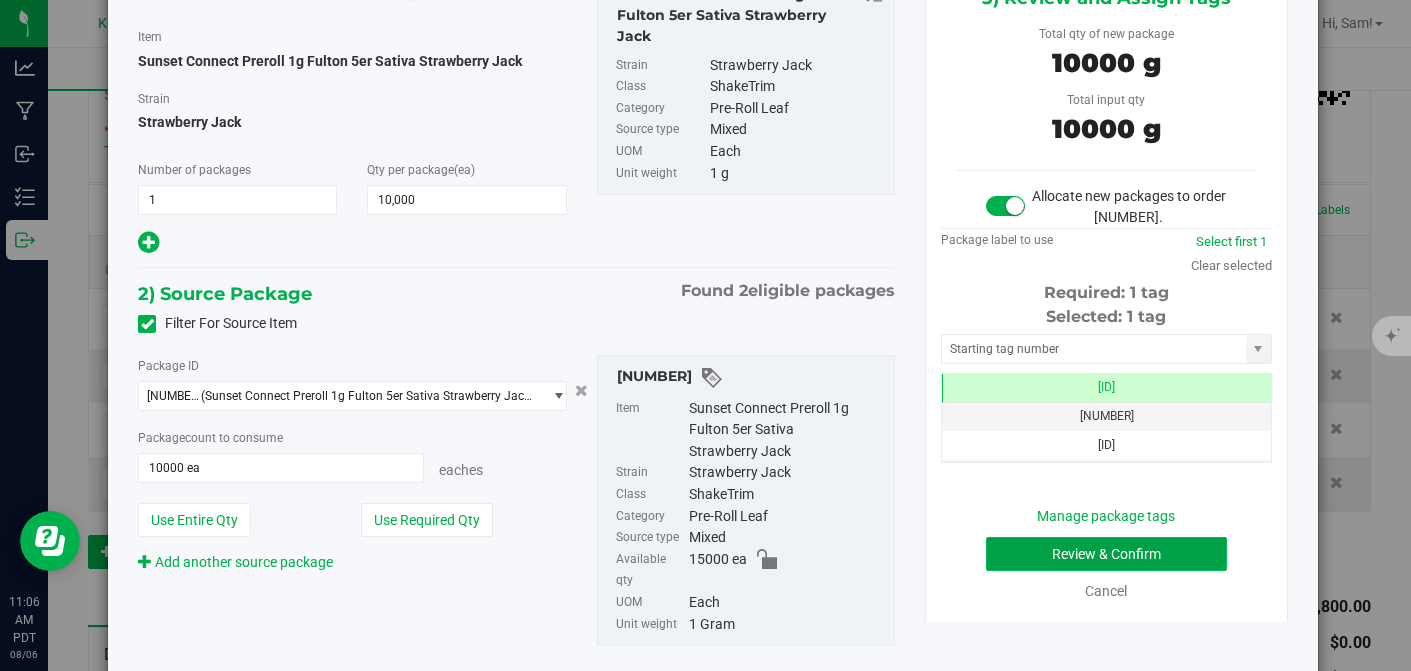 click on "Review & Confirm" at bounding box center (1106, 554) 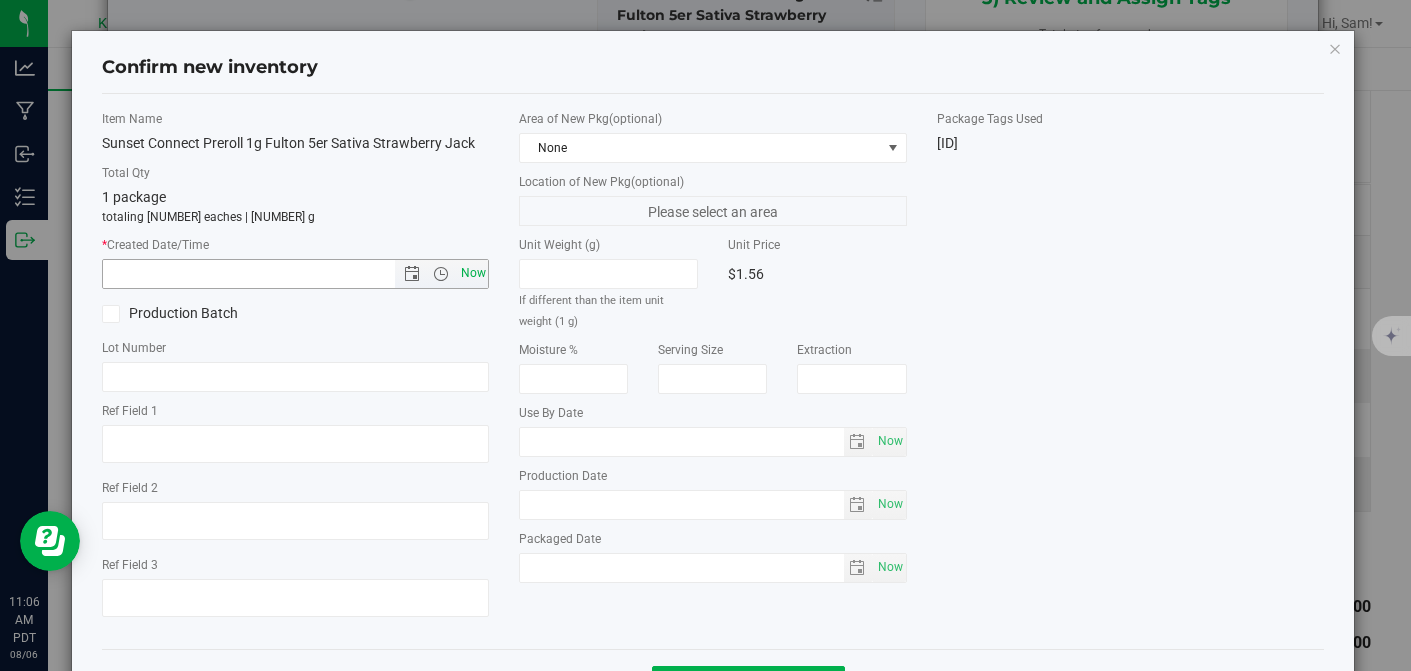 click on "Now" at bounding box center (473, 273) 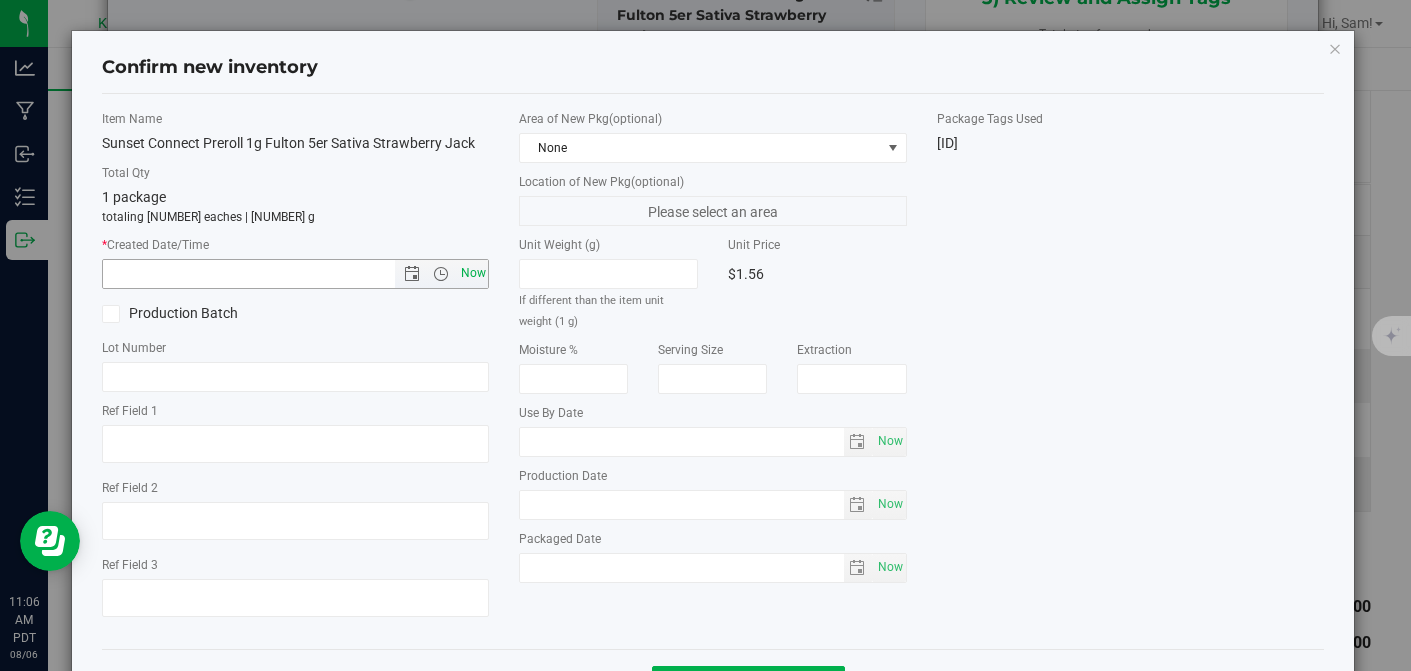 type on "[DATE] [TIME]" 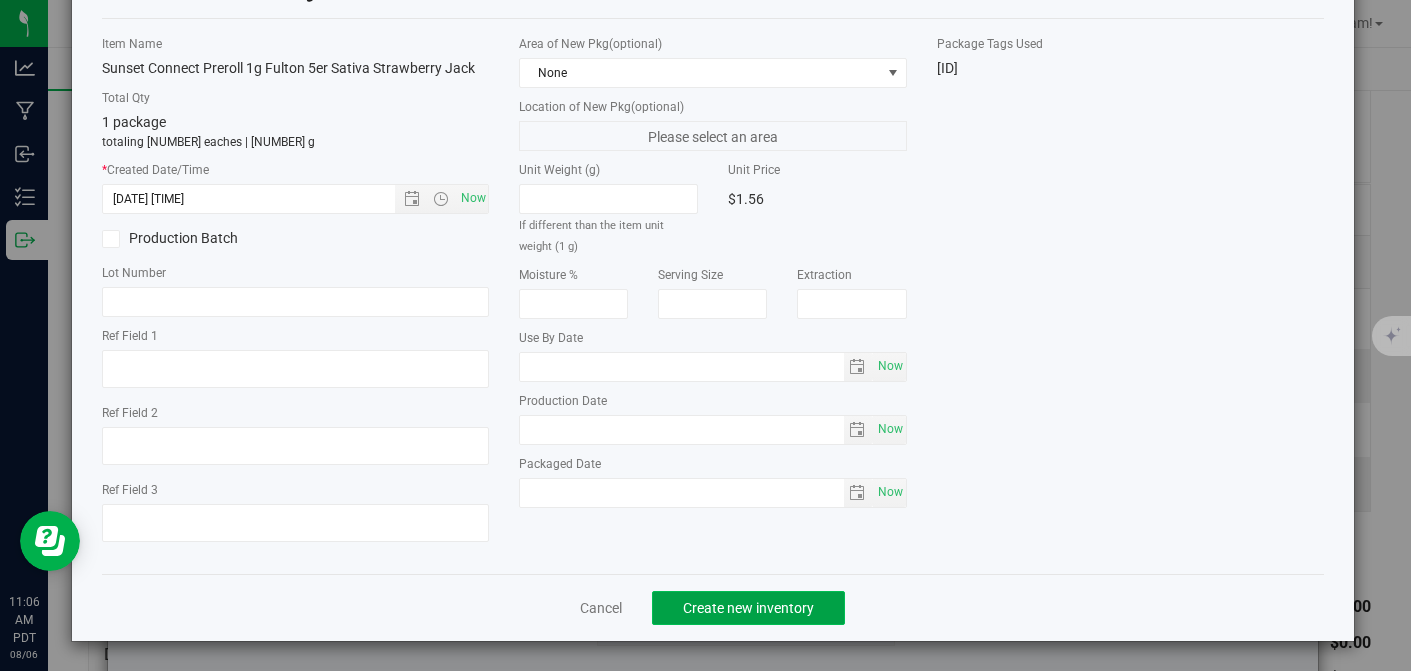click on "Create new inventory" 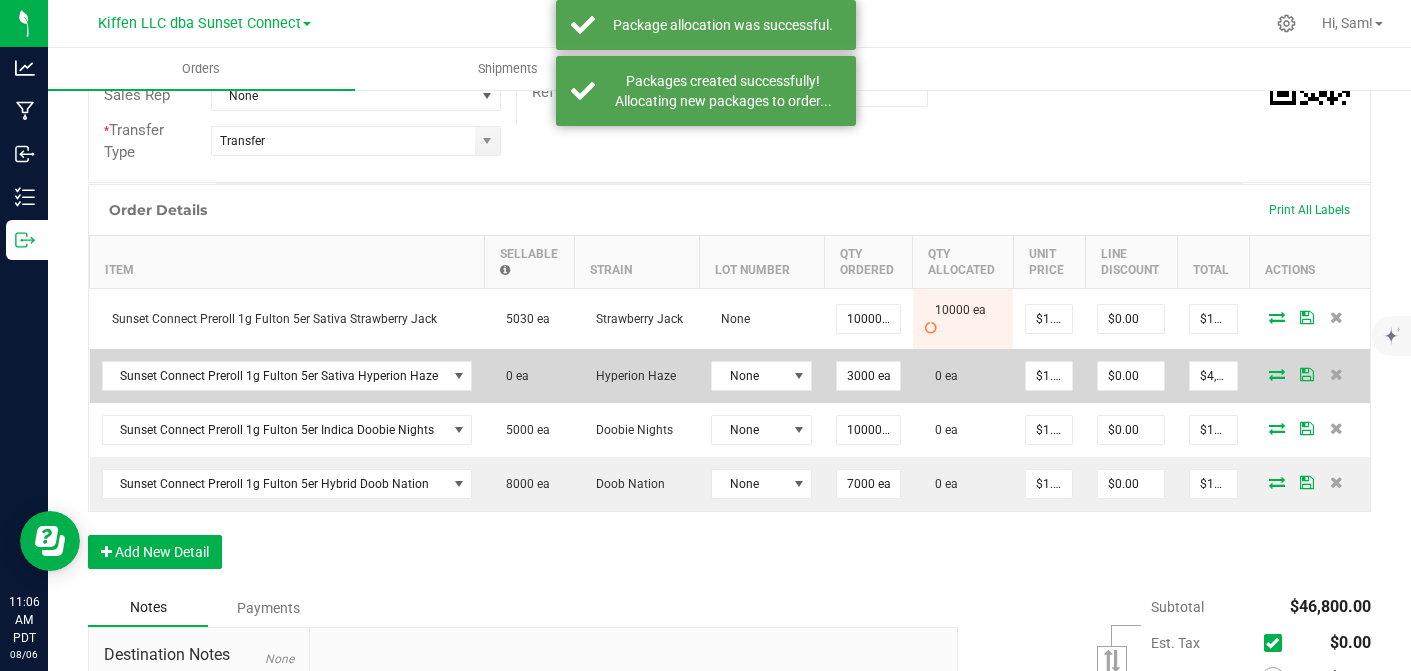 click at bounding box center (1277, 374) 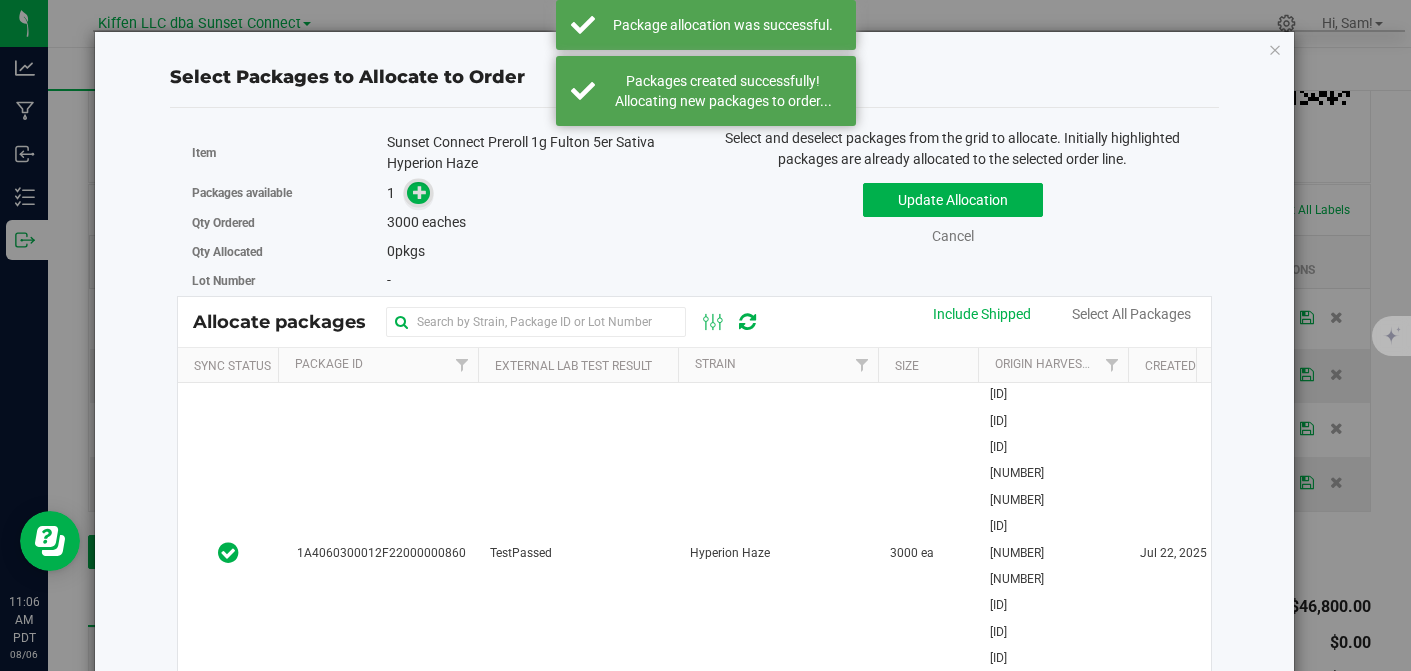 click at bounding box center [420, 192] 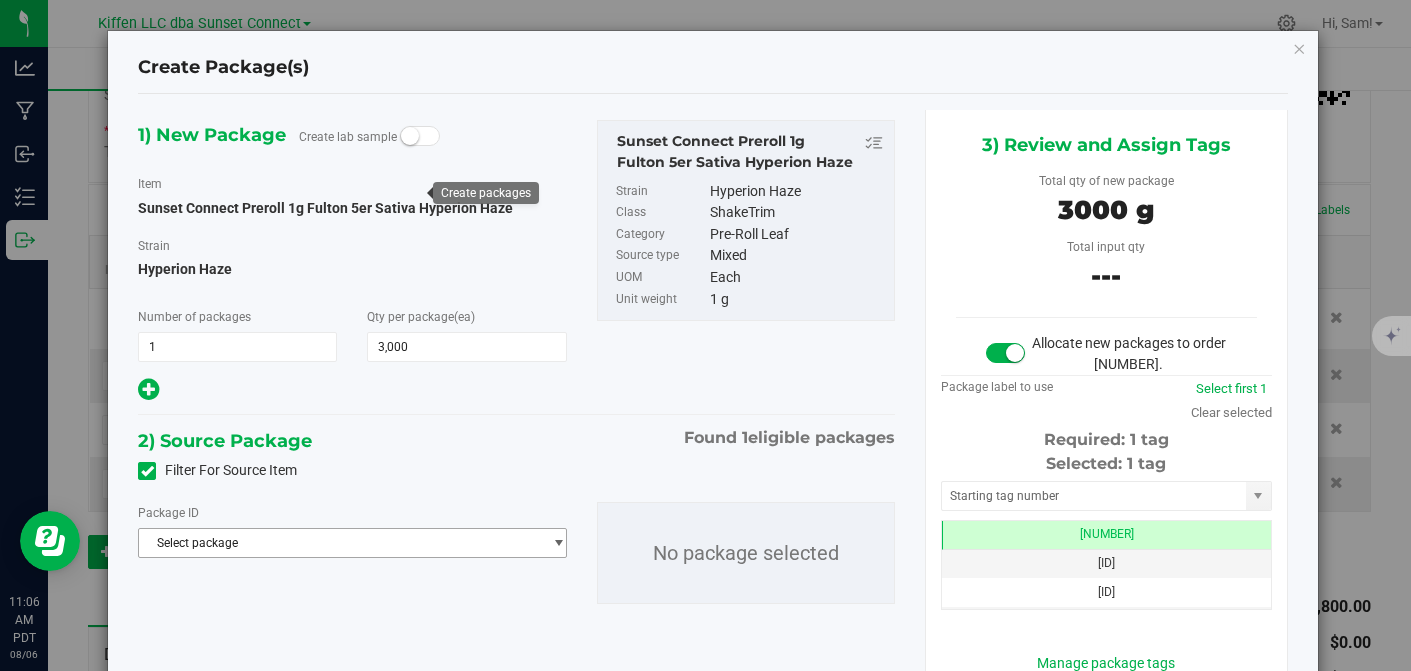 click on "Select package" at bounding box center (340, 543) 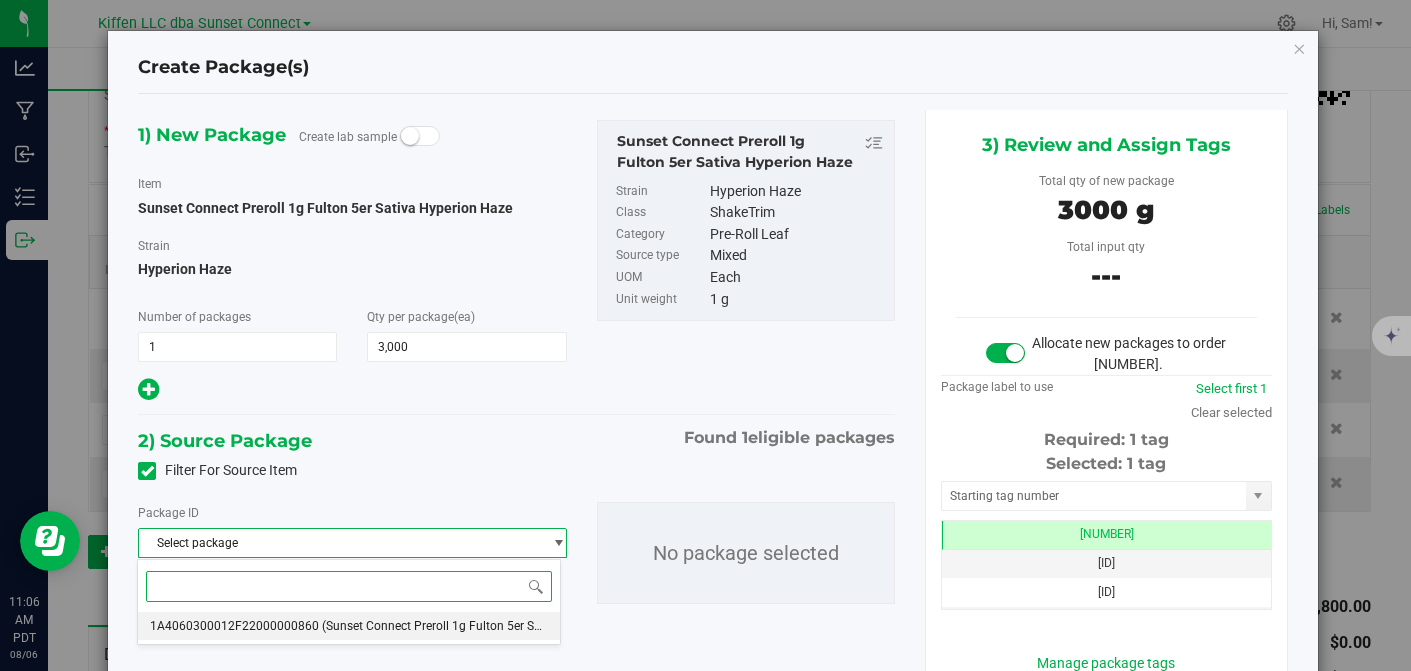 click on "[NUMBER]
(
Sunset Connect Preroll 1g Fulton 5er Sativa Hyperion Haze
)" at bounding box center (349, 626) 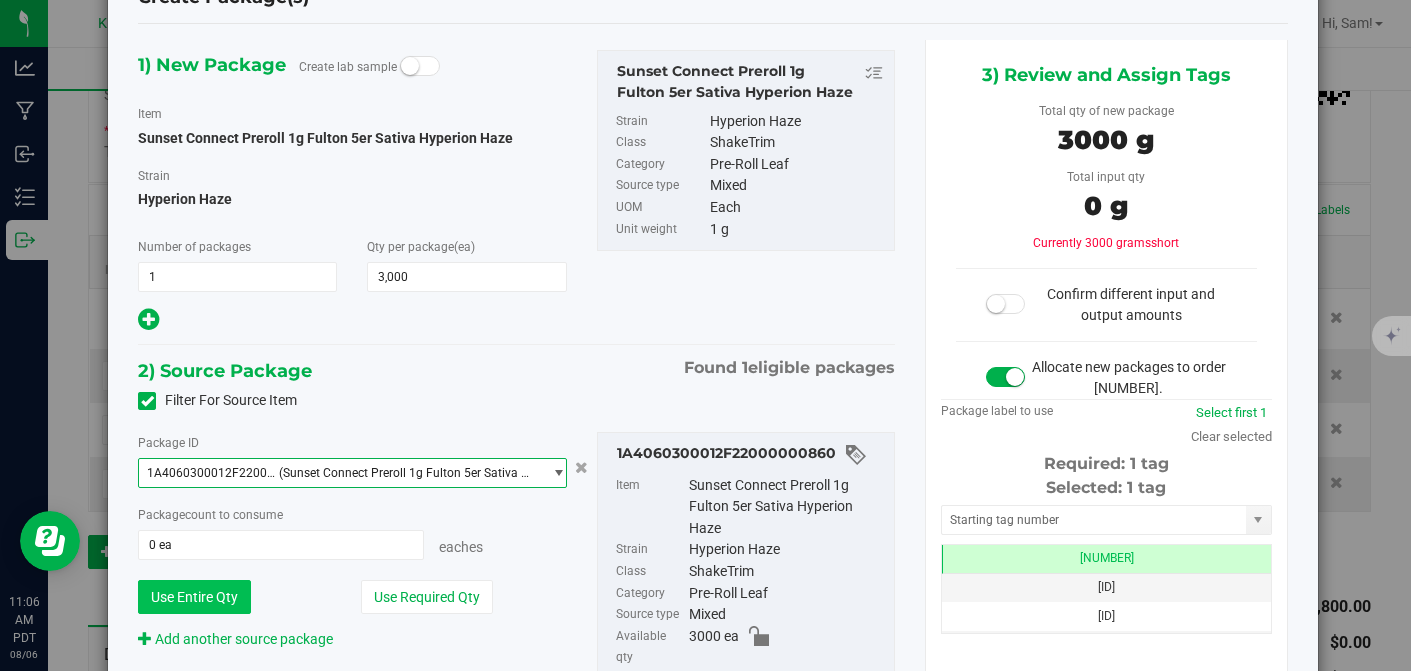 click on "Use Entire Qty" at bounding box center (194, 597) 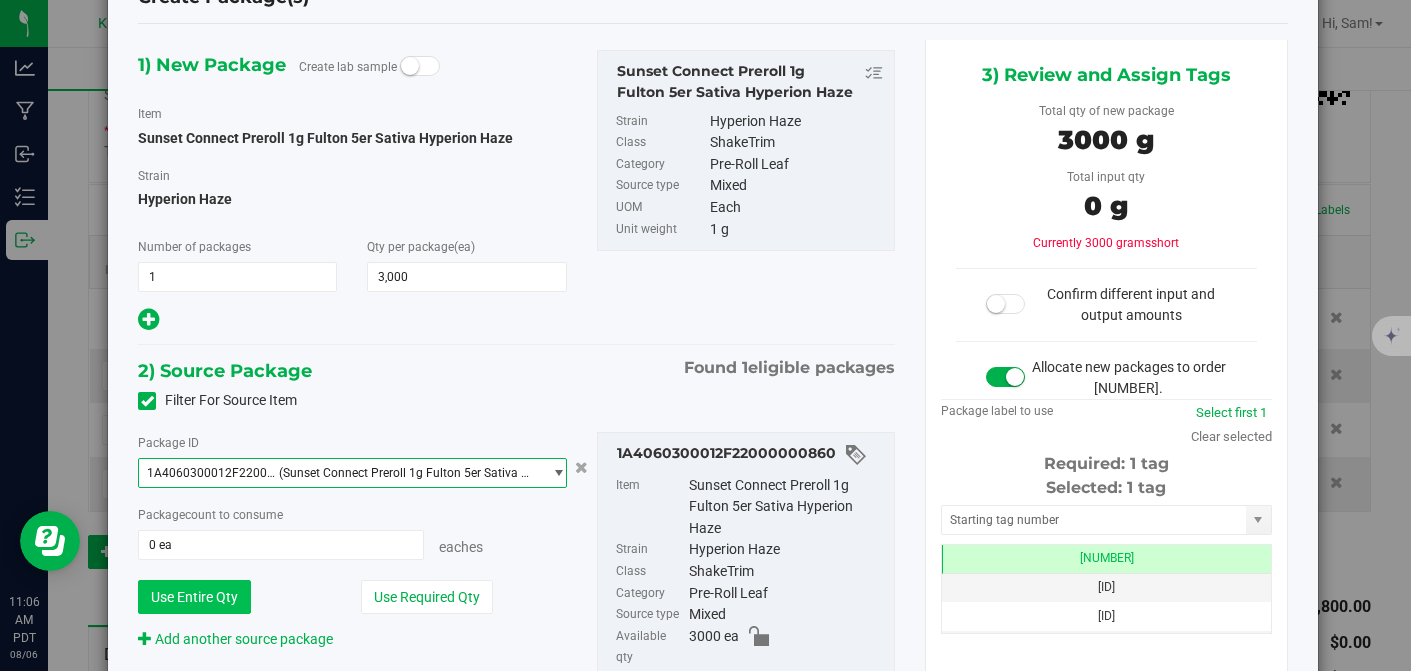 type on "3000 ea" 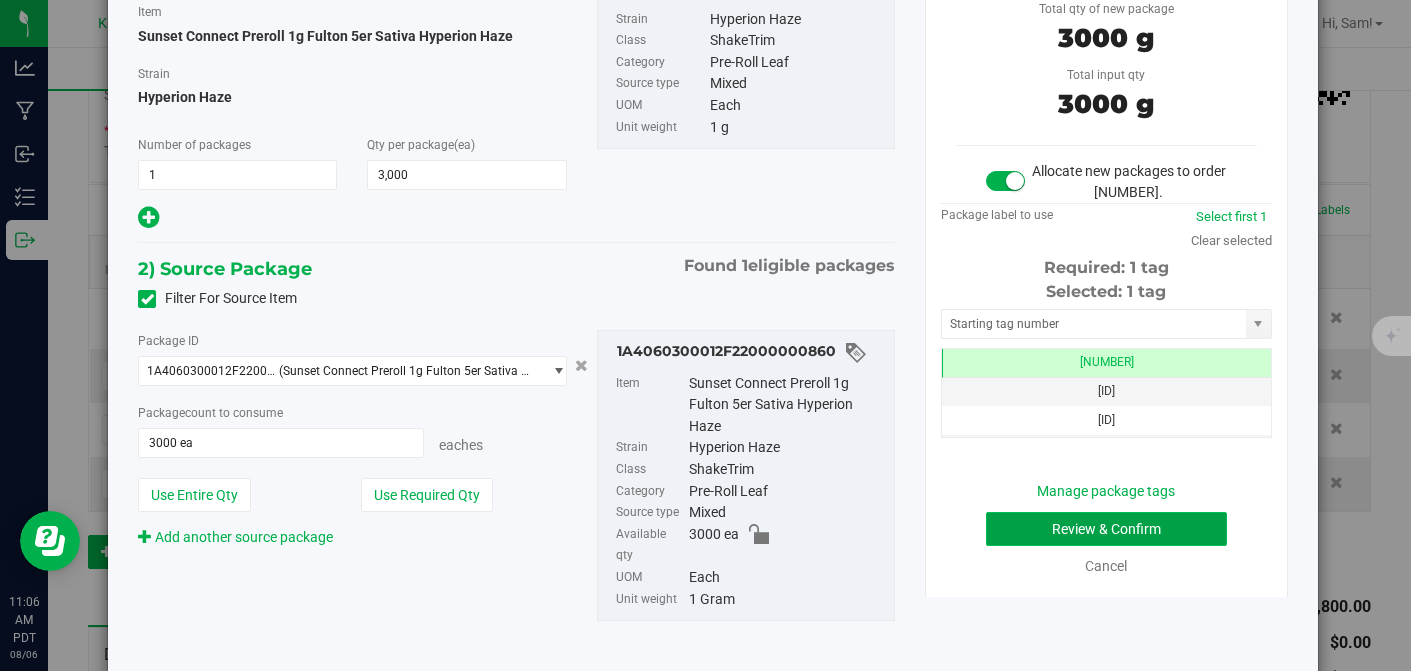 click on "Review & Confirm" at bounding box center (1106, 529) 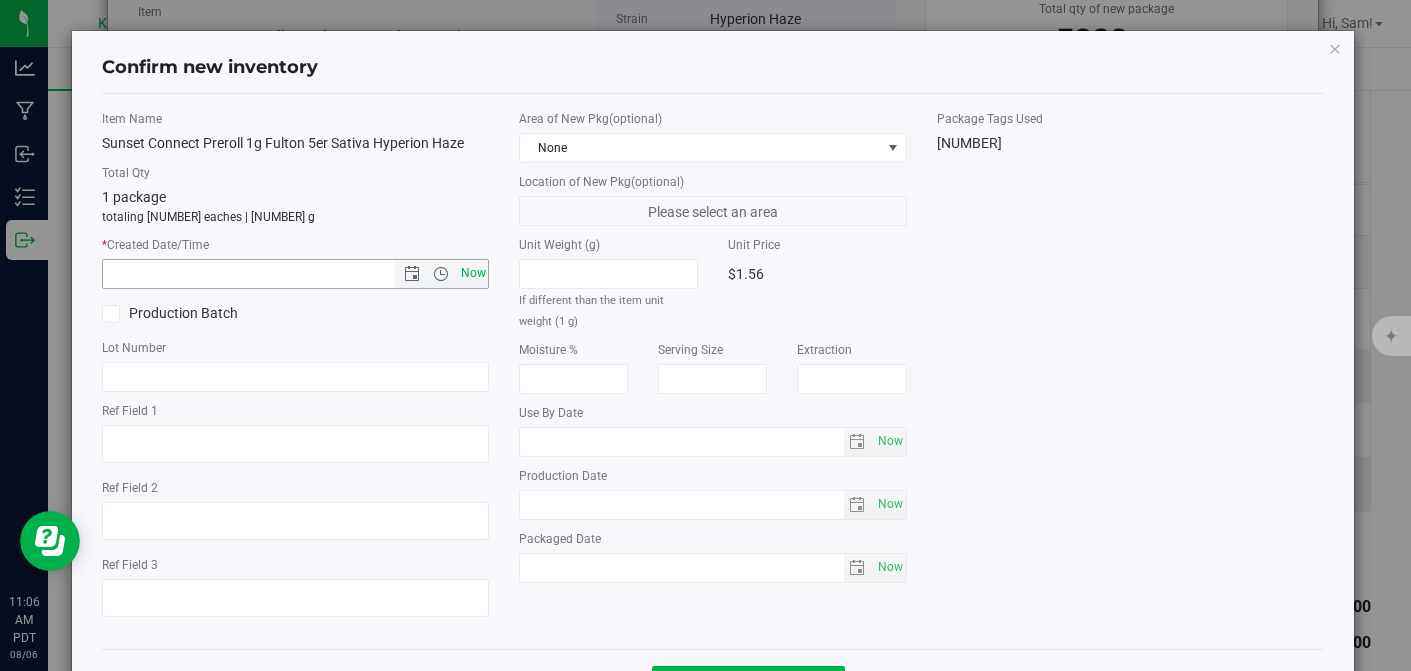 click on "Now" at bounding box center [473, 273] 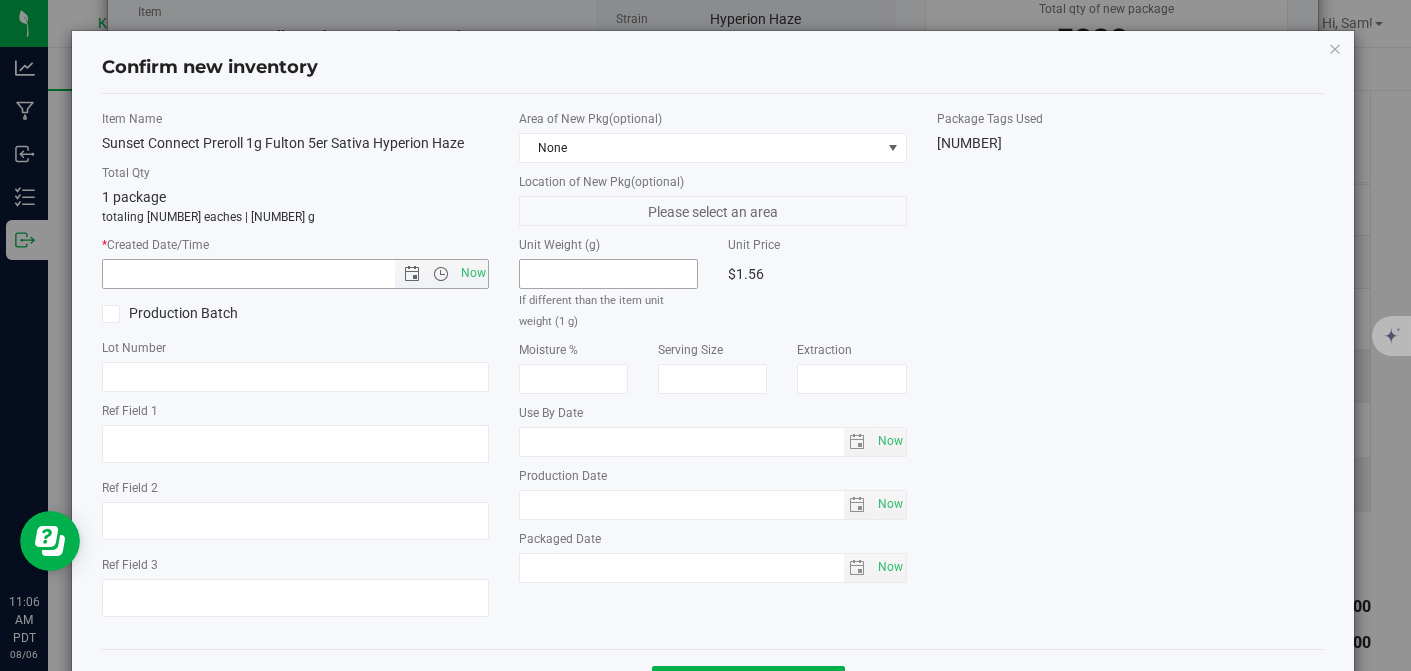 type on "[DATE] [TIME]" 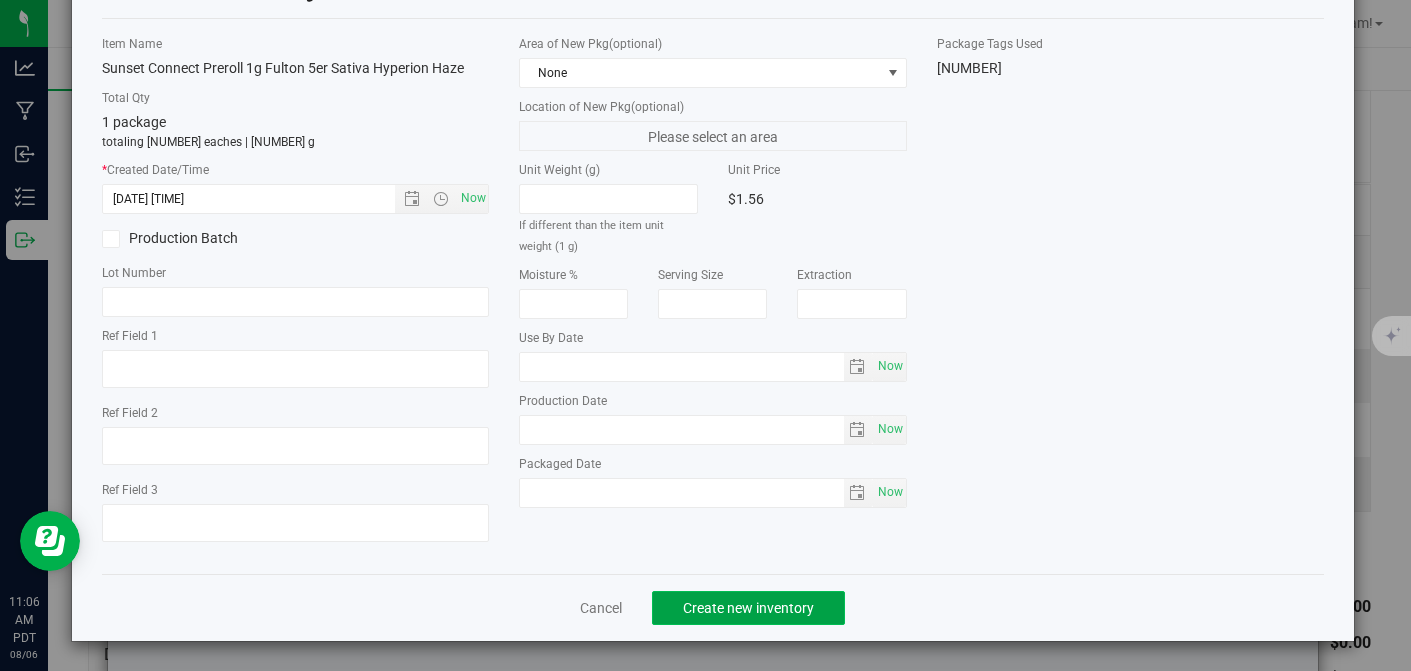 click on "Create new inventory" 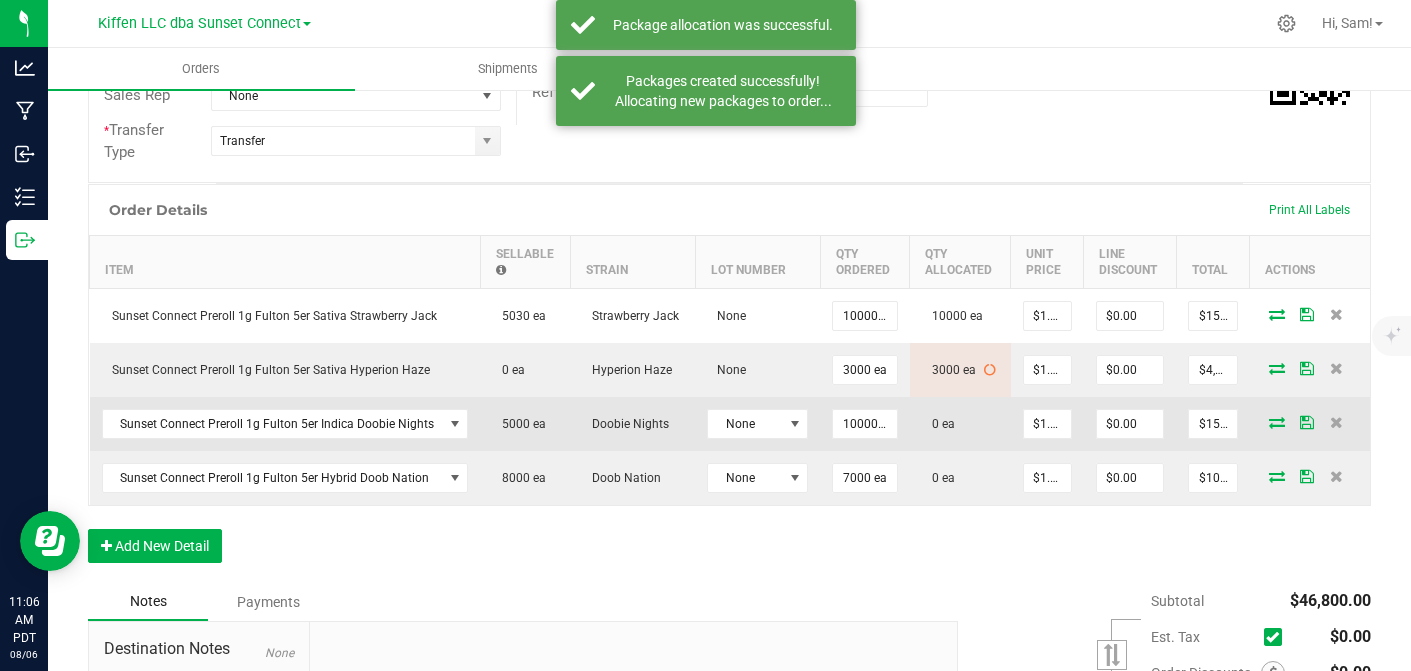 click at bounding box center (1277, 422) 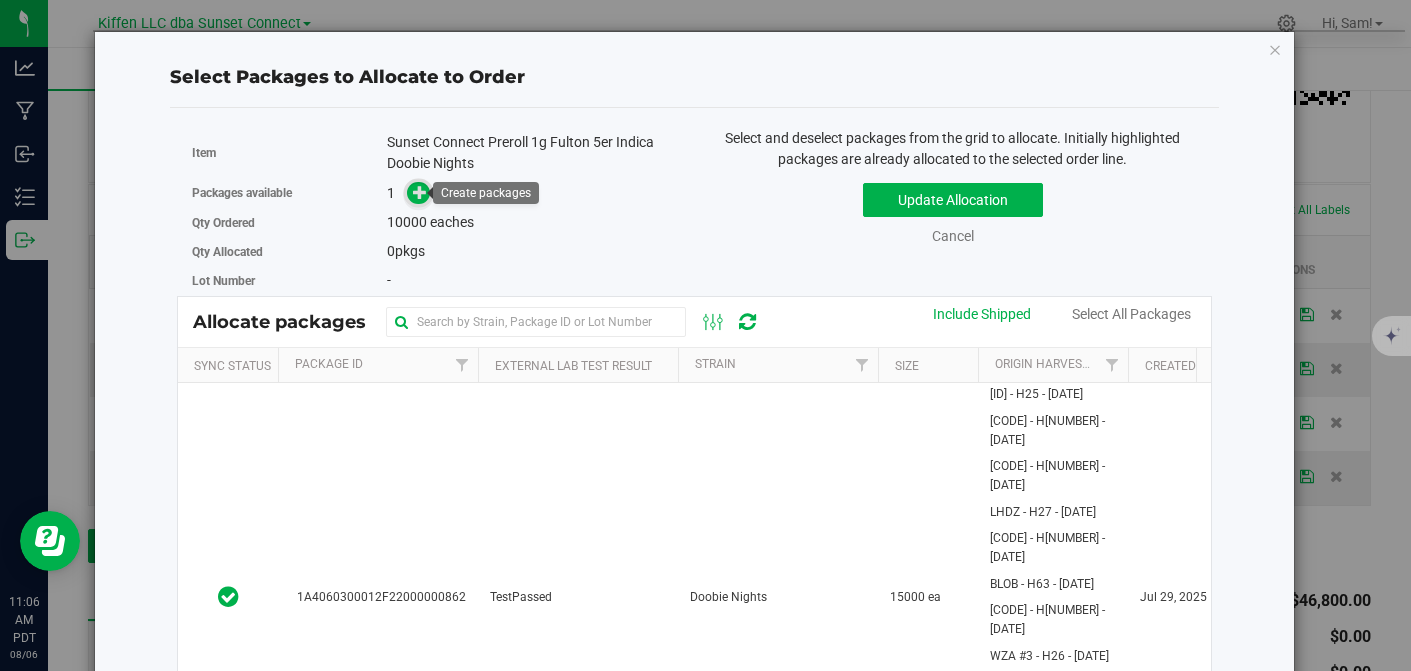 click at bounding box center [420, 192] 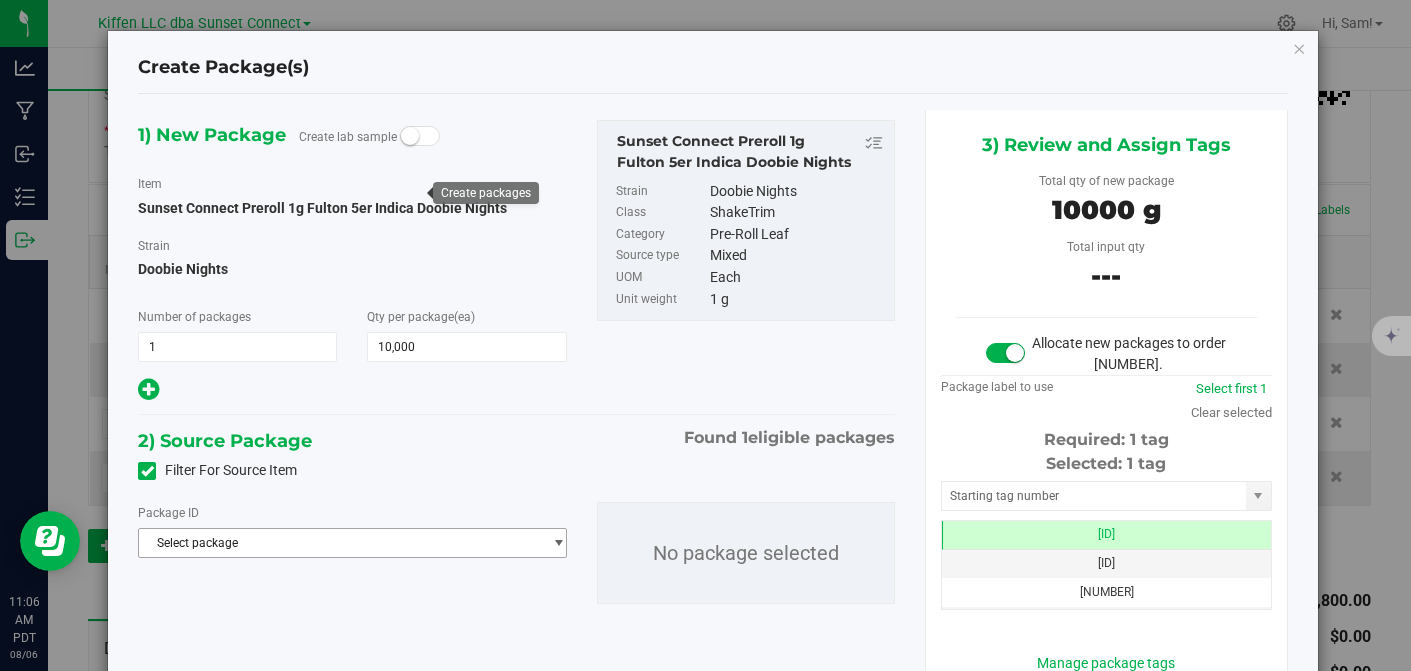 click on "Select package" at bounding box center (340, 543) 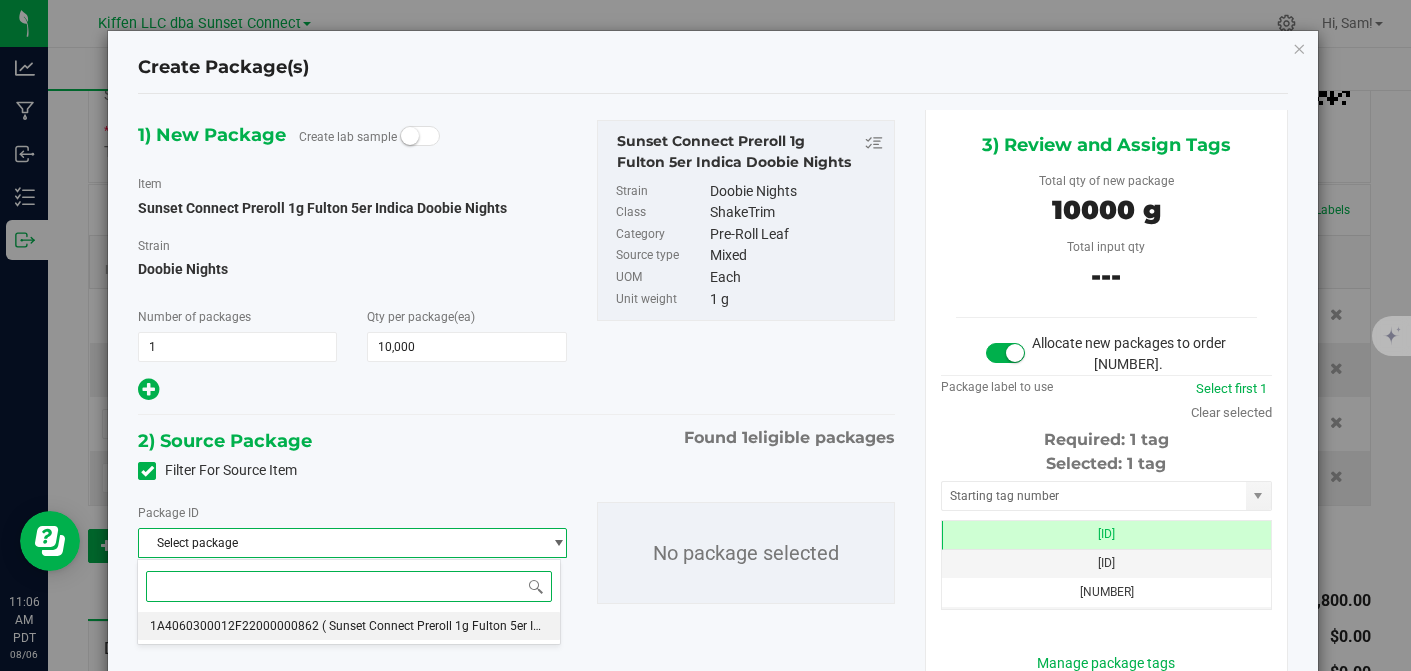 click on "(
Sunset Connect Preroll 1g Fulton 5er Indica Doobie Nights
)" at bounding box center [486, 626] 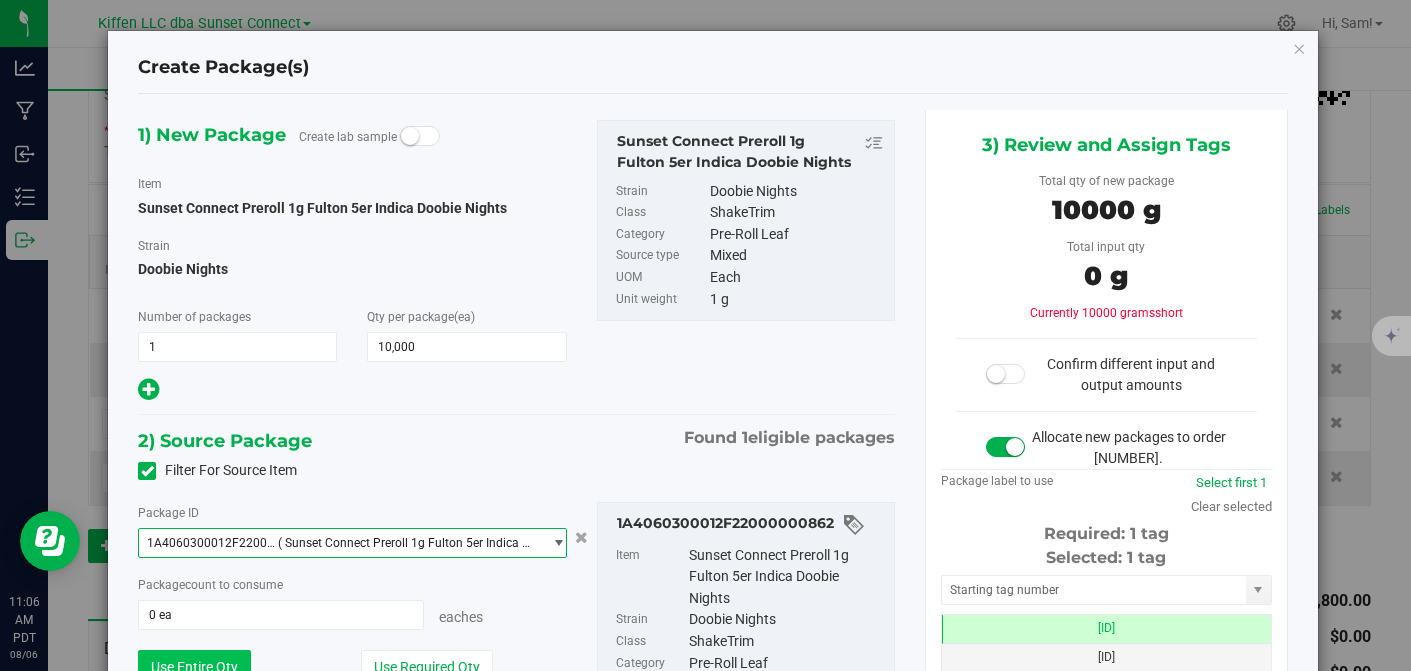 click on "Use Entire Qty" at bounding box center (194, 667) 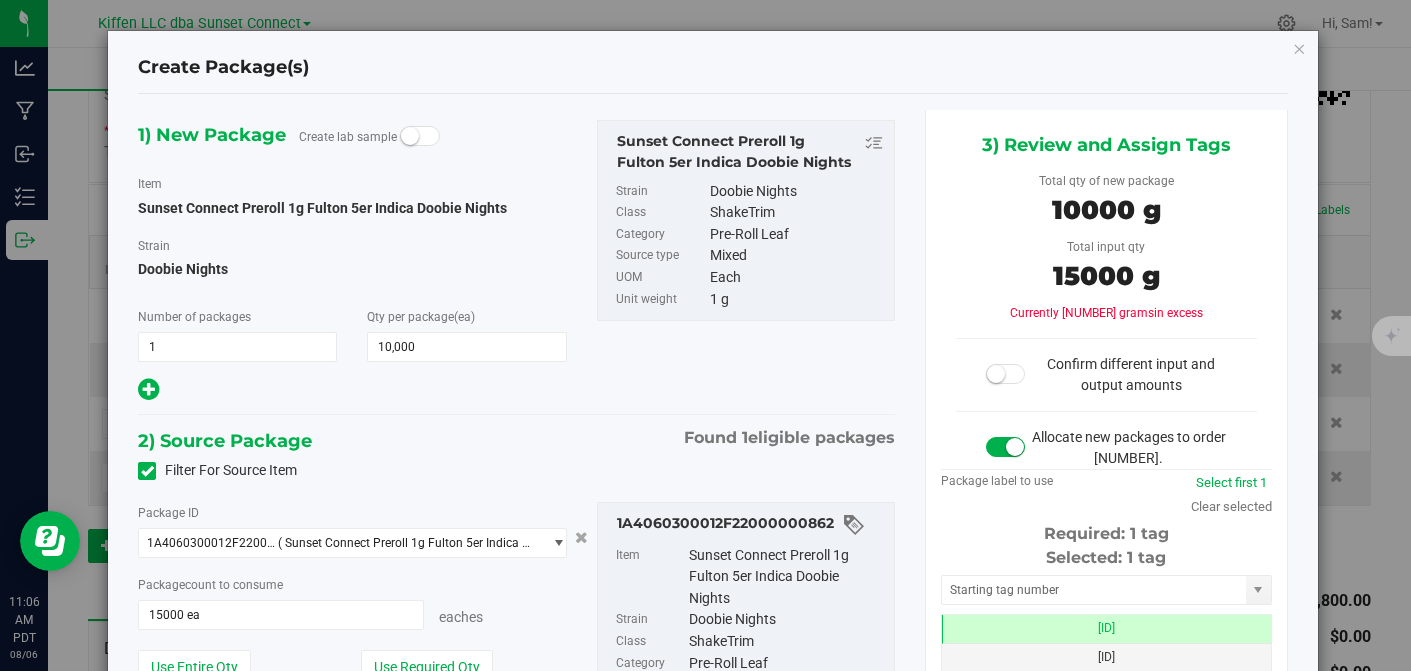 click on "Filter For Source Item" at bounding box center [516, 471] 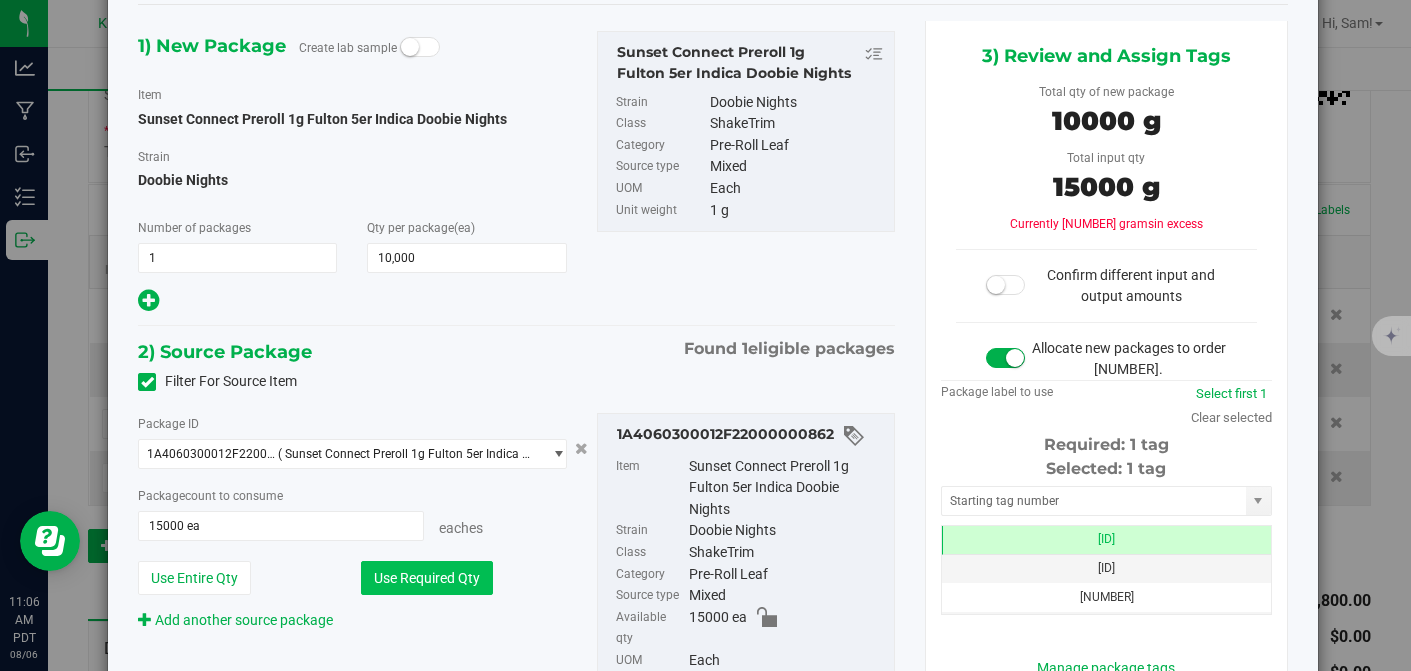 click on "Use Required Qty" at bounding box center (427, 578) 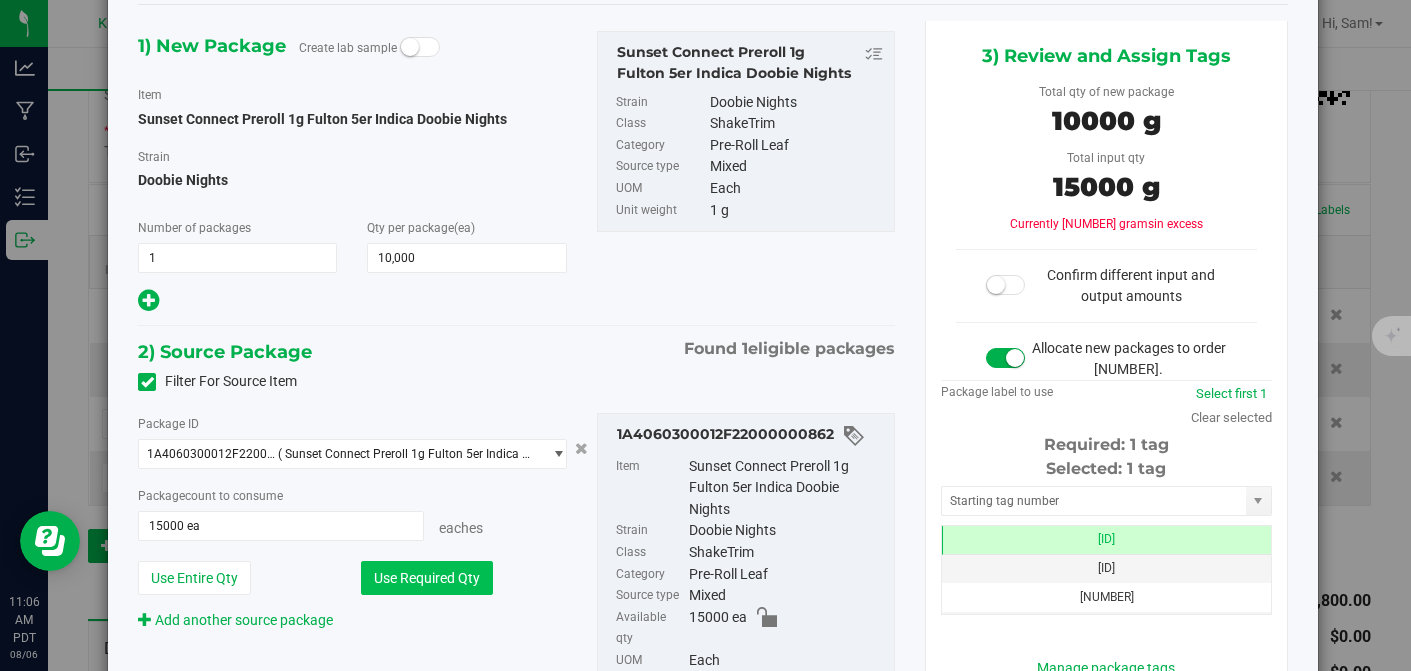 type on "10000 ea" 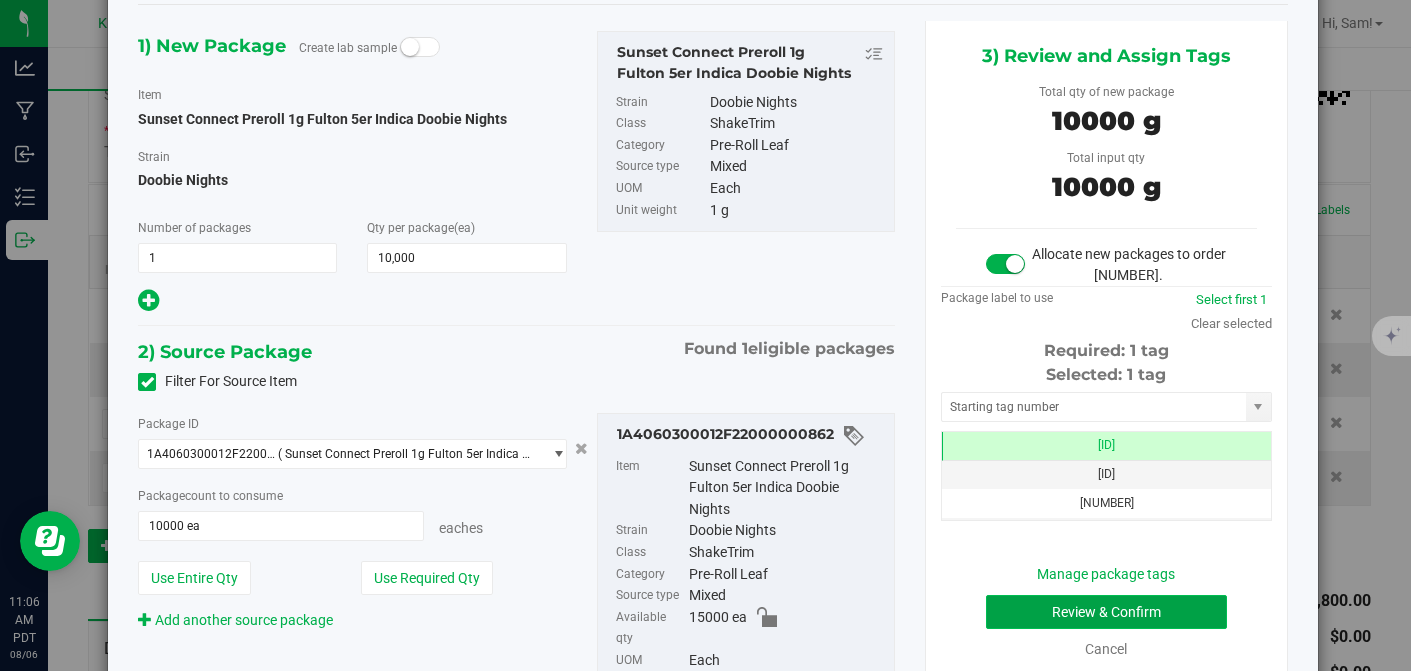 click on "Review & Confirm" at bounding box center [1106, 612] 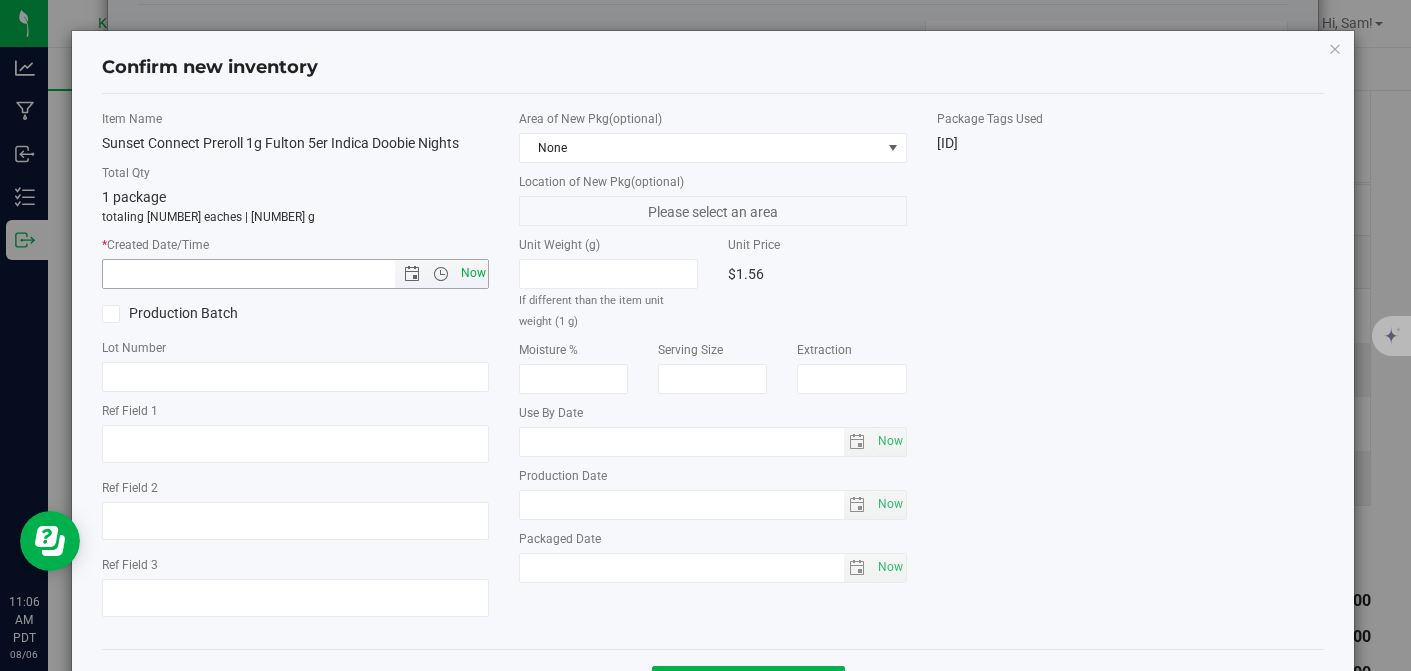 click on "Now" at bounding box center [473, 273] 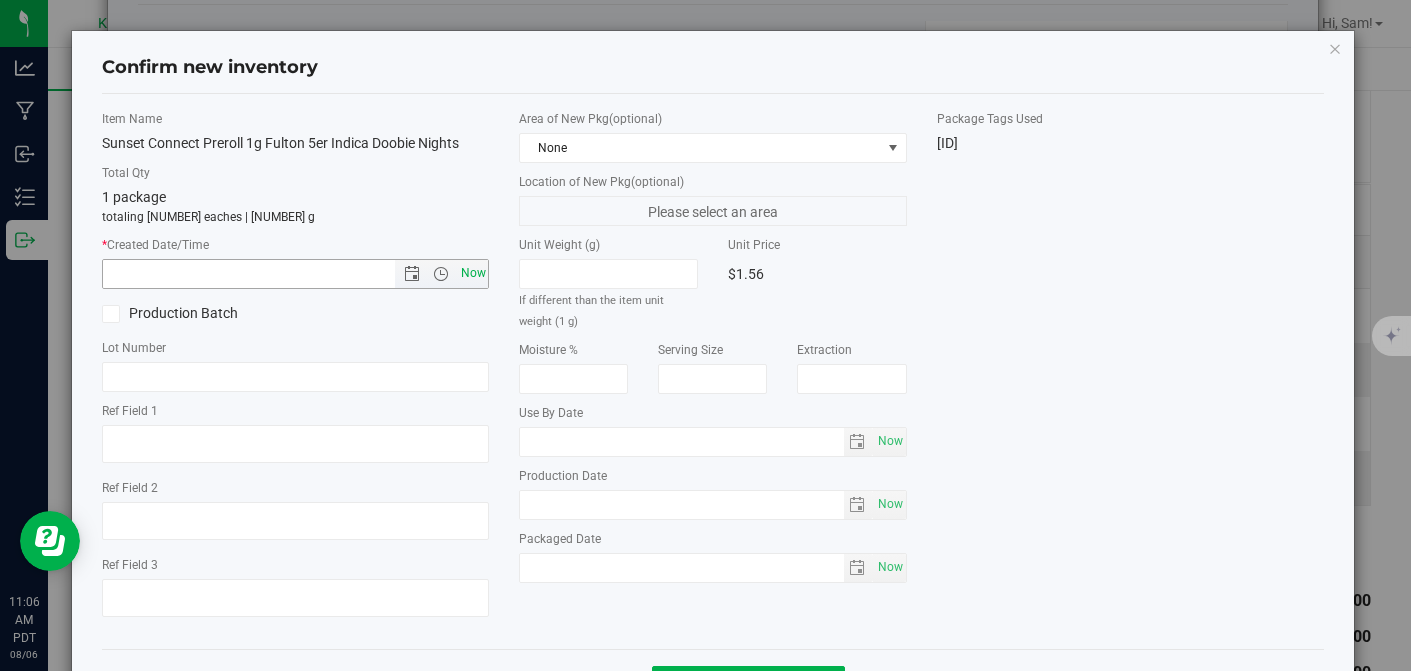 type on "[DATE] [TIME]" 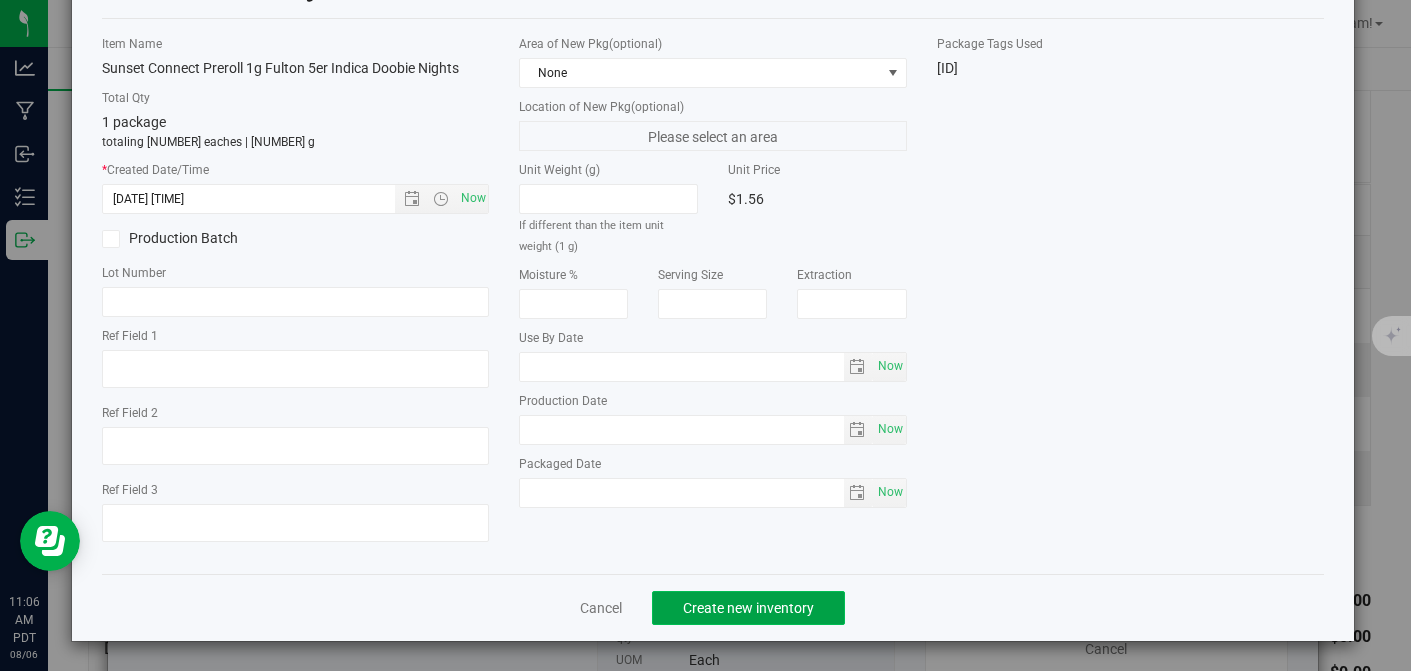 click on "Create new inventory" 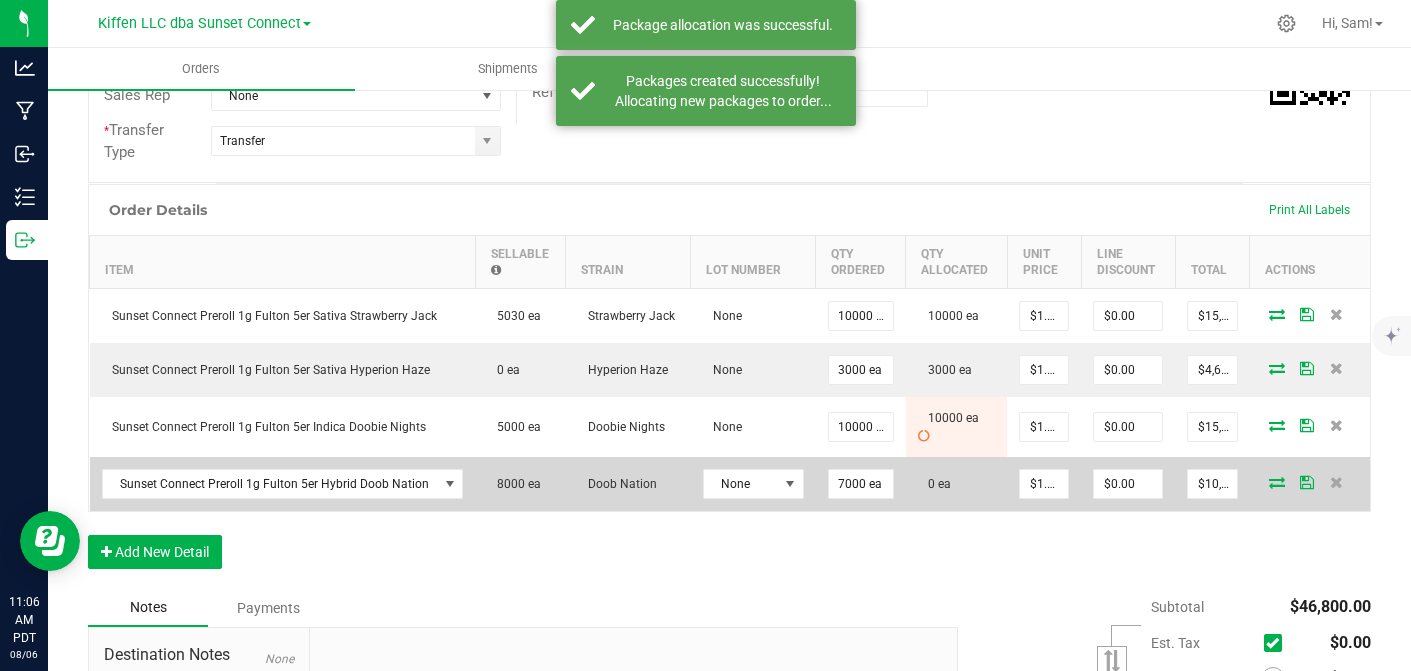 click at bounding box center (1277, 482) 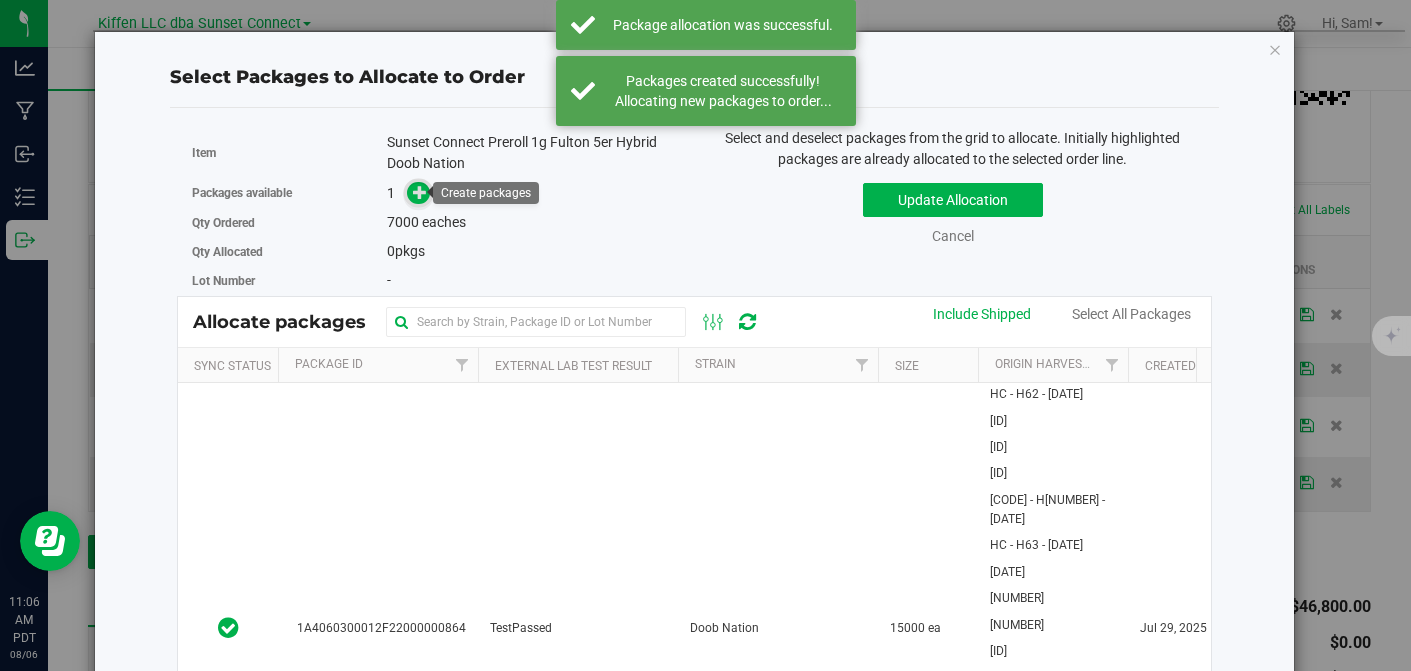 click at bounding box center [420, 192] 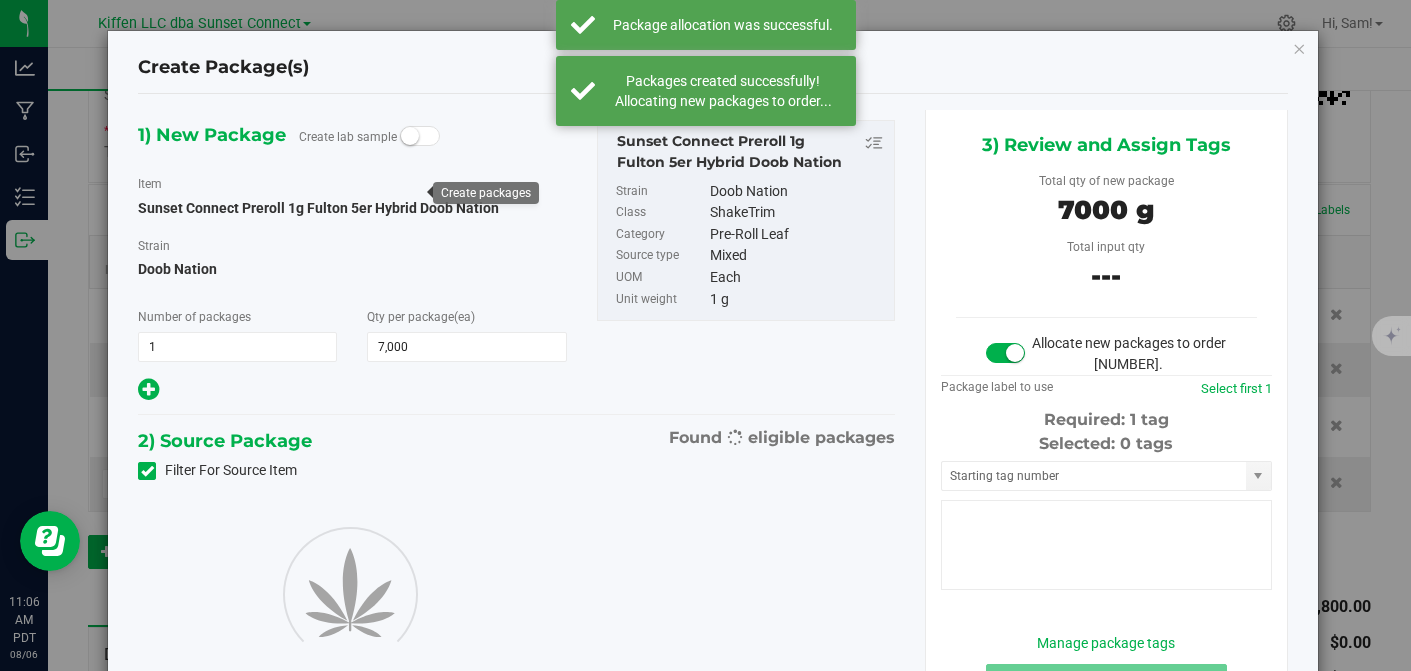 type on "7,000" 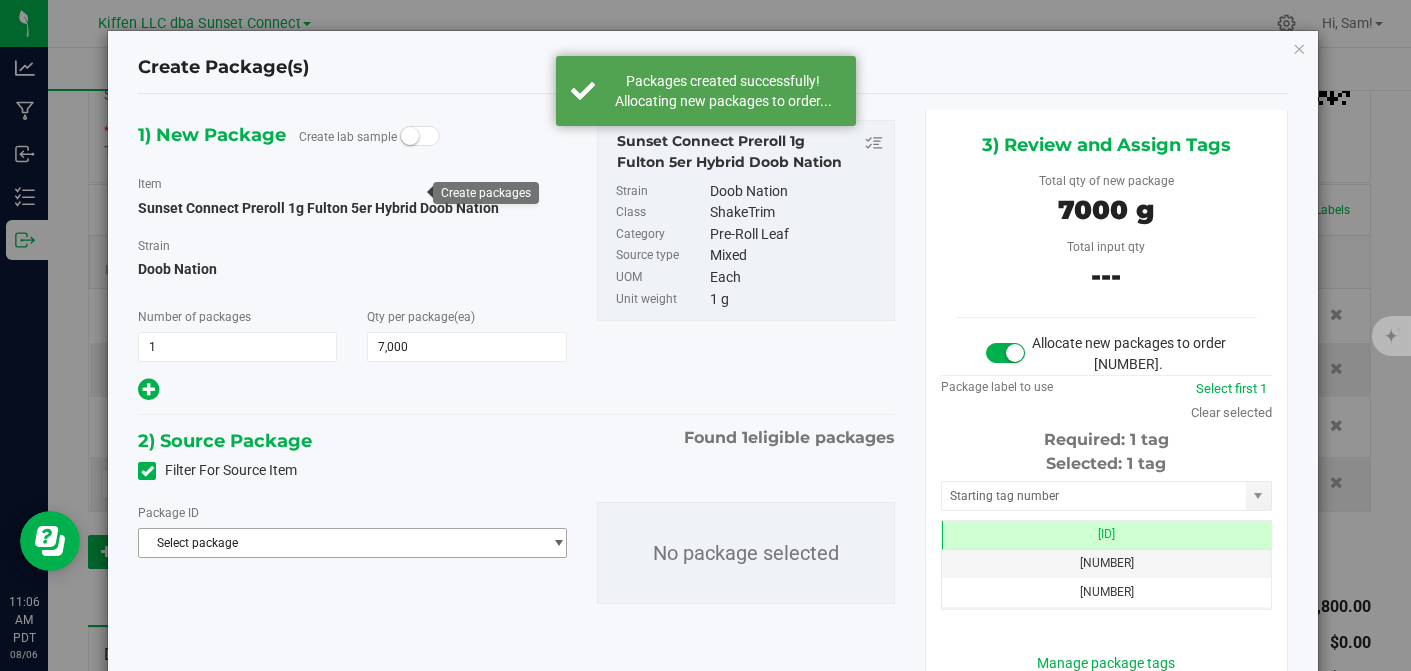 click on "Select package" at bounding box center (340, 543) 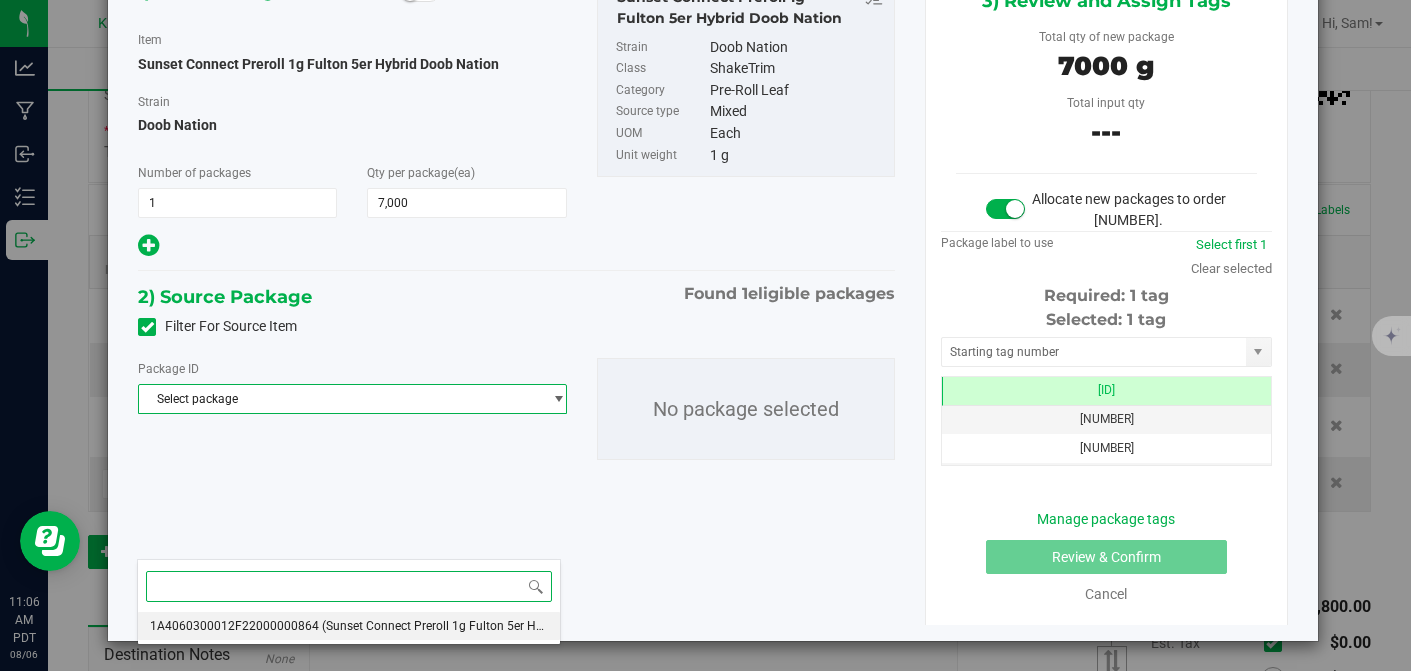 click on "(Sunset Connect Preroll 1g Fulton 5er Hybrid Doob Nation)" at bounding box center [480, 626] 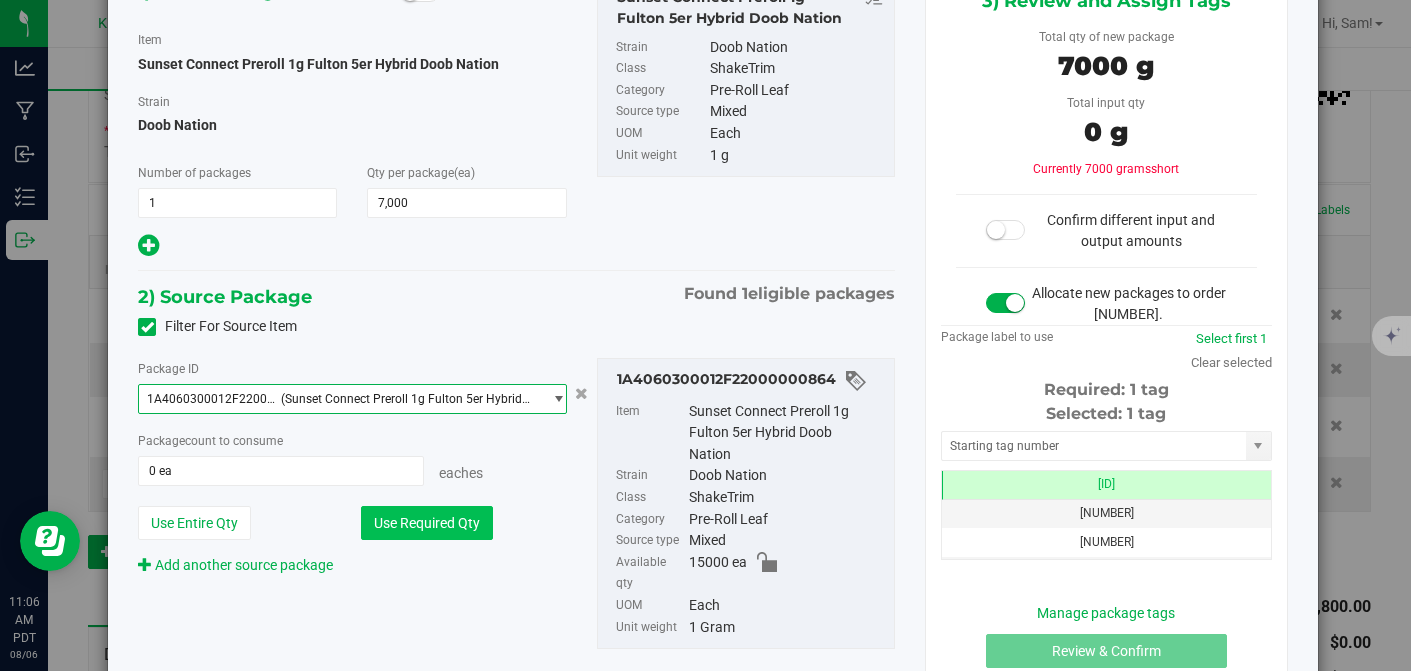 click on "Use Required Qty" at bounding box center [427, 523] 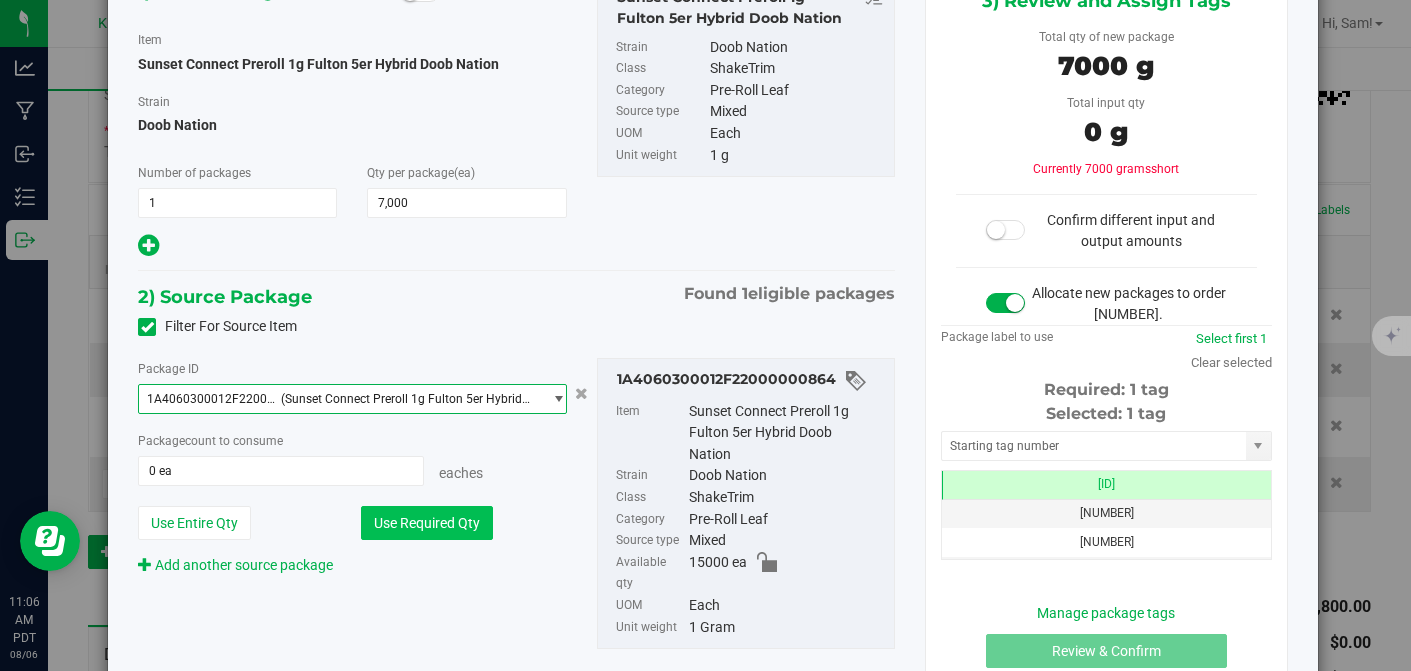 type on "7000 ea" 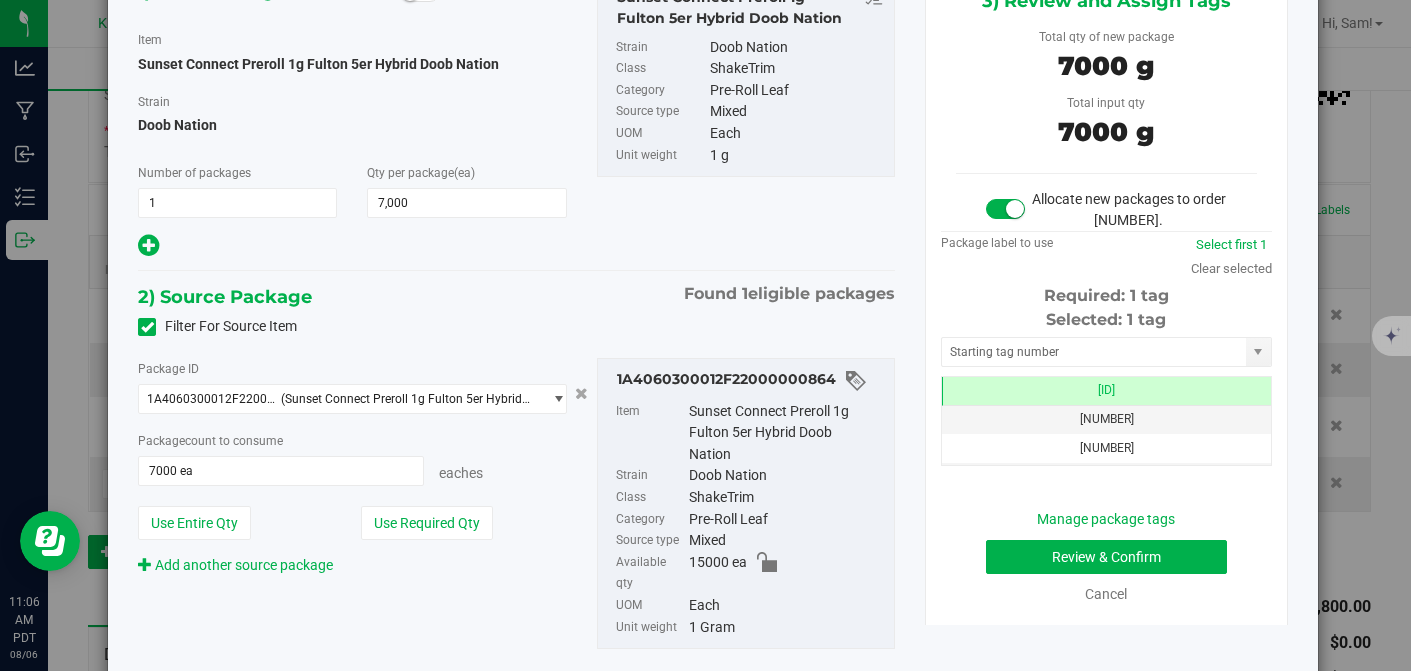 click on "Item Sunset Connect Preroll 1g Fulton 5er Hybrid Doob Nation Strain Doob Nation Class ShakeTrim Category Pre-Roll Leaf Source type Mixed Available qty 15000 ea UOM Each Unit weight 1 Gram" at bounding box center (746, 504) 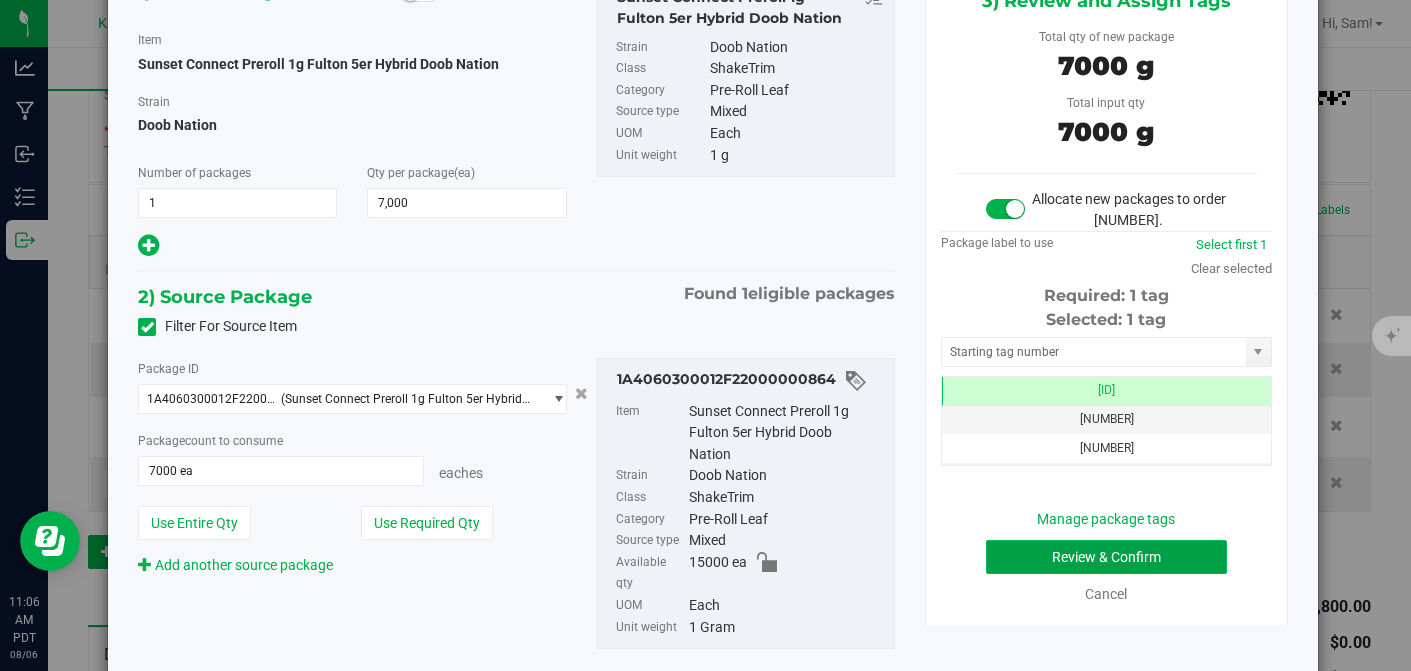 click on "Review & Confirm" at bounding box center (1106, 557) 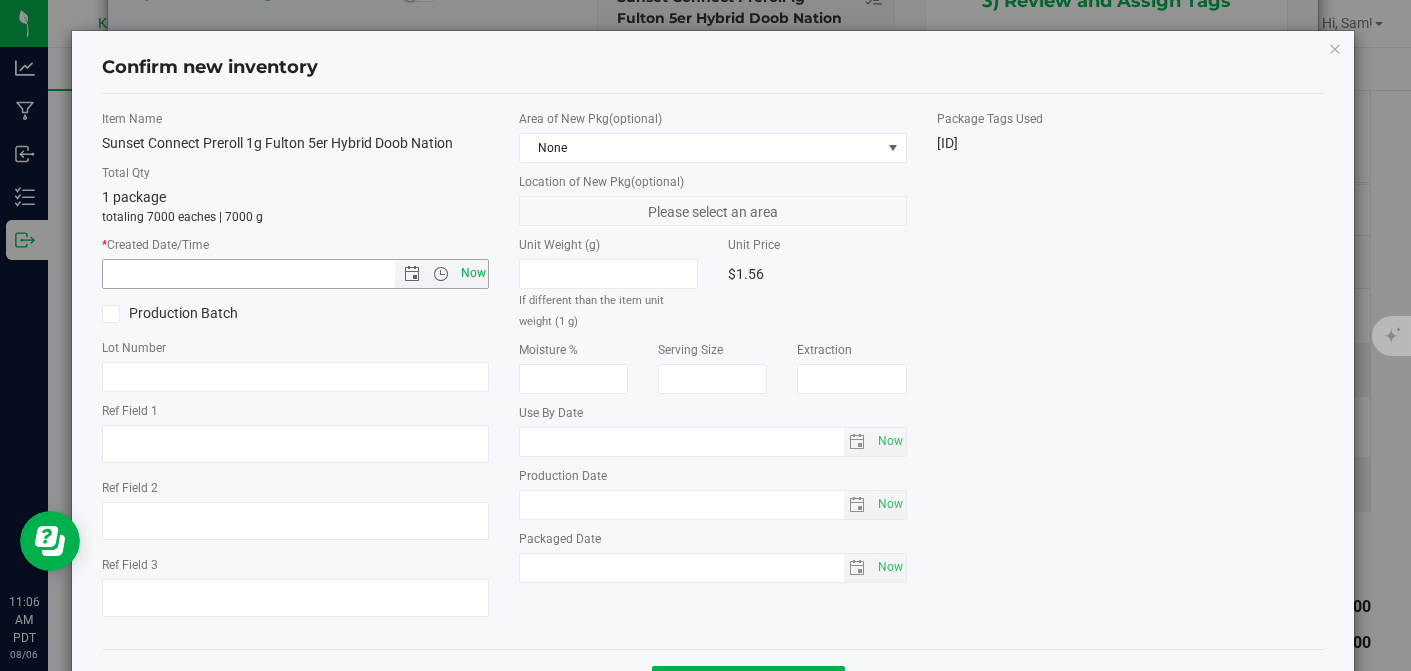 click on "Now" at bounding box center (473, 273) 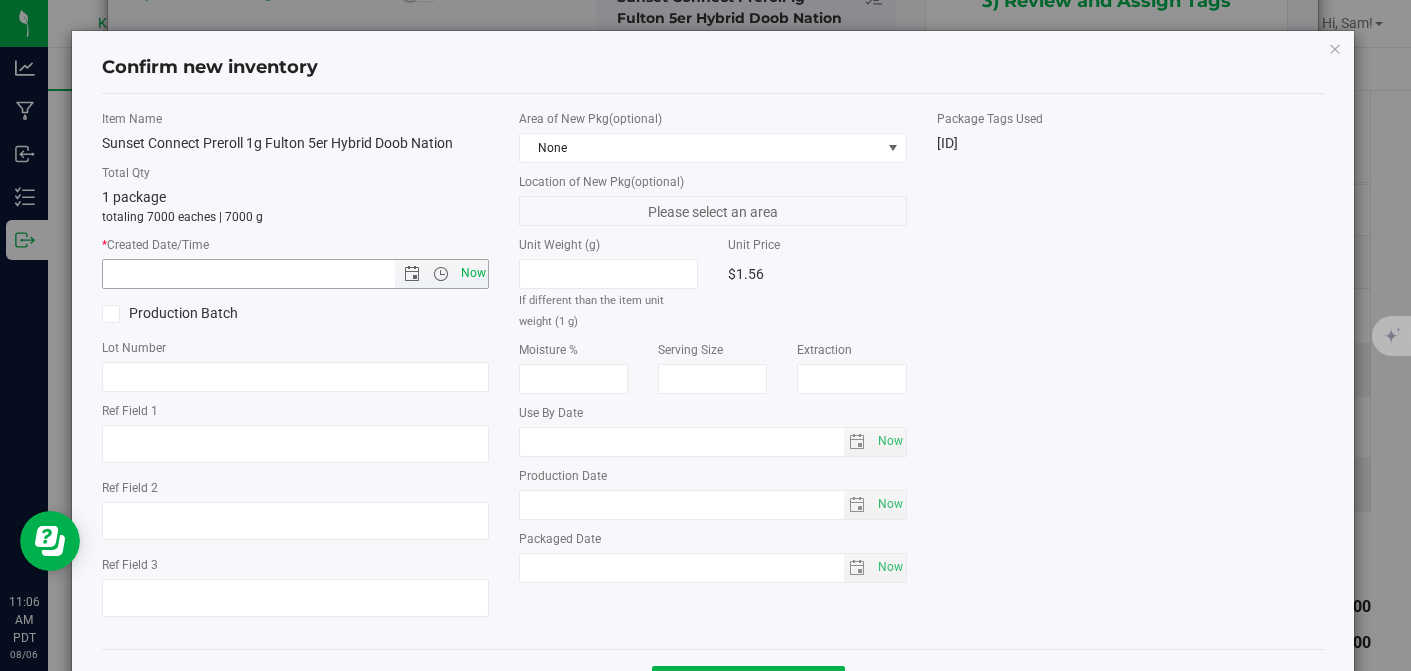 type on "[DATE] [TIME]" 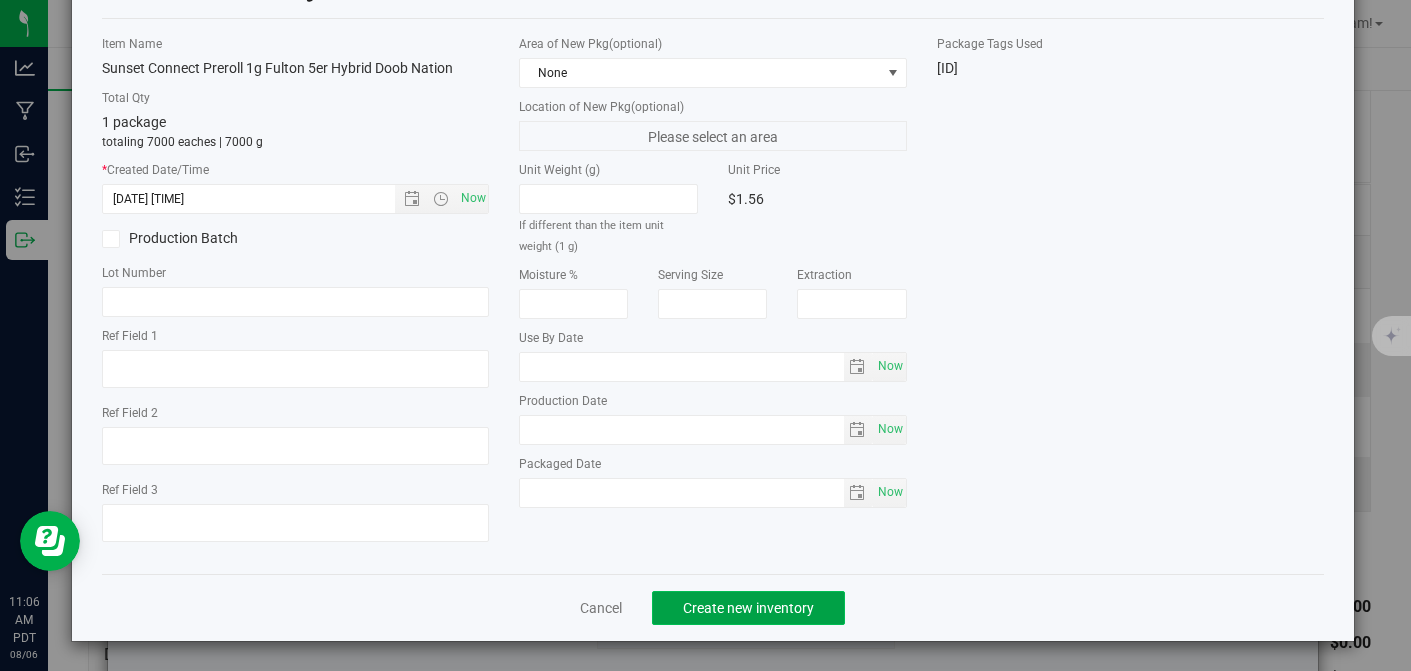 click on "Create new inventory" 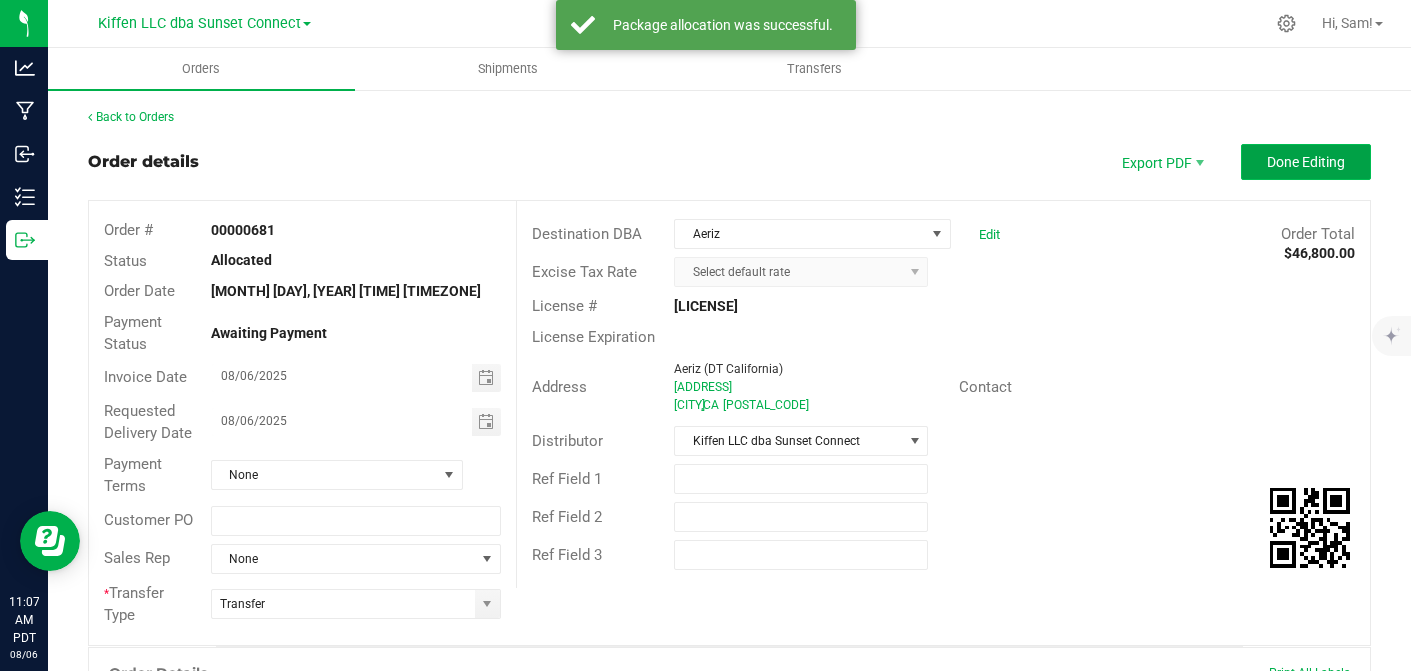click on "Done Editing" at bounding box center (1306, 162) 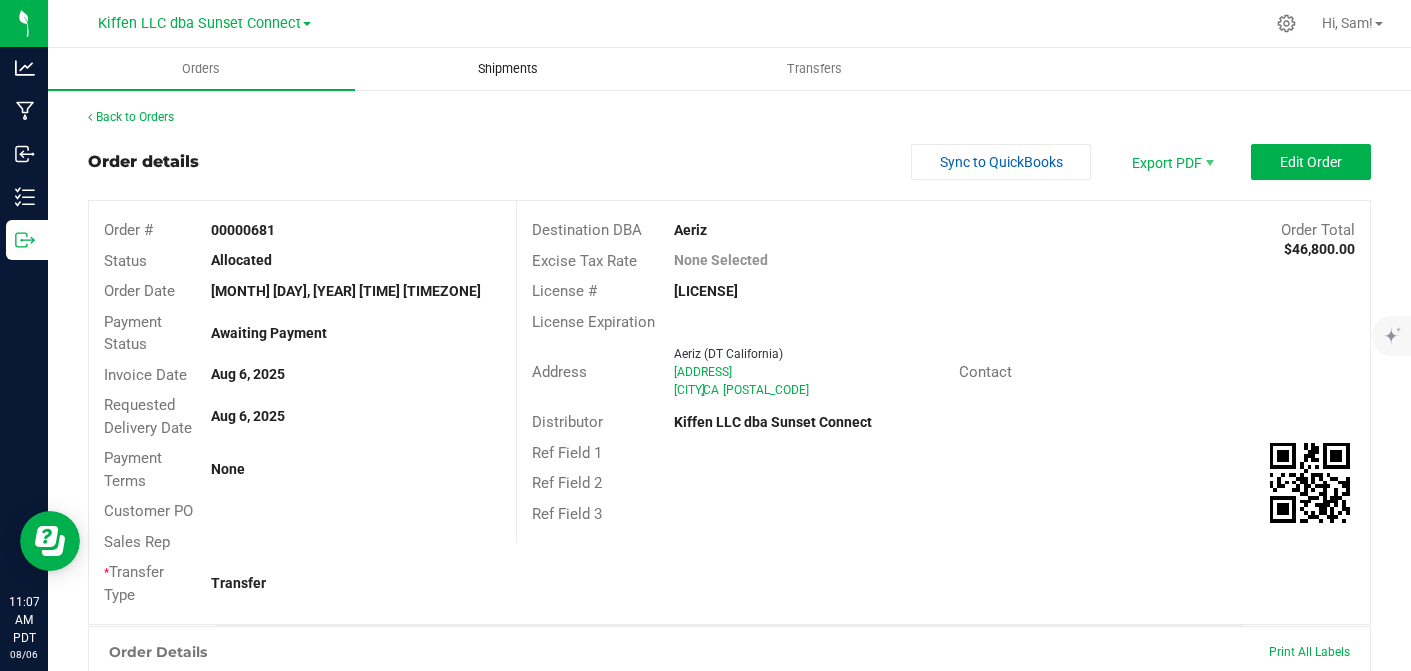 click on "Shipments" at bounding box center [508, 69] 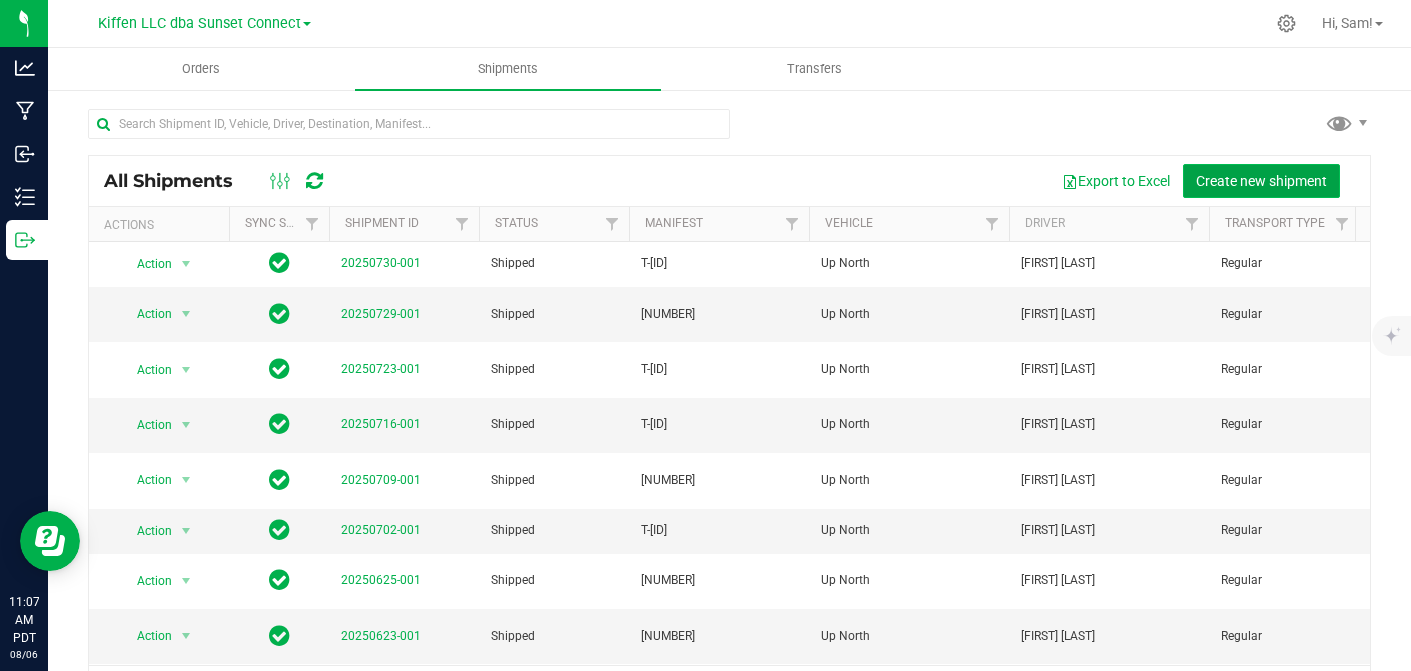 click on "Create new shipment" at bounding box center [1261, 181] 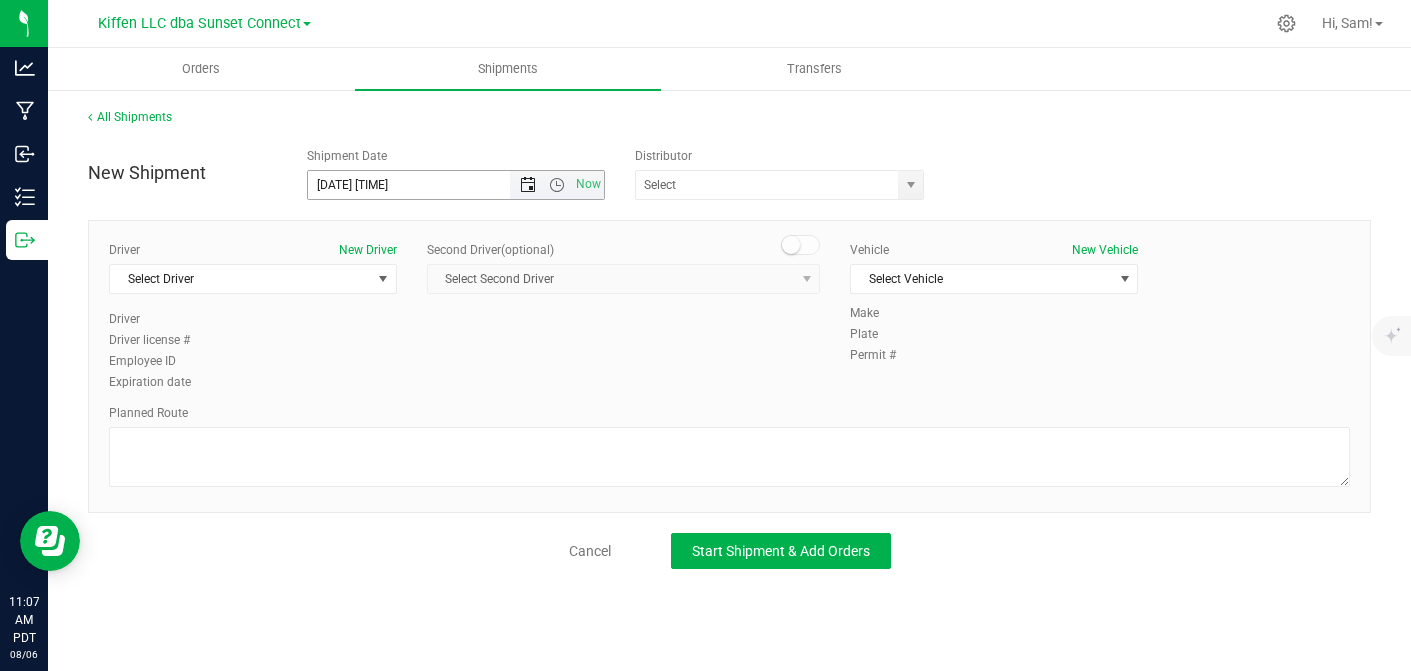 click at bounding box center [528, 185] 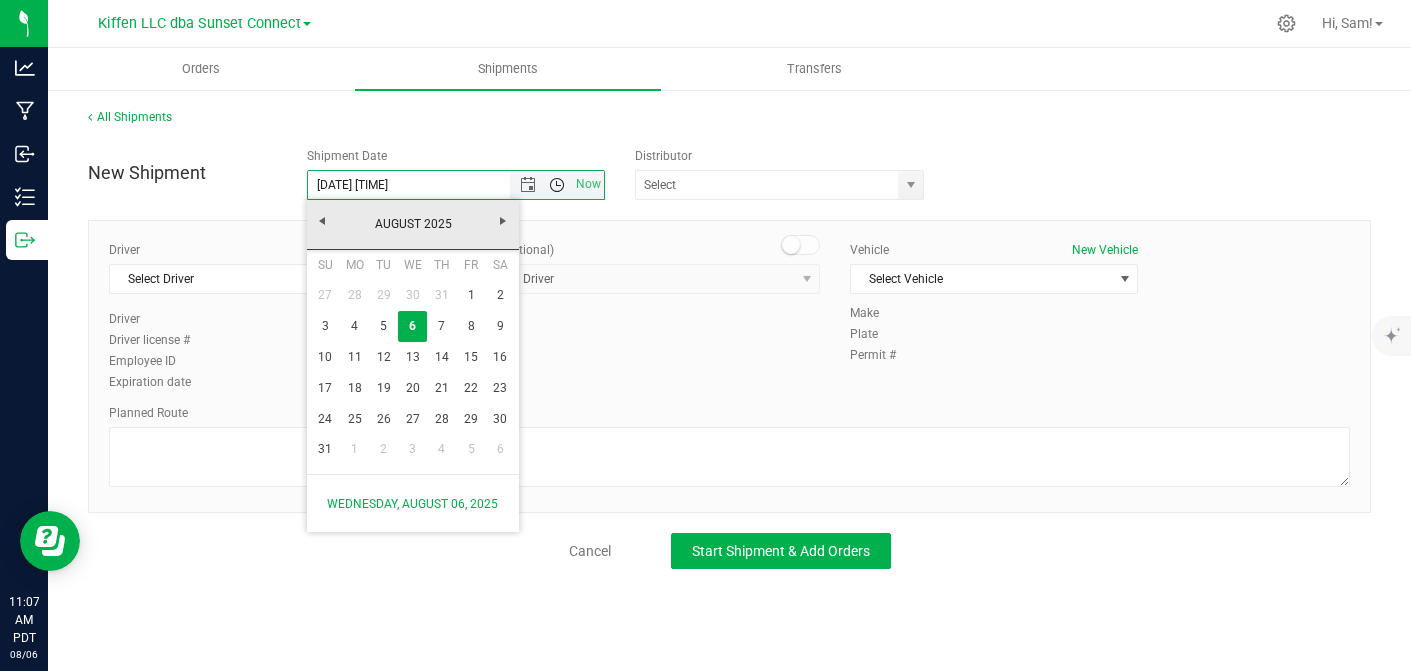 click at bounding box center (557, 185) 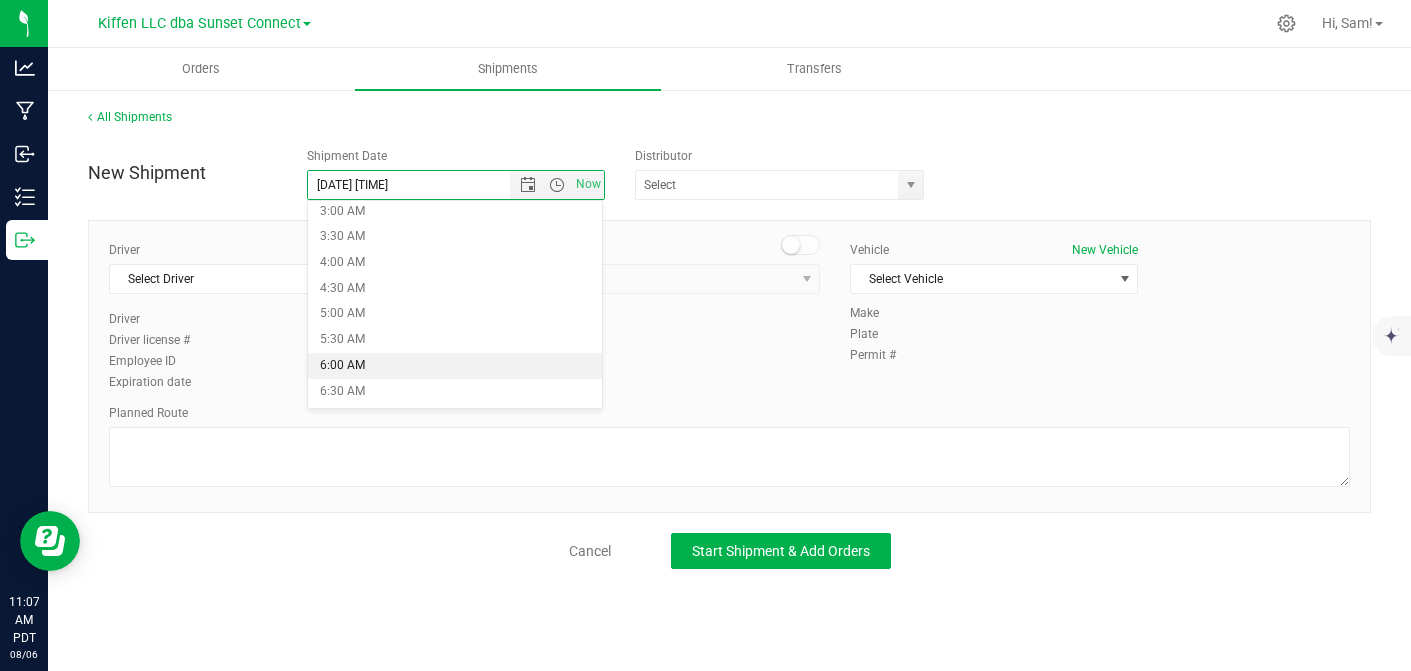 click on "6:00 AM" at bounding box center [455, 366] 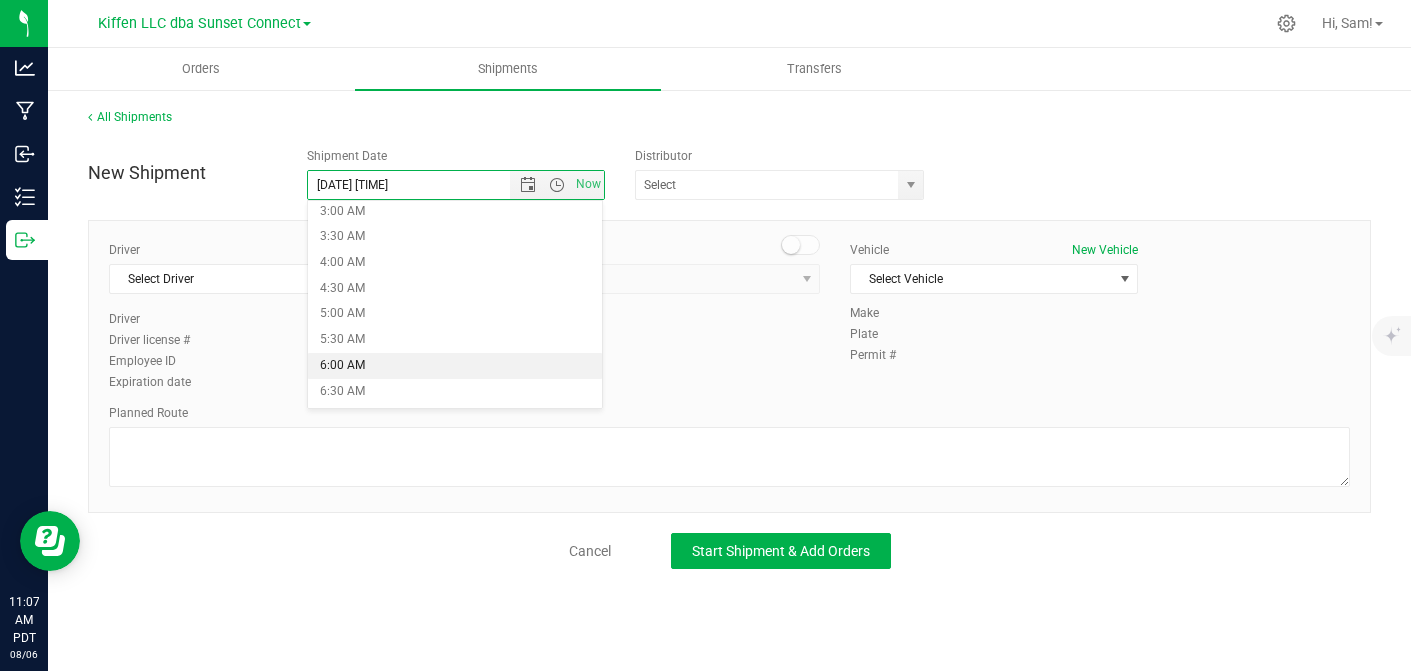 type on "[DATE] [TIME]" 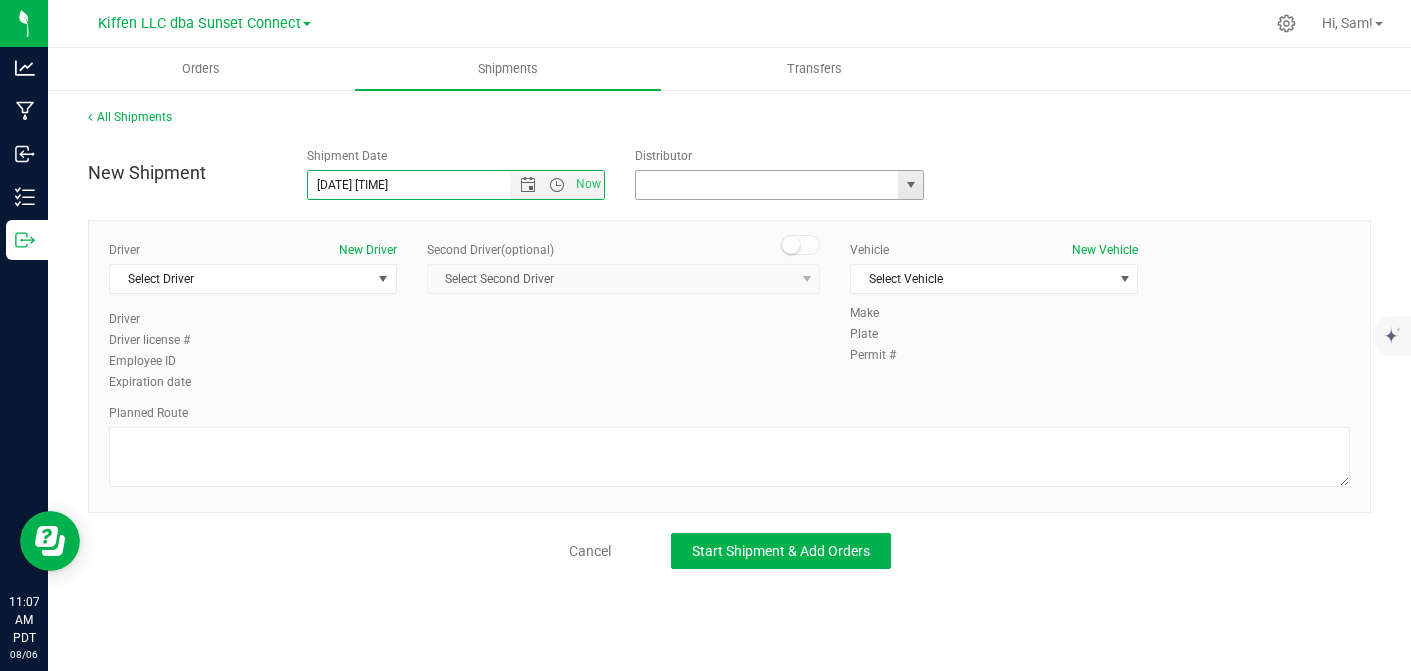 click at bounding box center [763, 185] 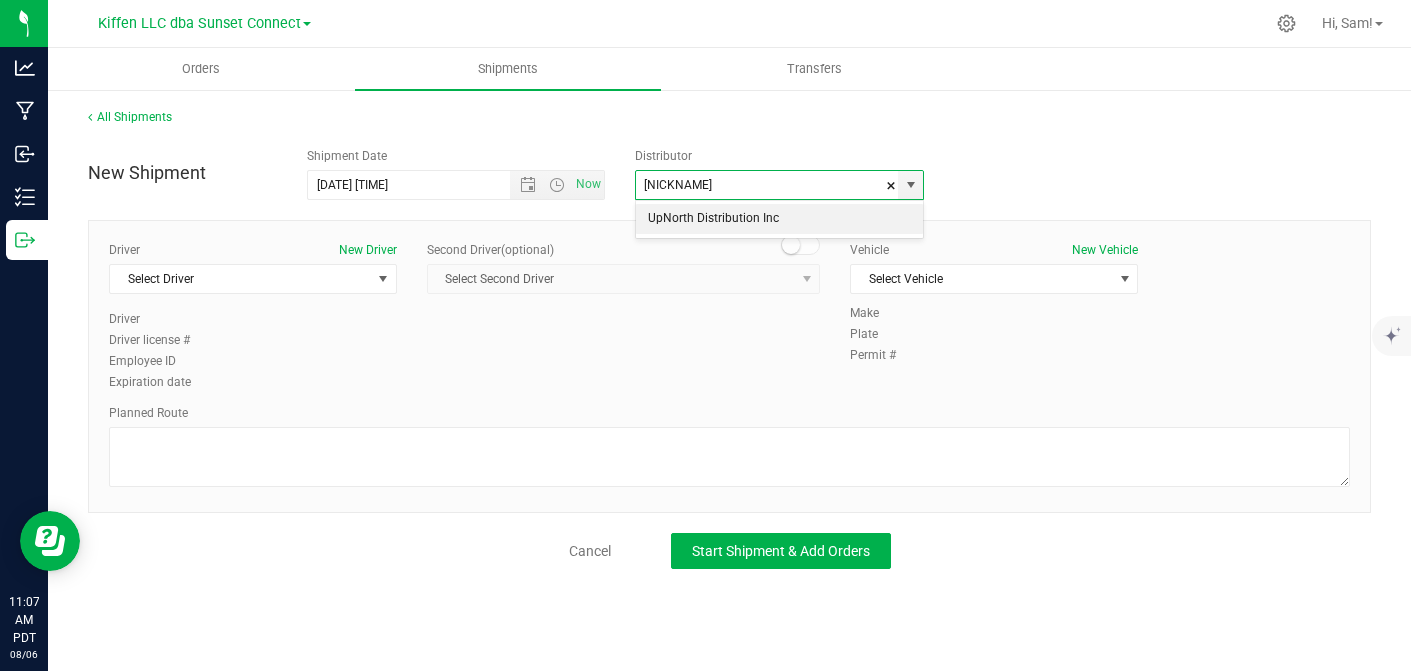 click on "UpNorth Distribution Inc" at bounding box center (779, 219) 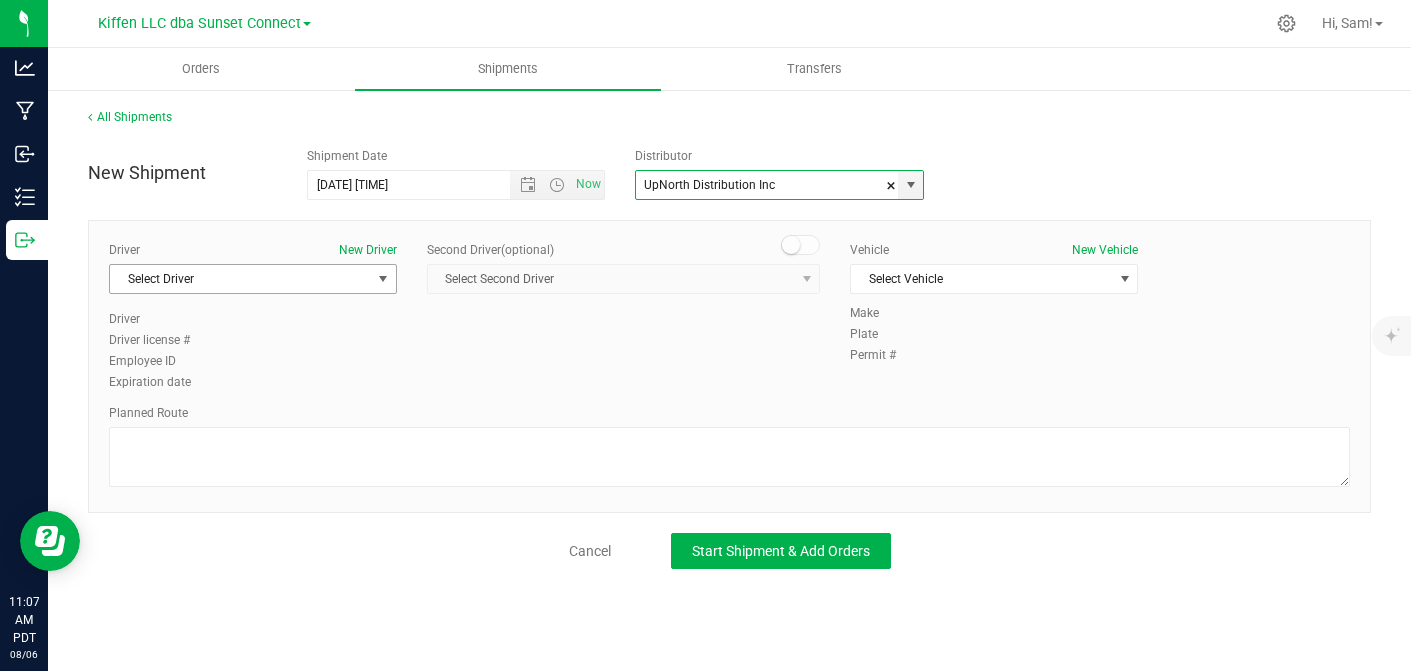 type on "UpNorth Distribution Inc" 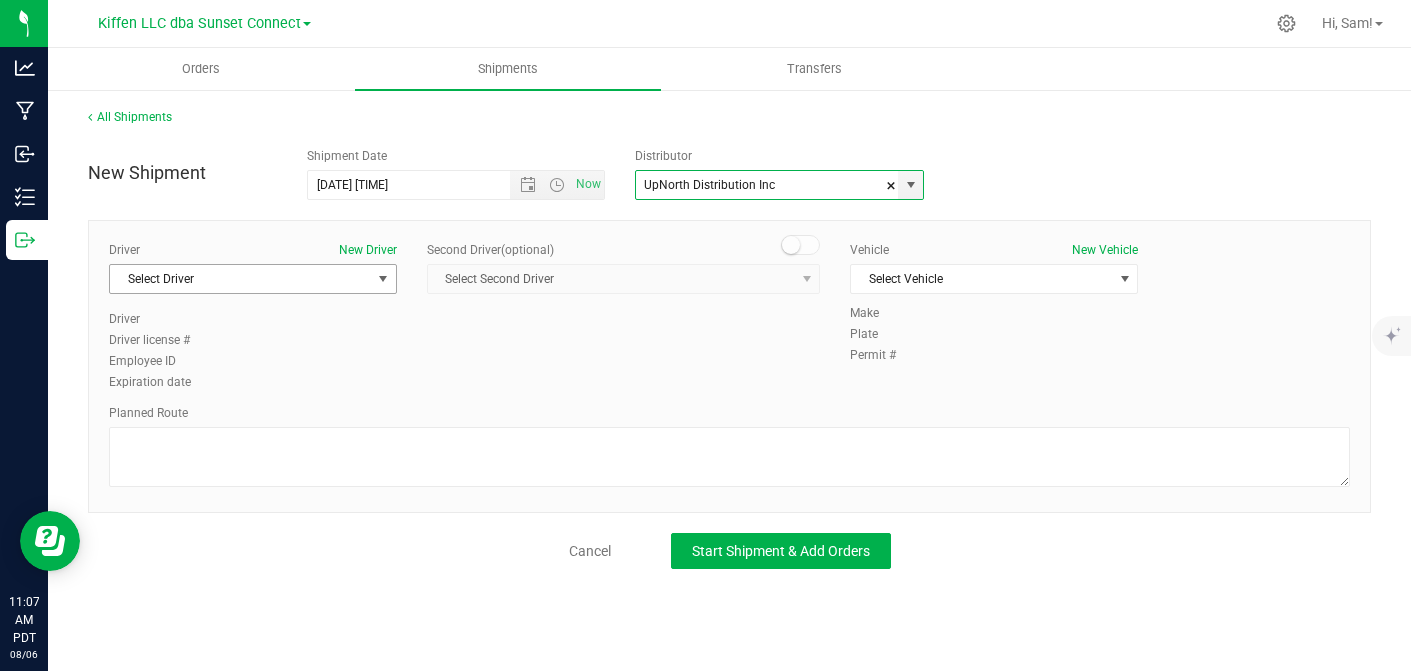 click on "Select Driver" at bounding box center [240, 279] 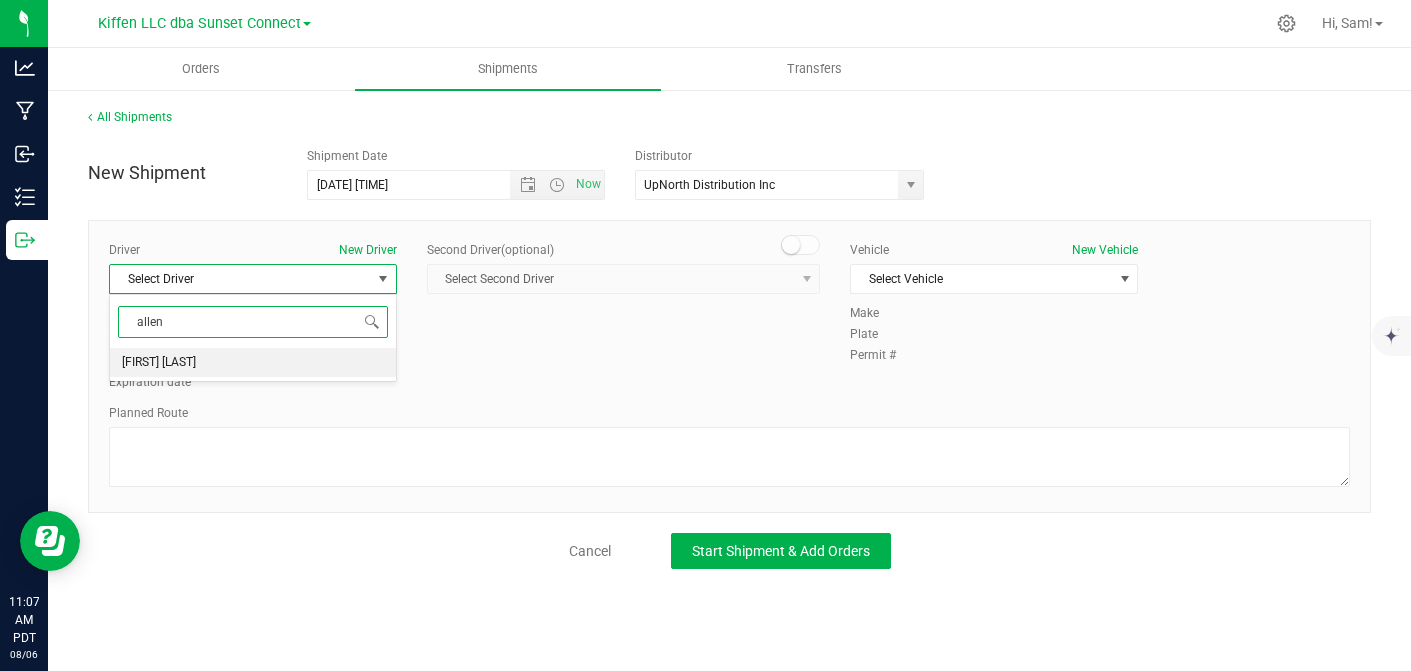 click on "[FIRST] [LAST]" at bounding box center (253, 363) 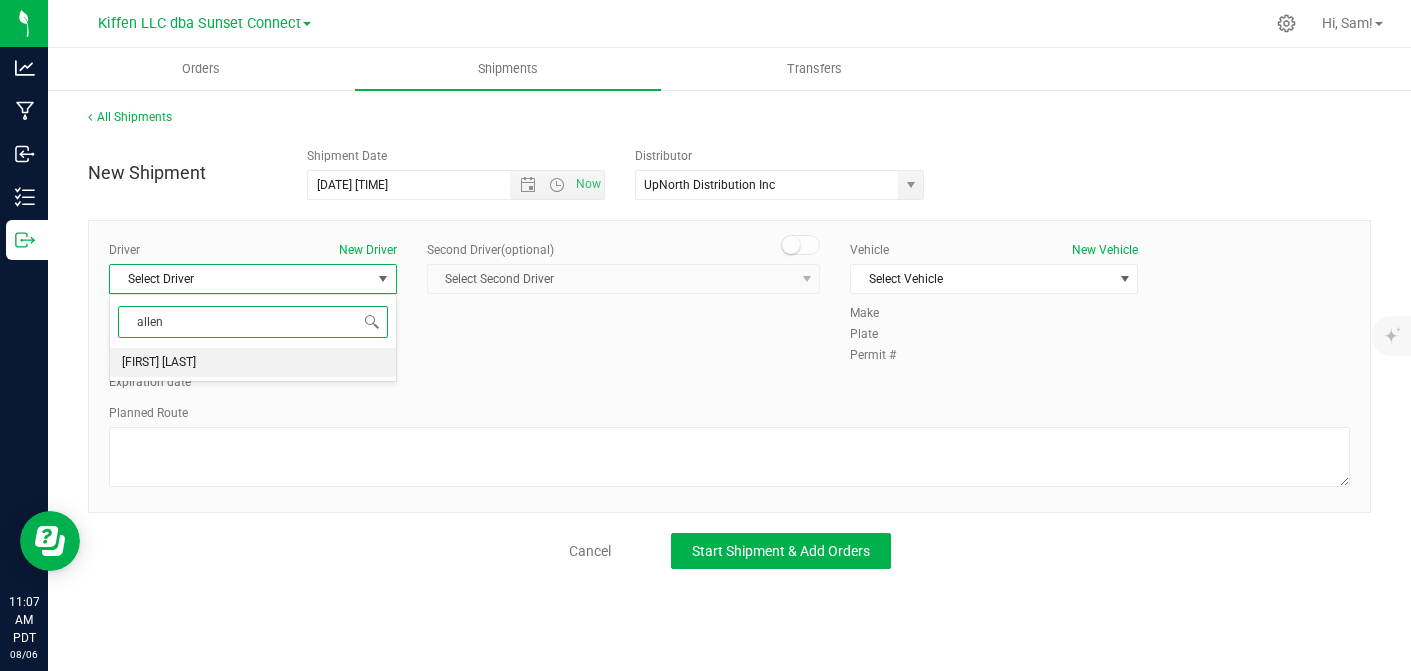 type on "allen" 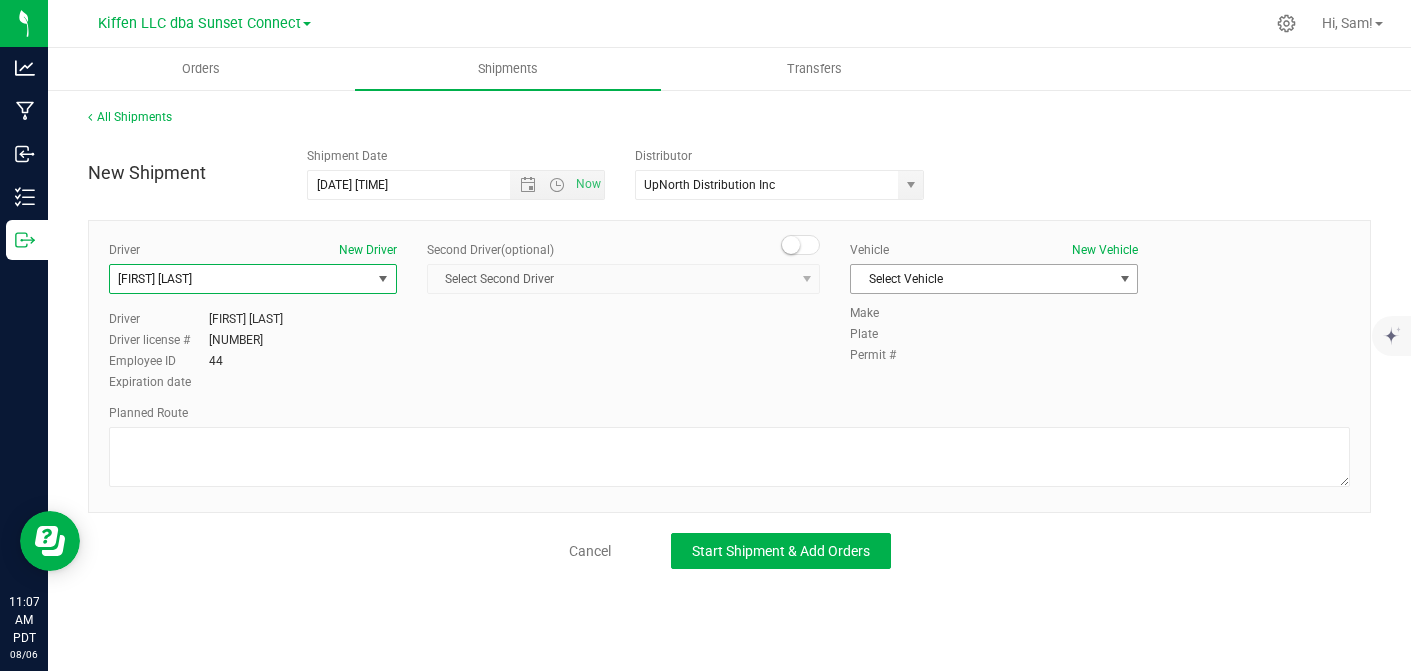 click on "Select Vehicle" at bounding box center (981, 279) 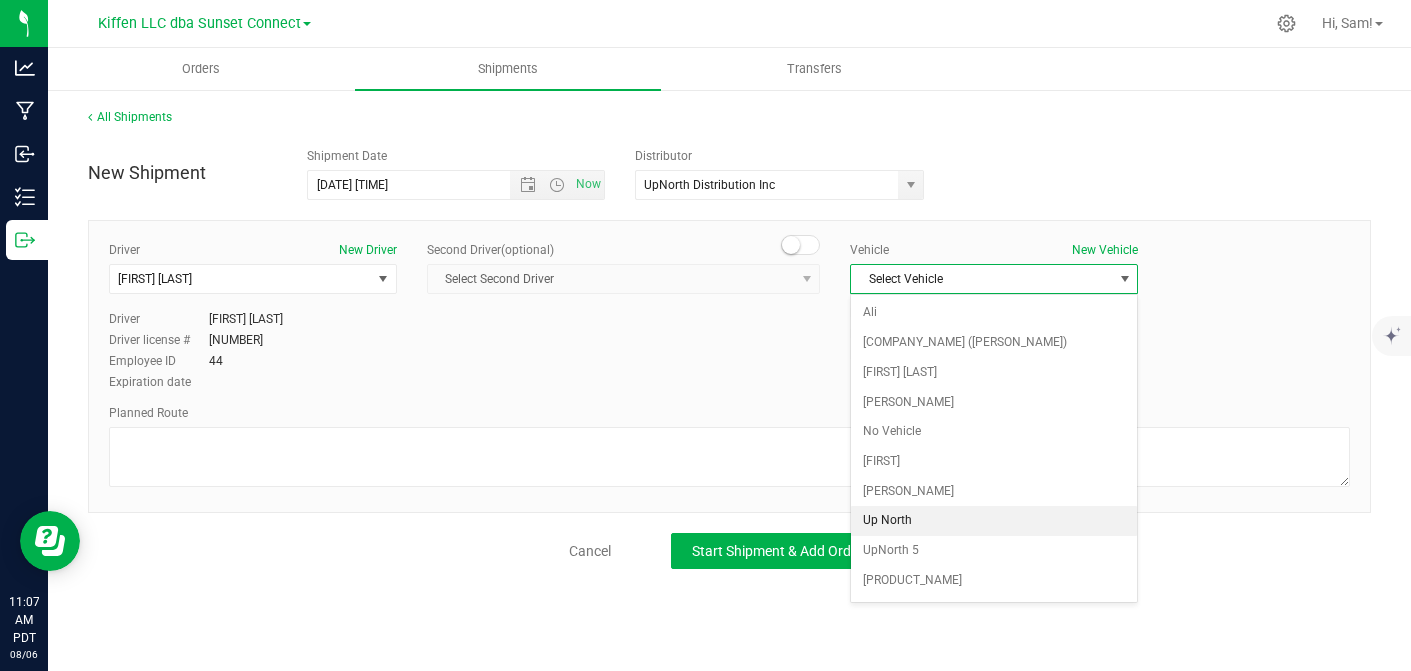 click on "Up North" at bounding box center [994, 521] 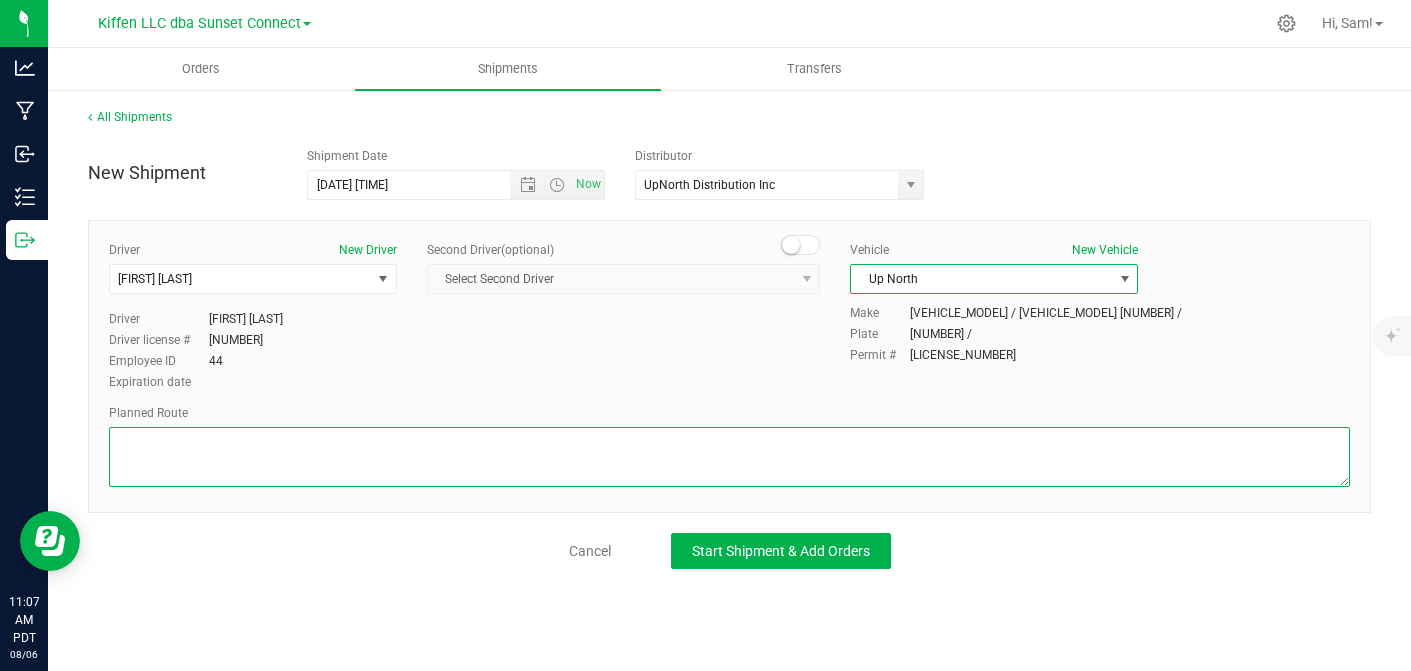 click at bounding box center [729, 457] 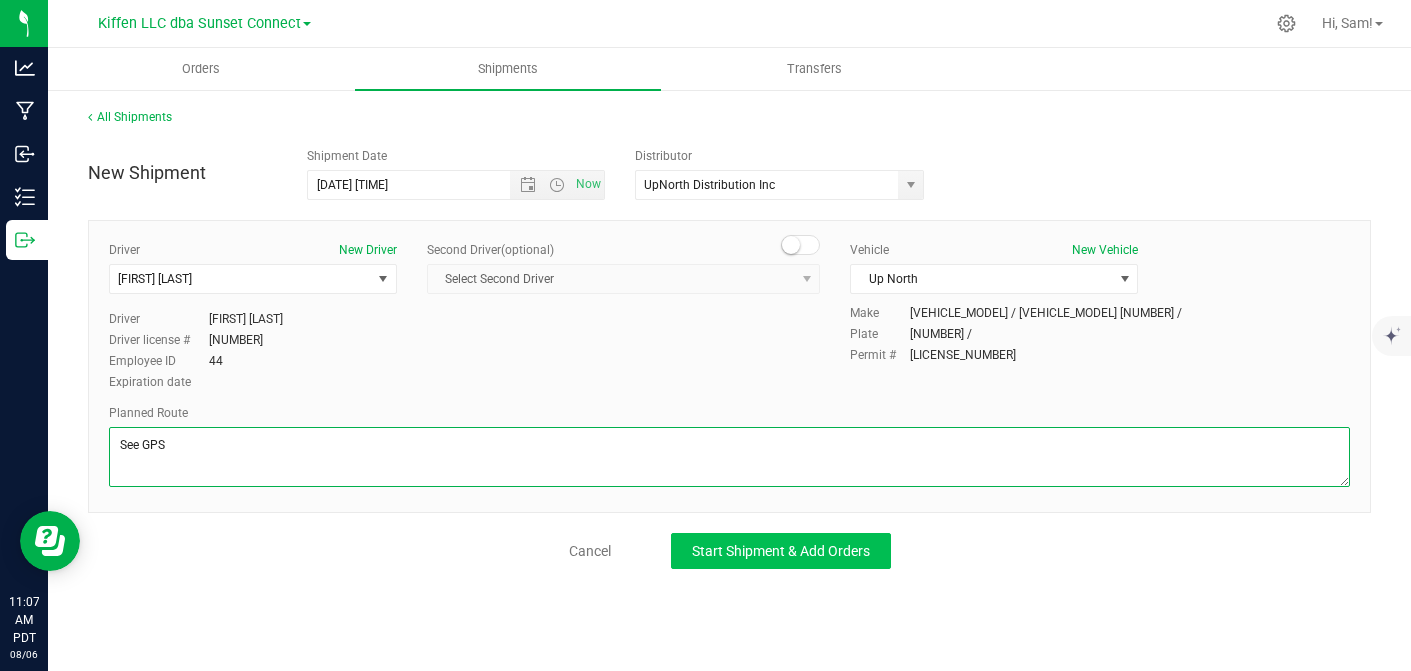 type on "See GPS" 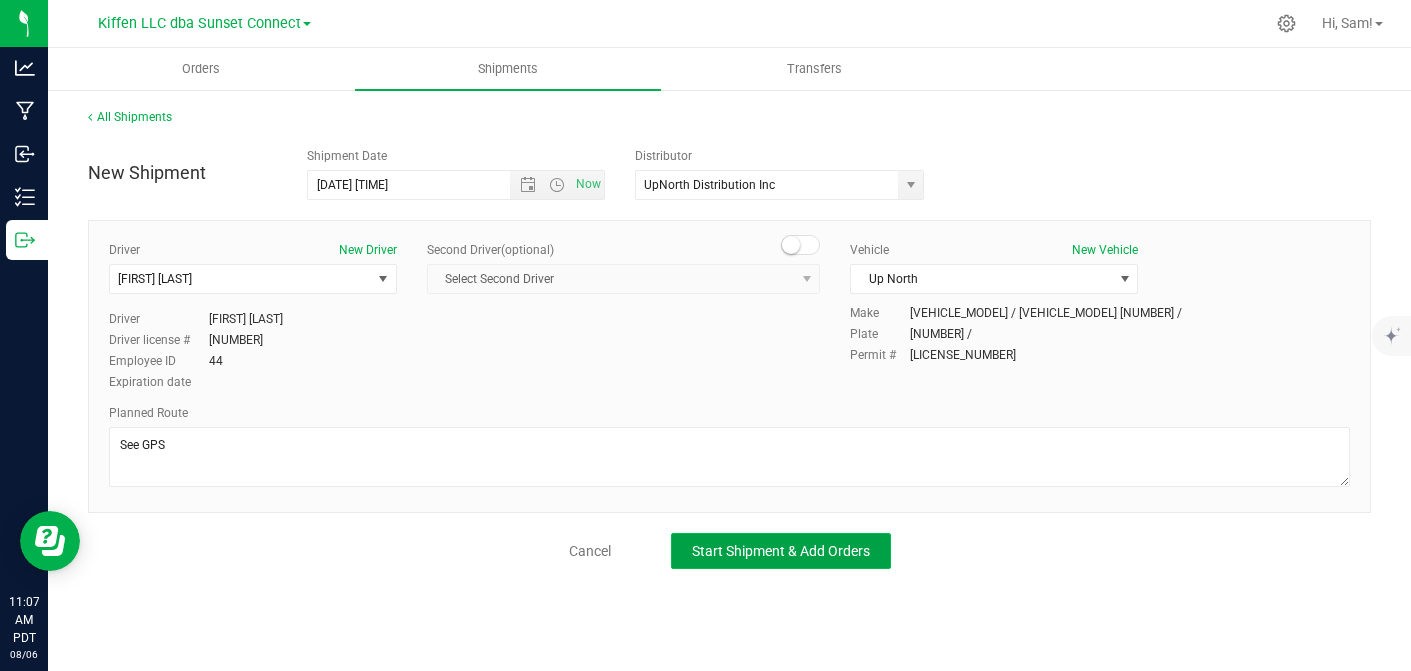 click on "Start Shipment & Add Orders" 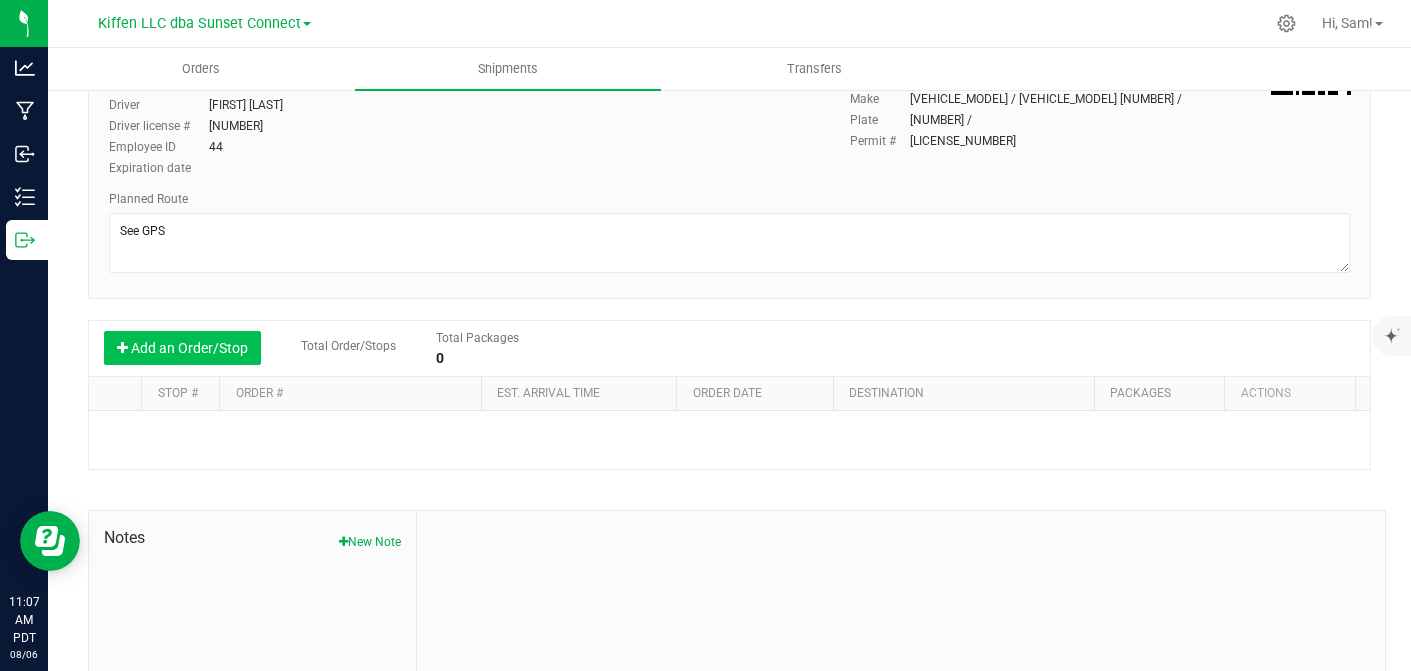click on "Add an Order/Stop" at bounding box center (182, 348) 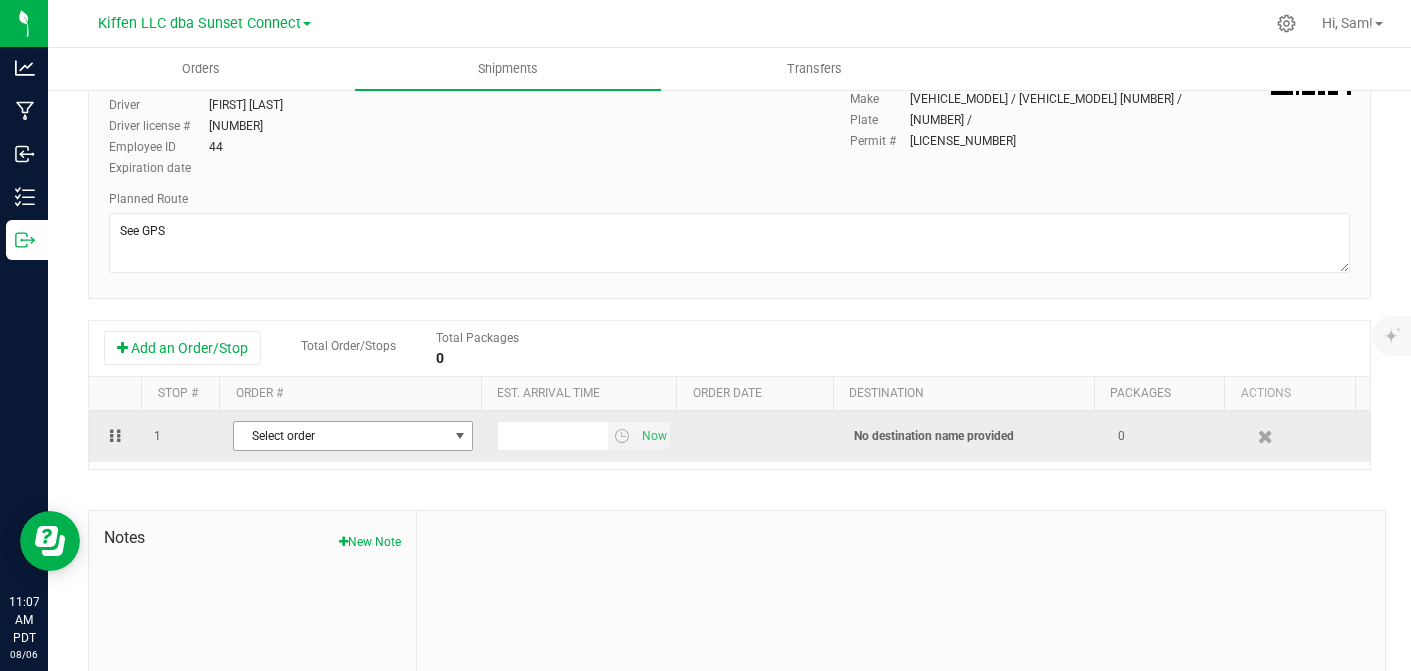 click on "Select order" at bounding box center (340, 436) 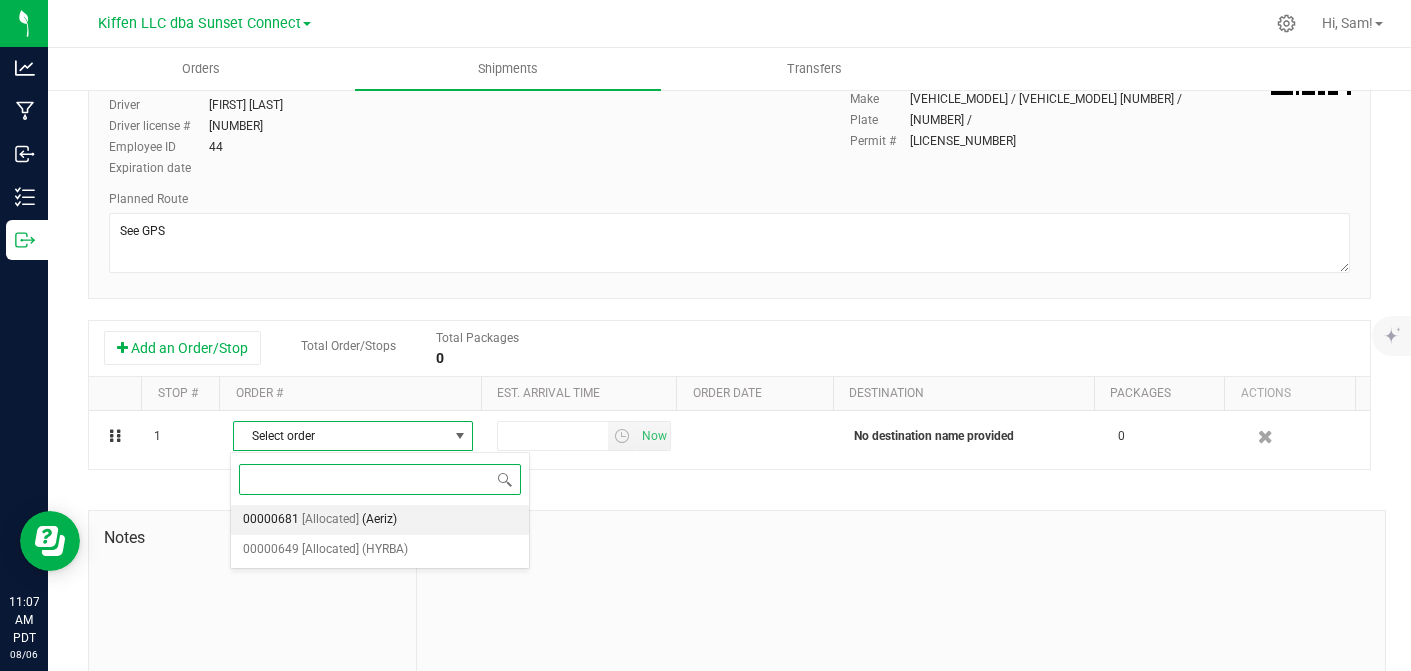 click on "[Allocated]" at bounding box center (330, 520) 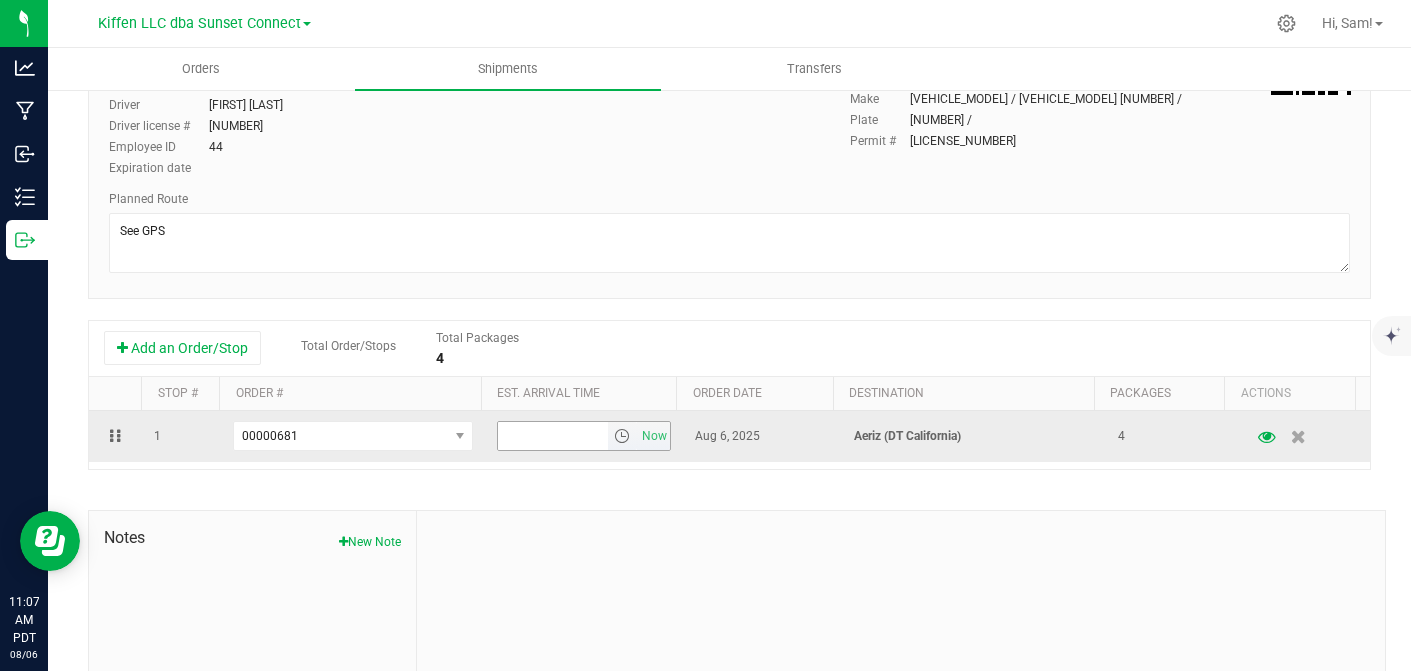 click at bounding box center (622, 436) 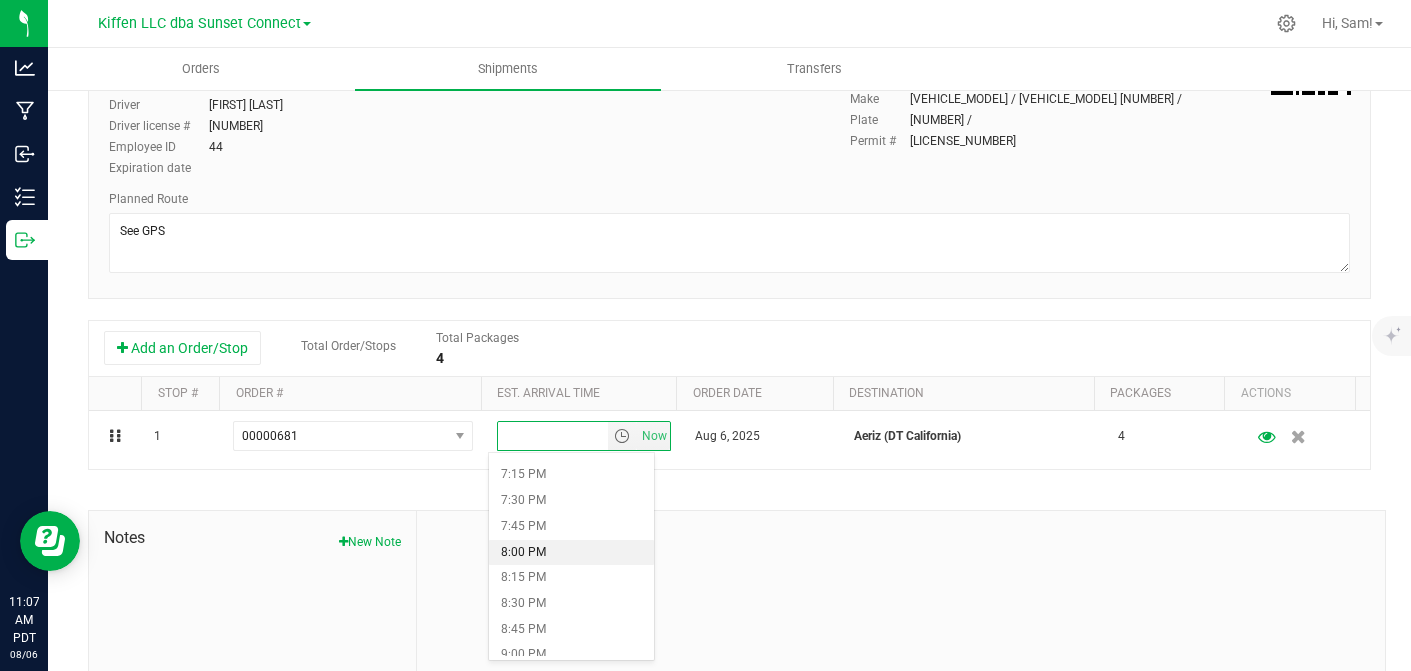 click on "8:00 PM" at bounding box center (571, 553) 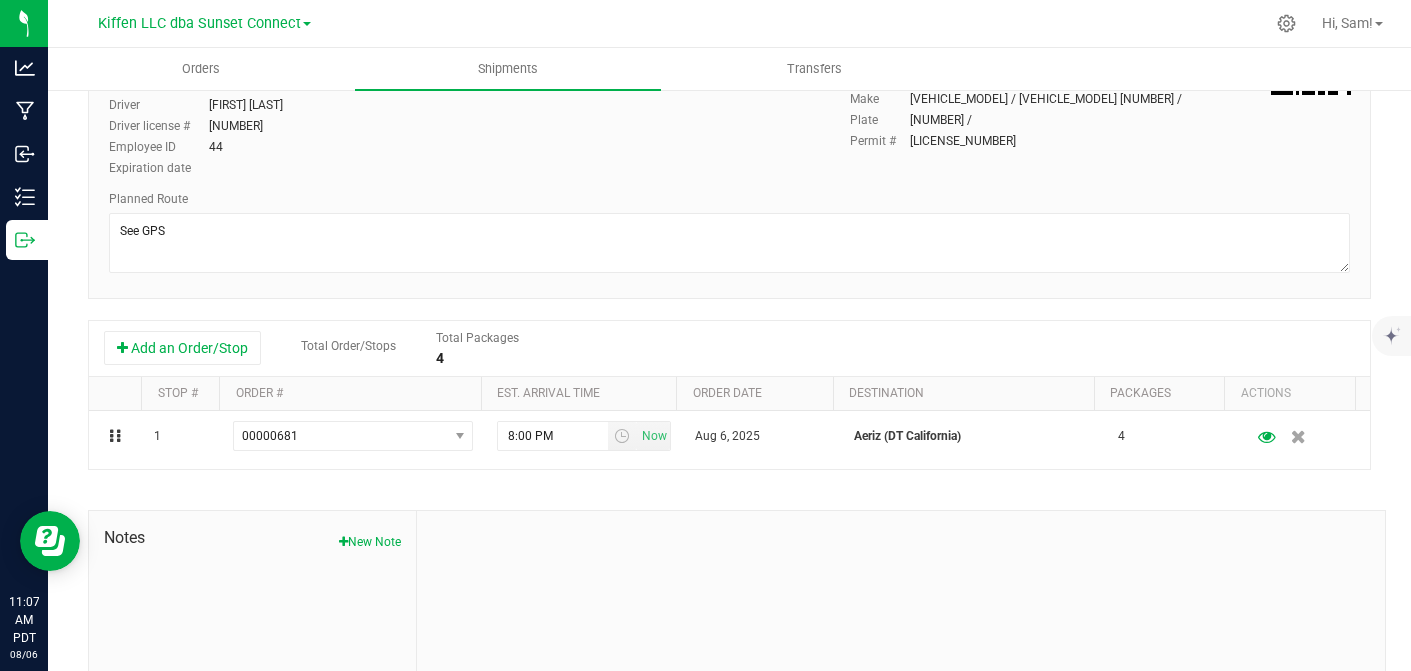click at bounding box center (901, 645) 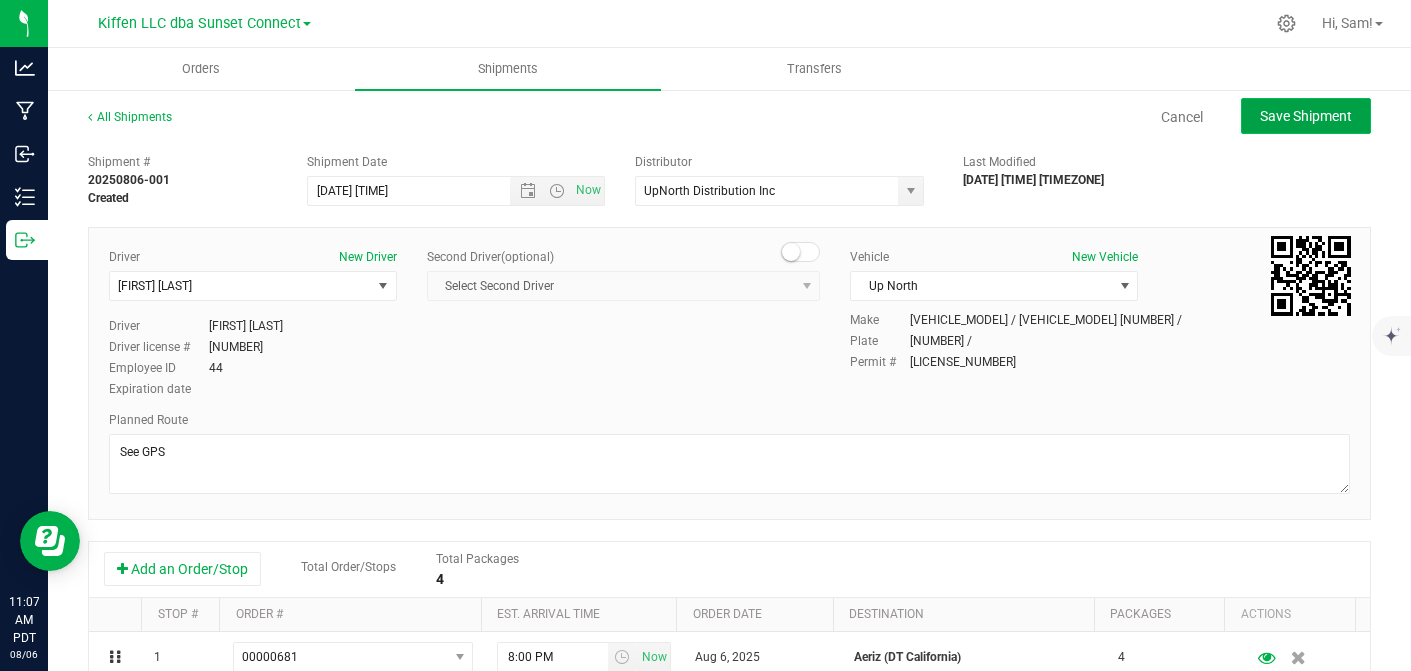 click on "Save Shipment" 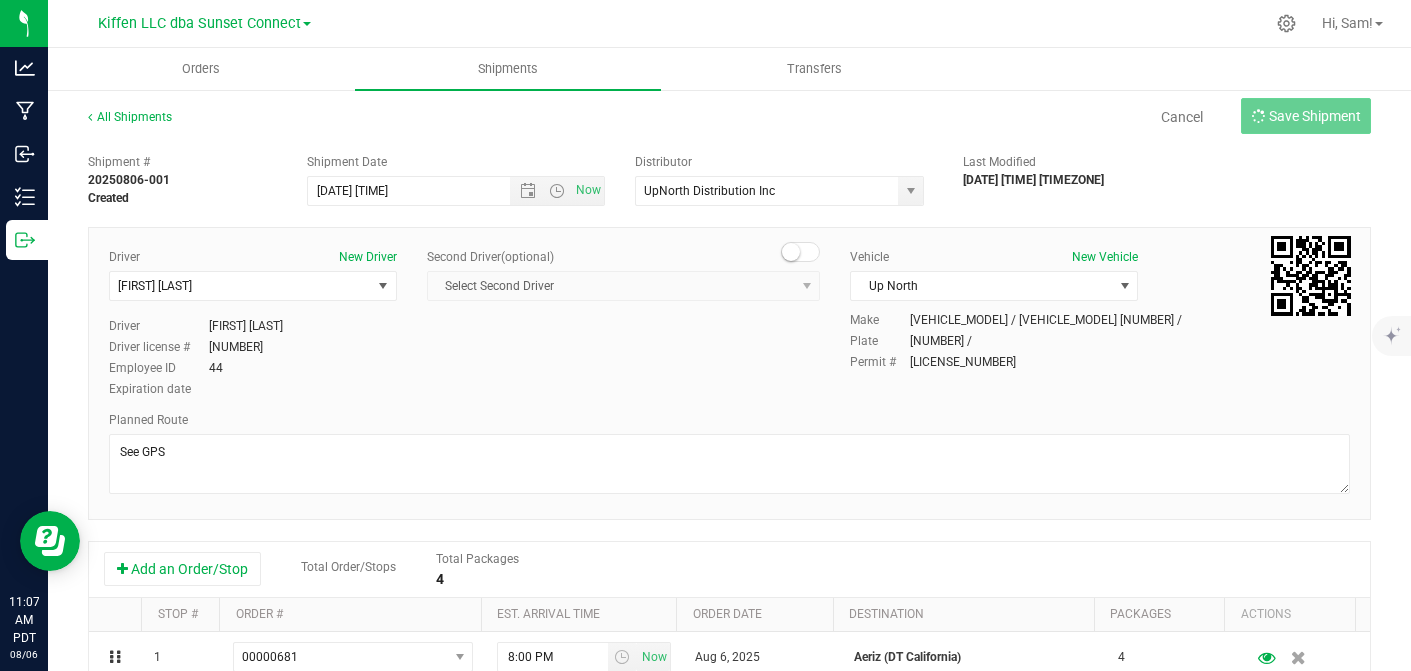 type on "[DATE] [TIME]" 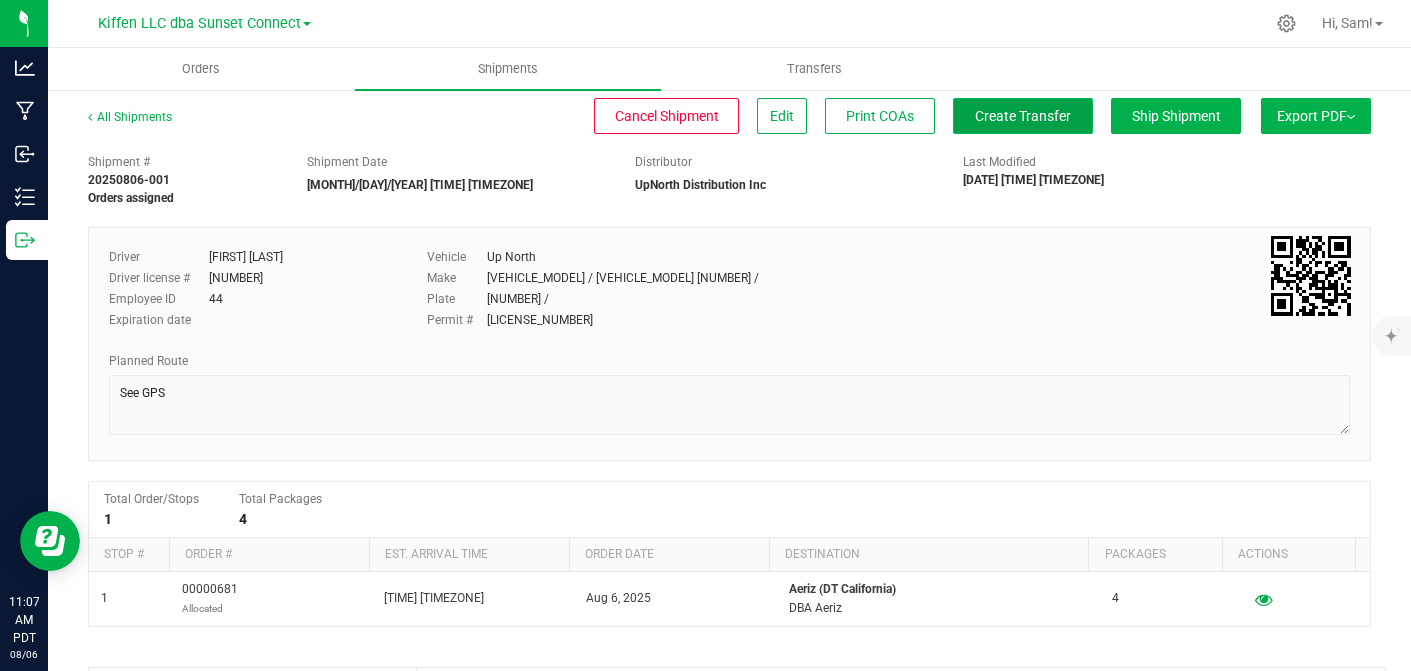 click on "Create Transfer" at bounding box center (1023, 116) 